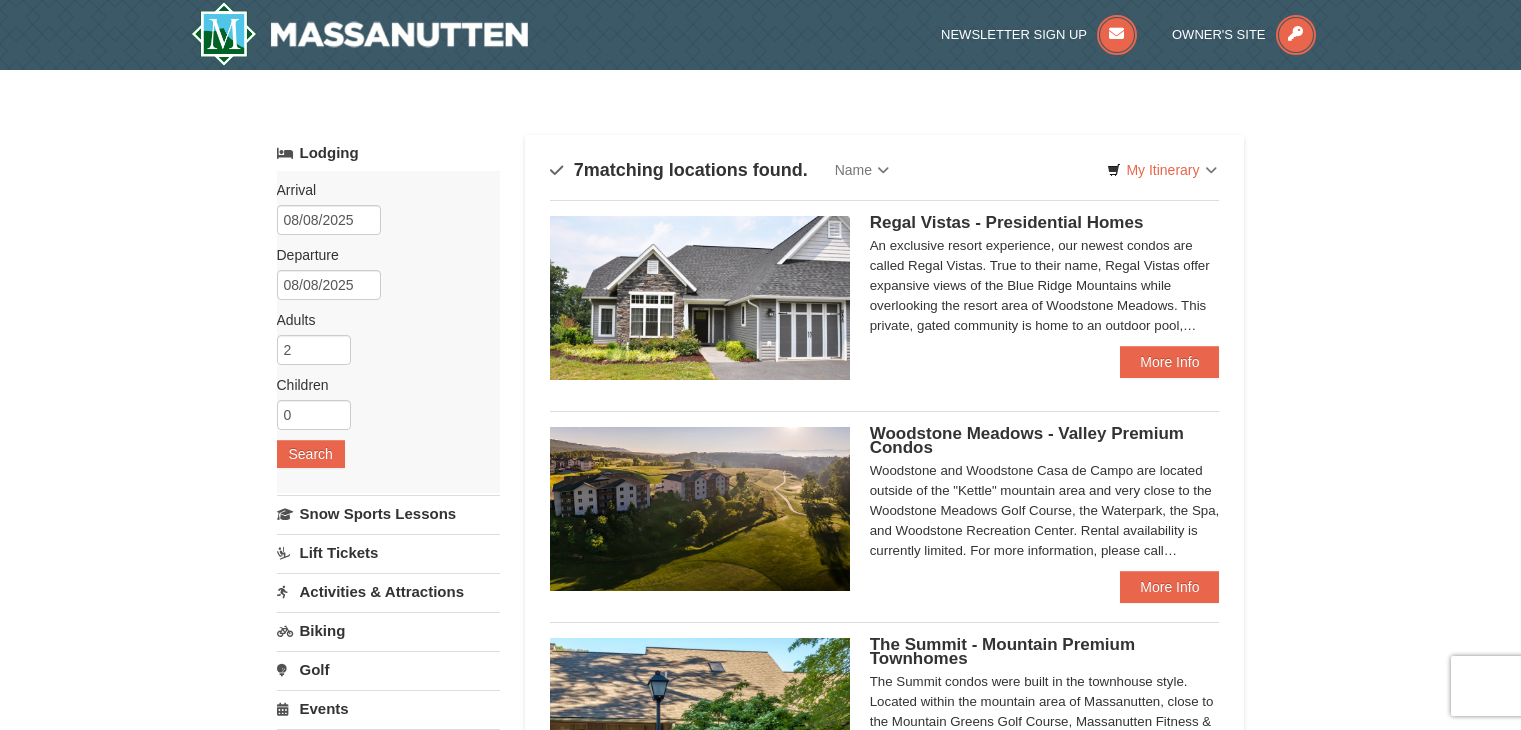 scroll, scrollTop: 0, scrollLeft: 0, axis: both 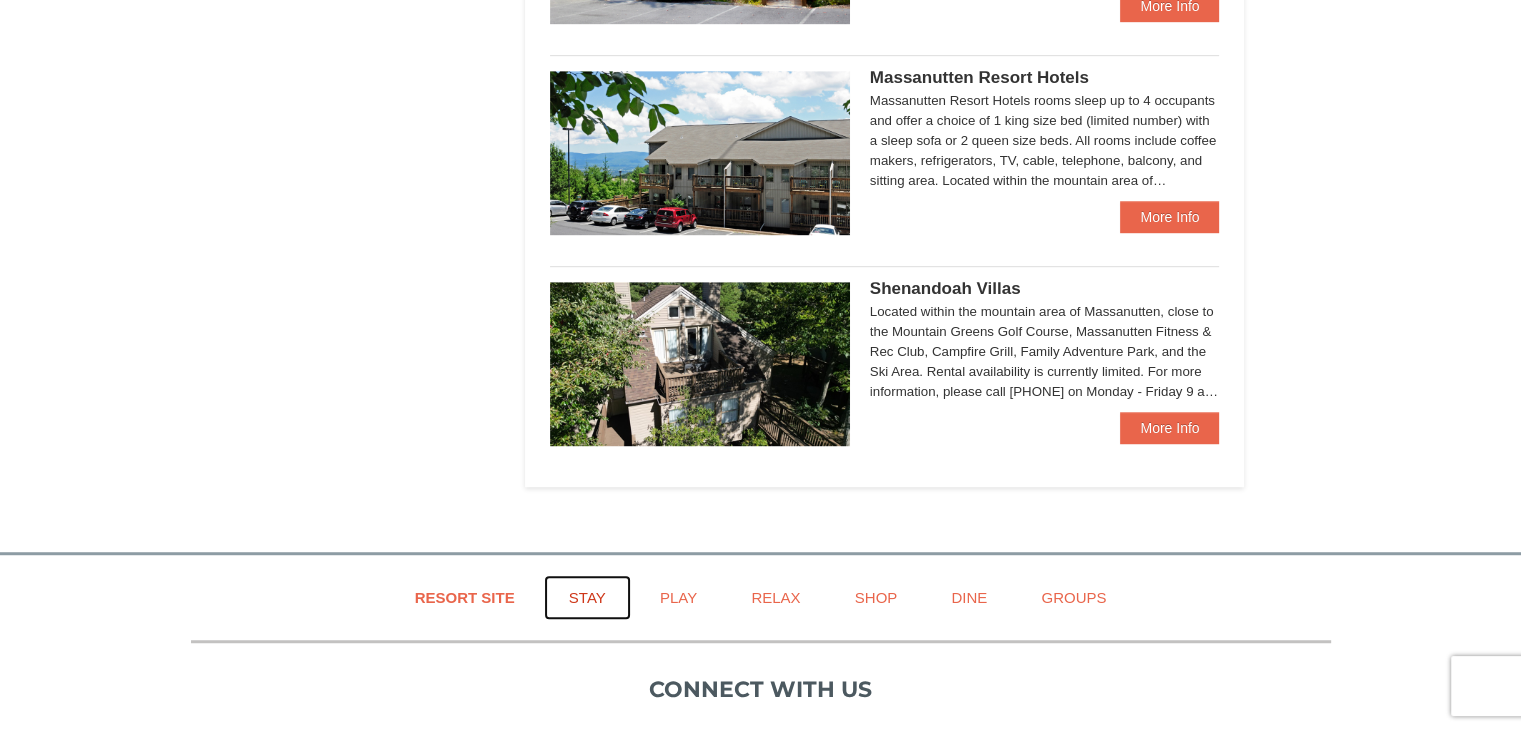 click on "Stay" at bounding box center (587, 597) 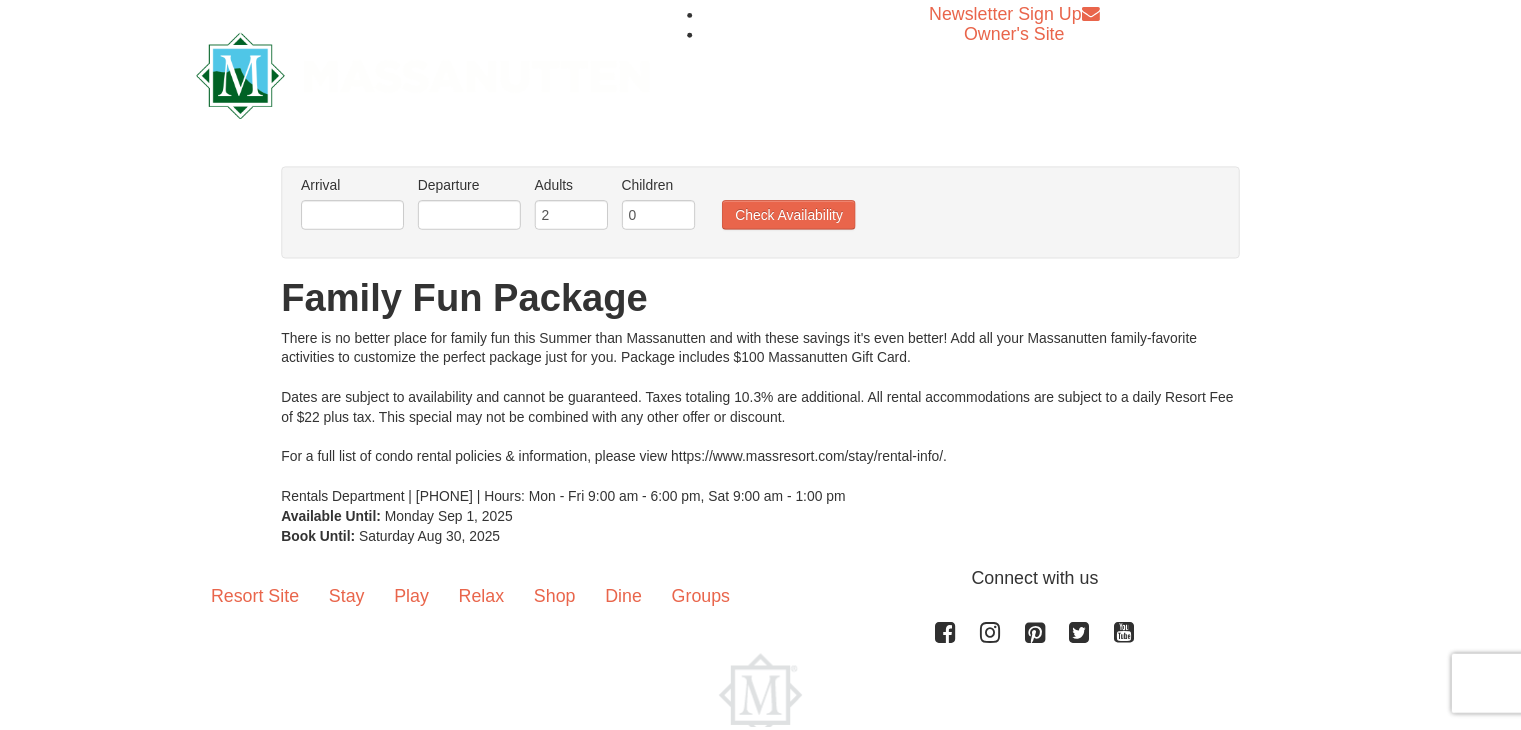 scroll, scrollTop: 0, scrollLeft: 0, axis: both 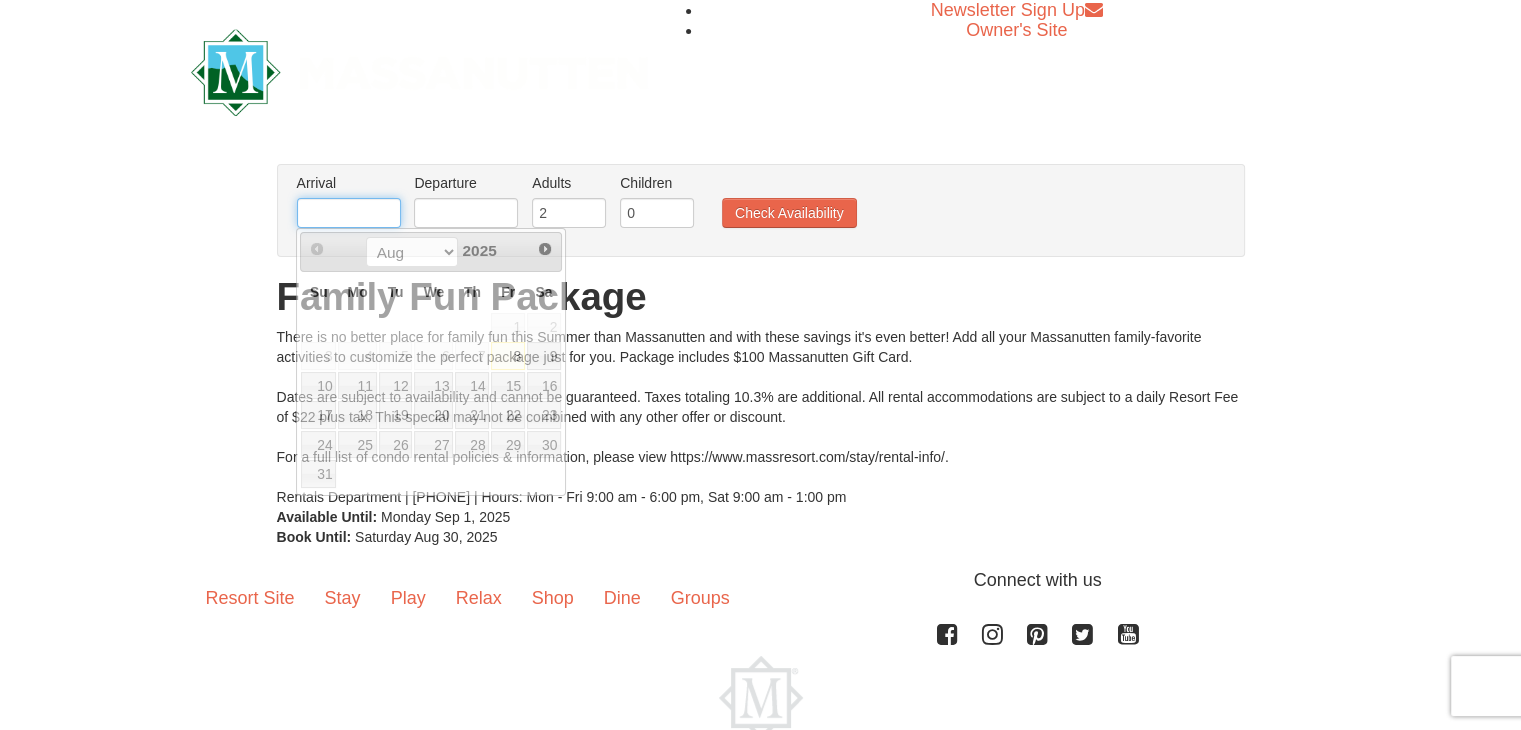click at bounding box center (349, 213) 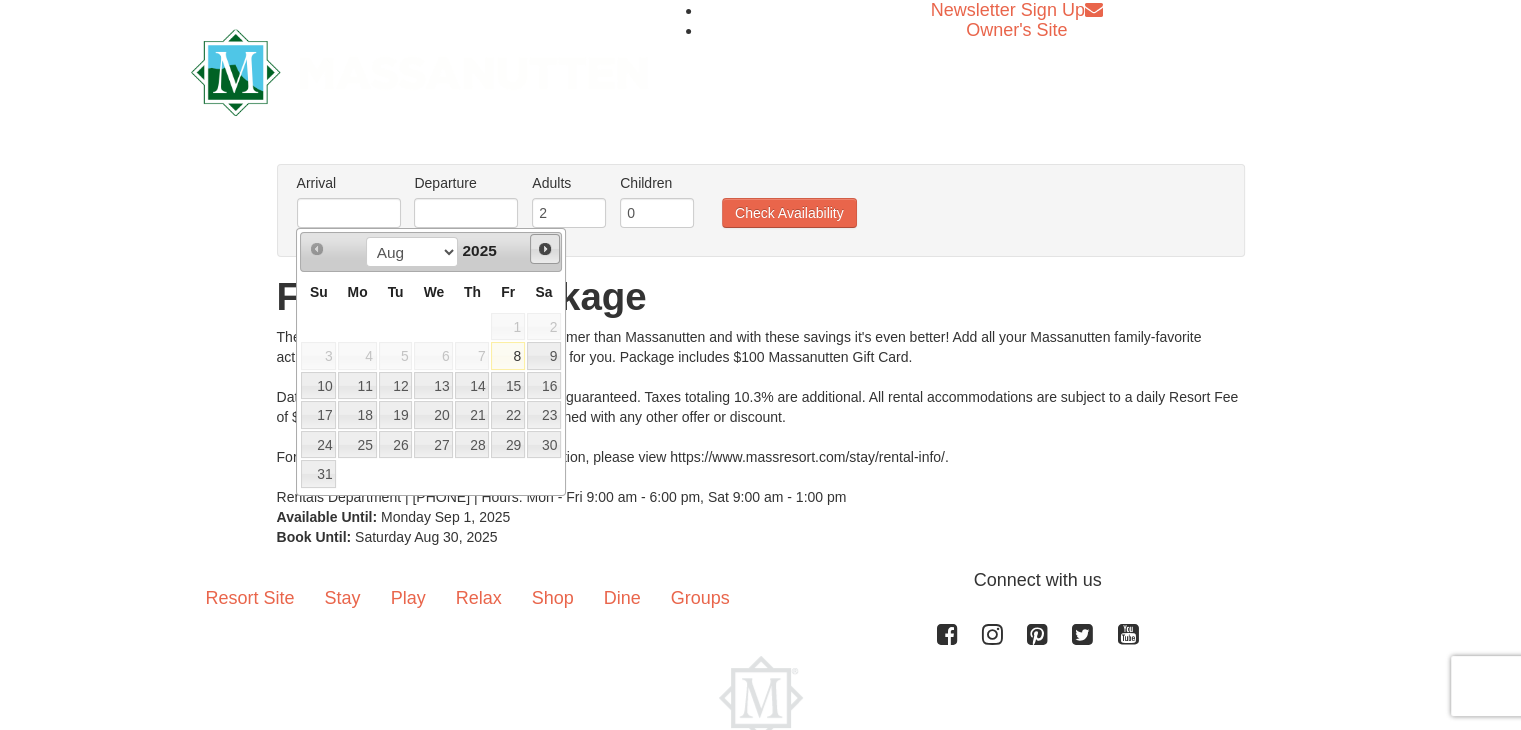 click on "Next" at bounding box center (545, 249) 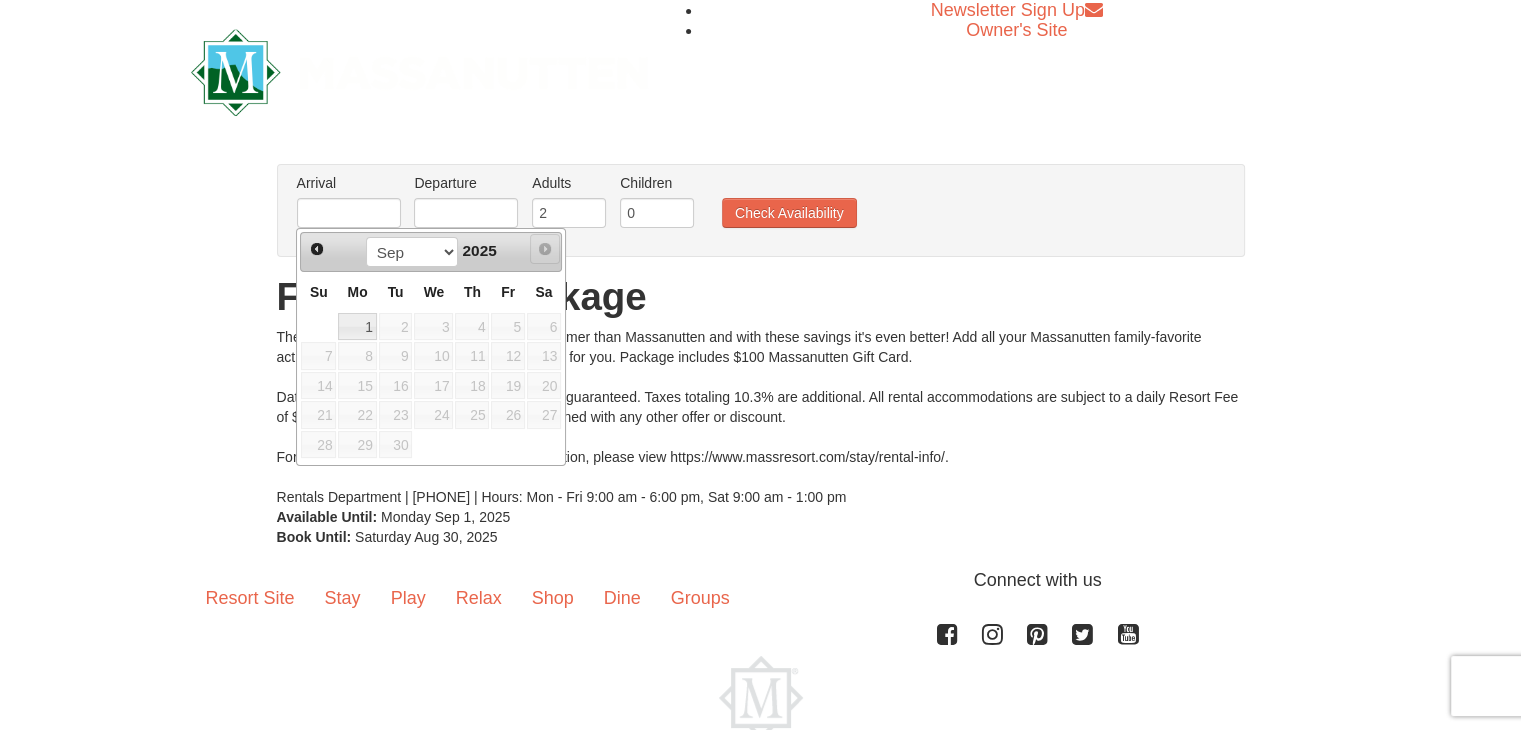 click on "Next" at bounding box center [545, 249] 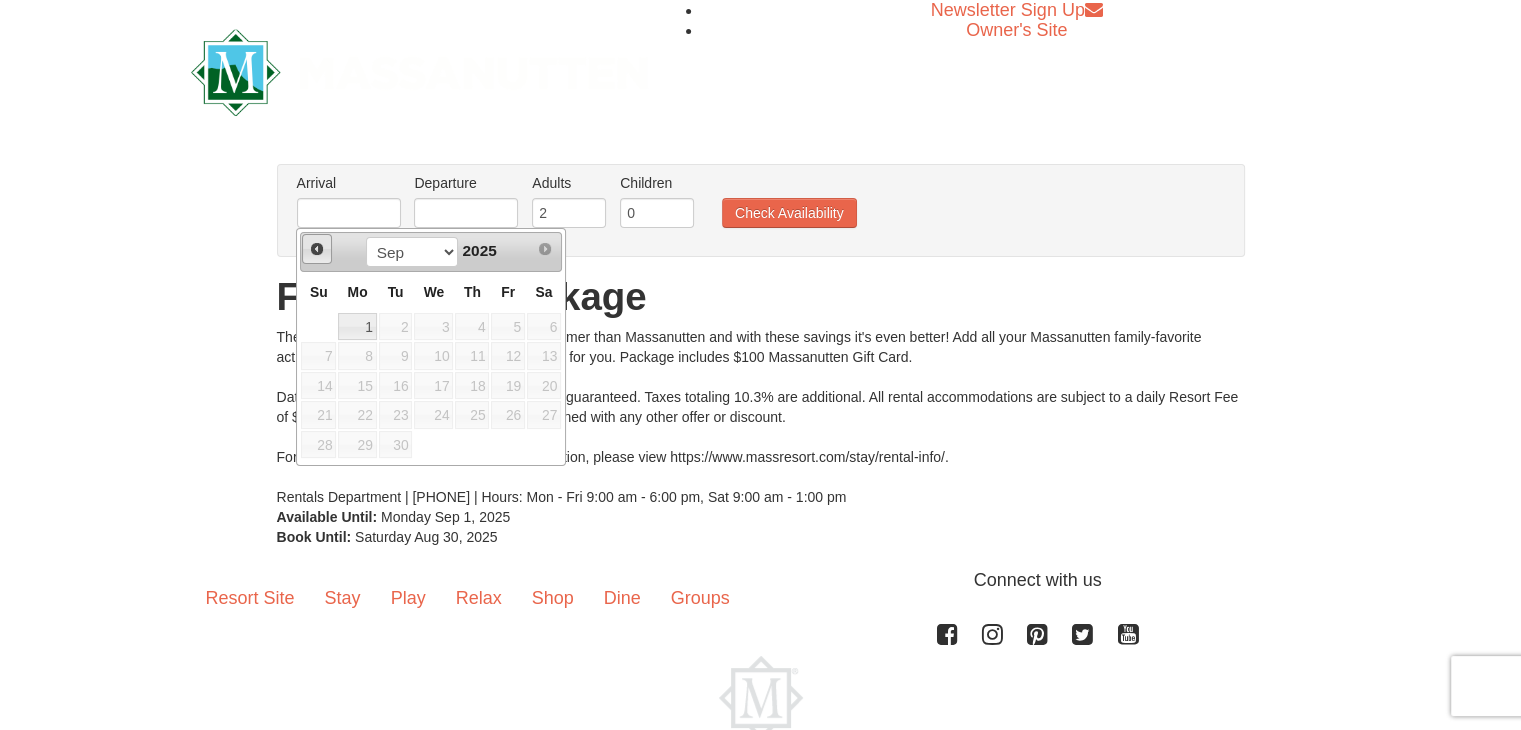 click on "Prev" at bounding box center [317, 249] 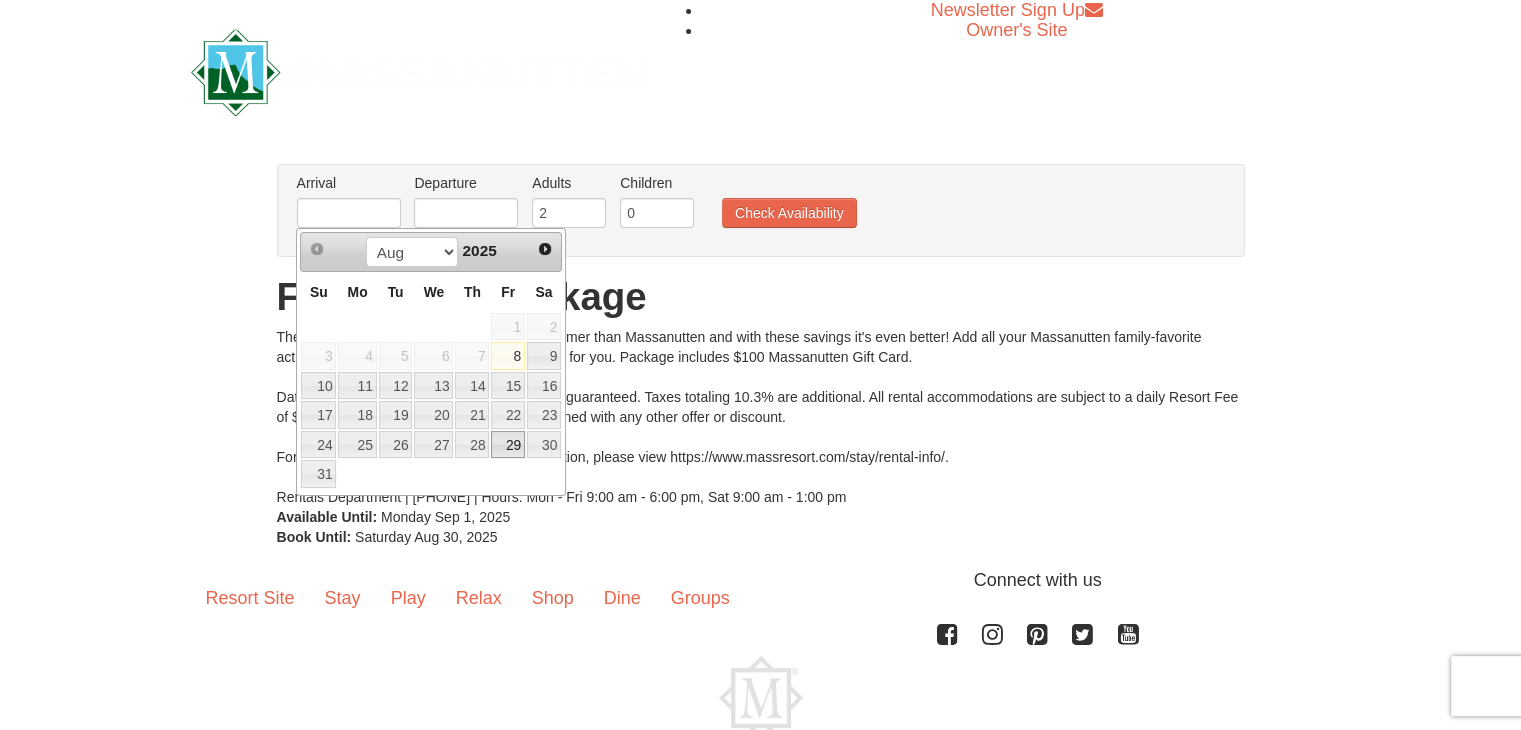click on "29" at bounding box center (508, 445) 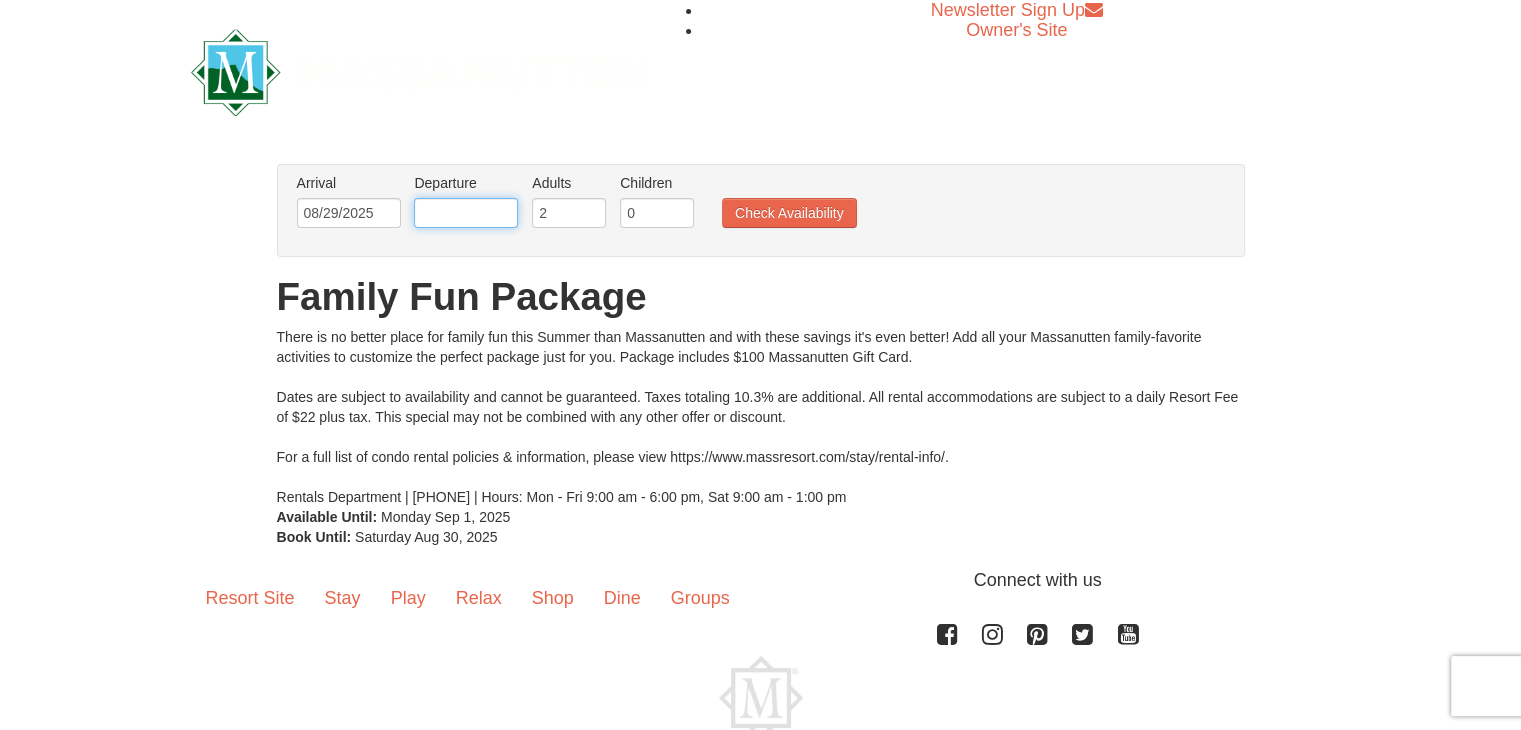 click at bounding box center [466, 213] 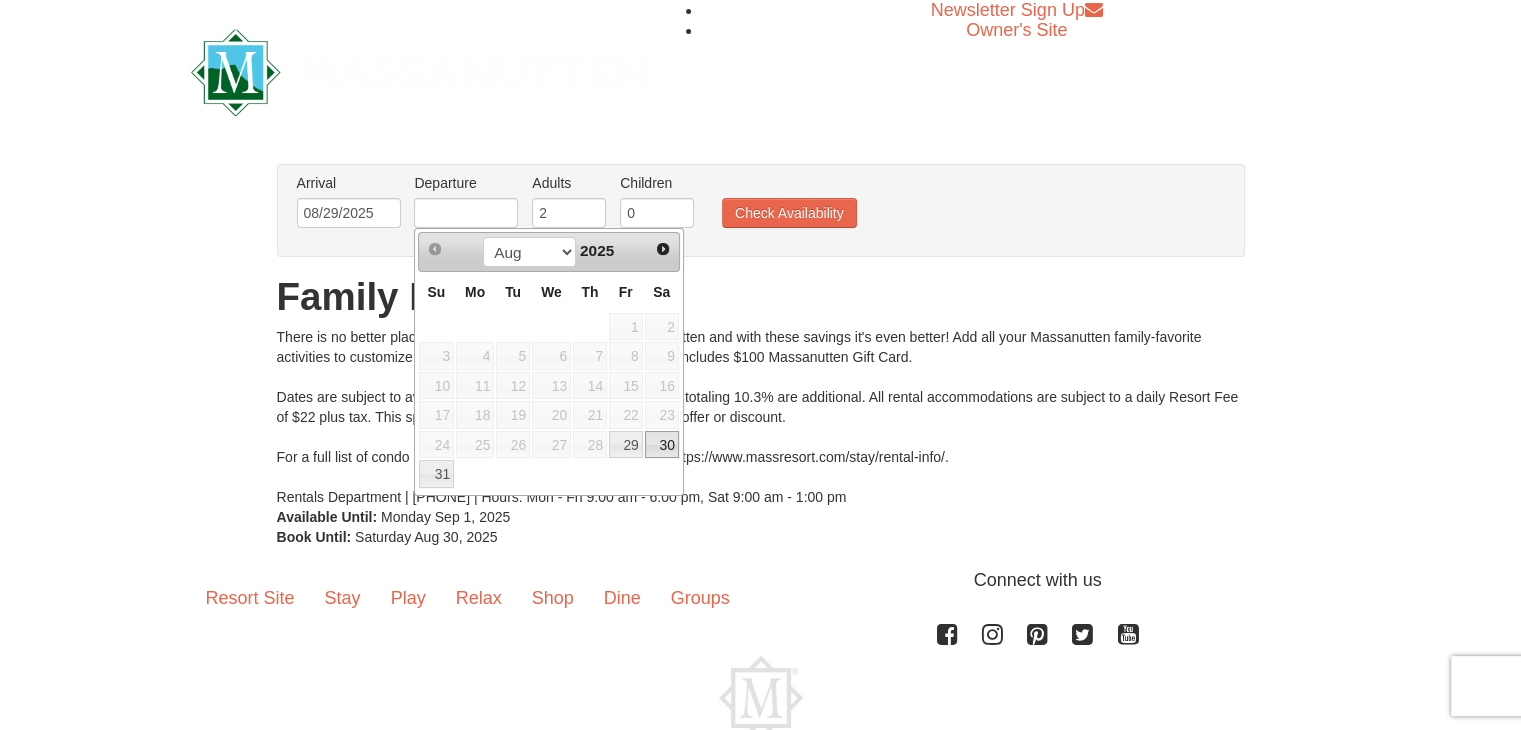 click on "30" at bounding box center (662, 445) 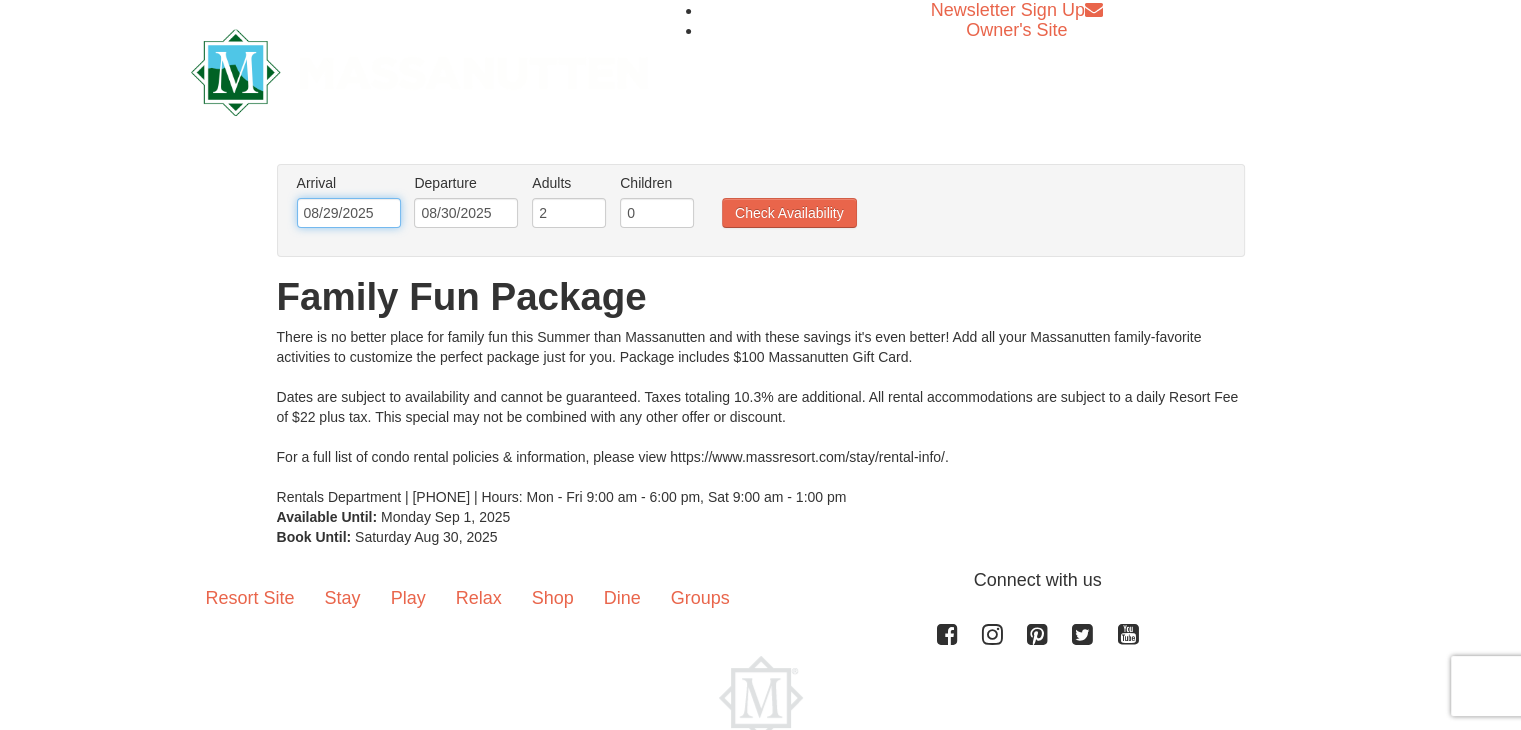 click on "08/29/2025" at bounding box center [349, 213] 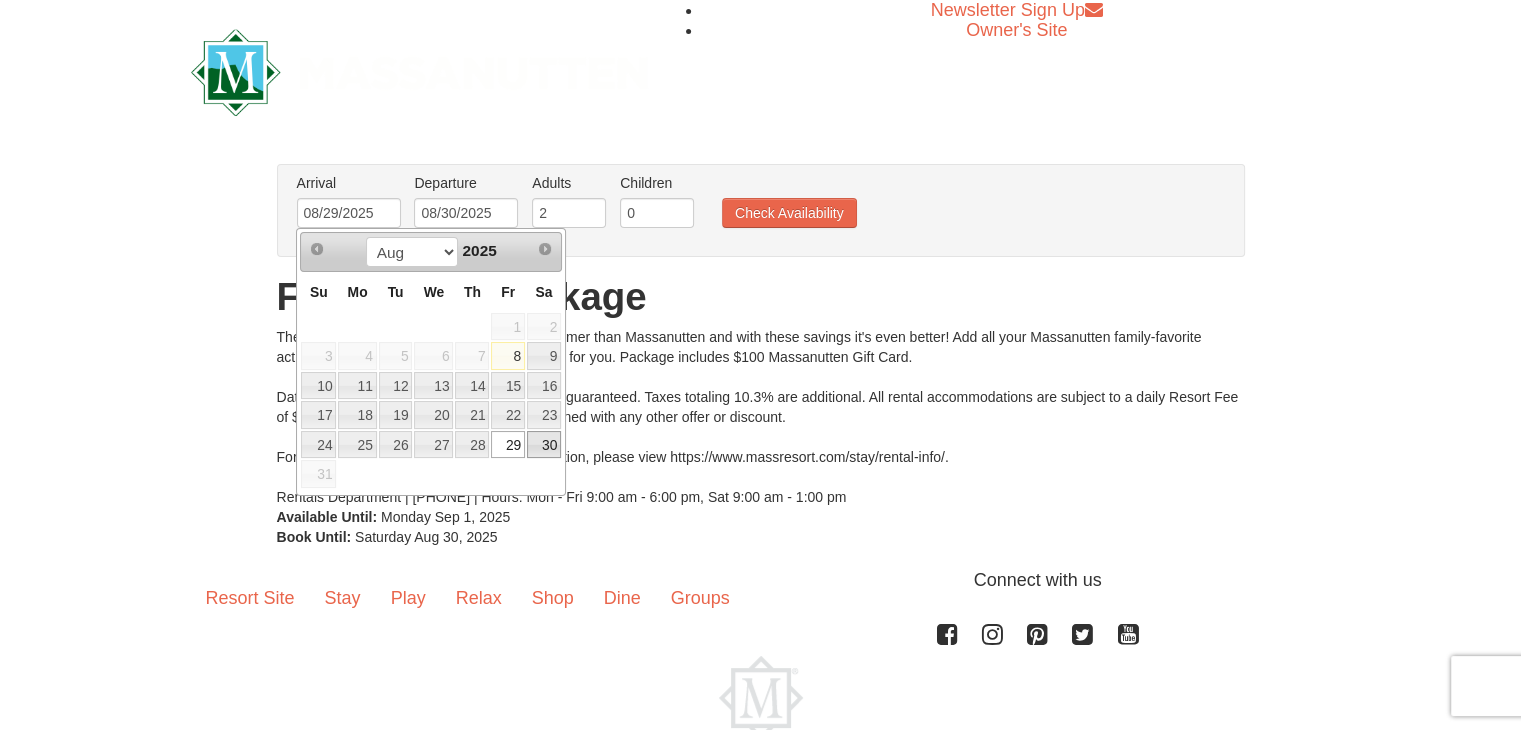 click on "30" at bounding box center [544, 445] 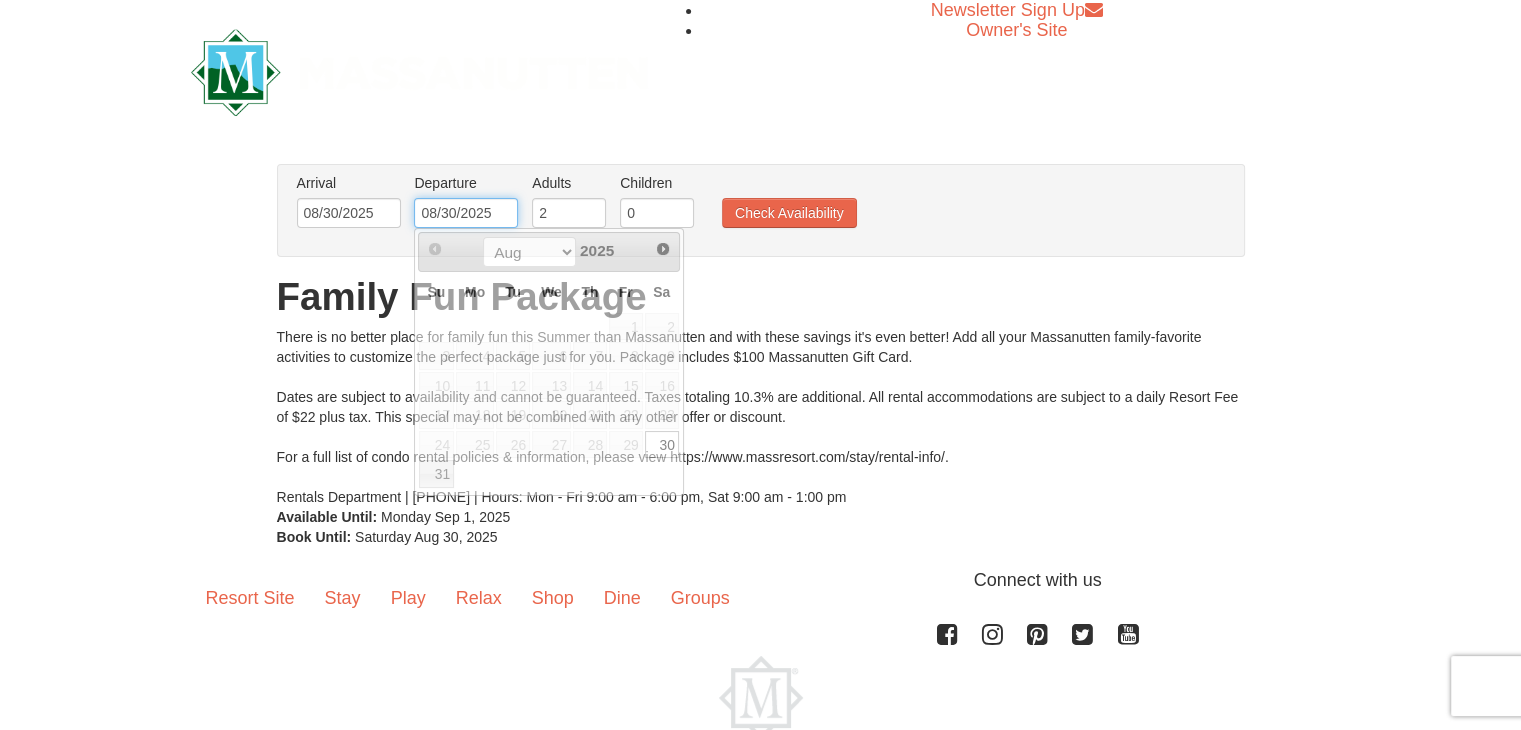 click on "08/30/2025" at bounding box center [466, 213] 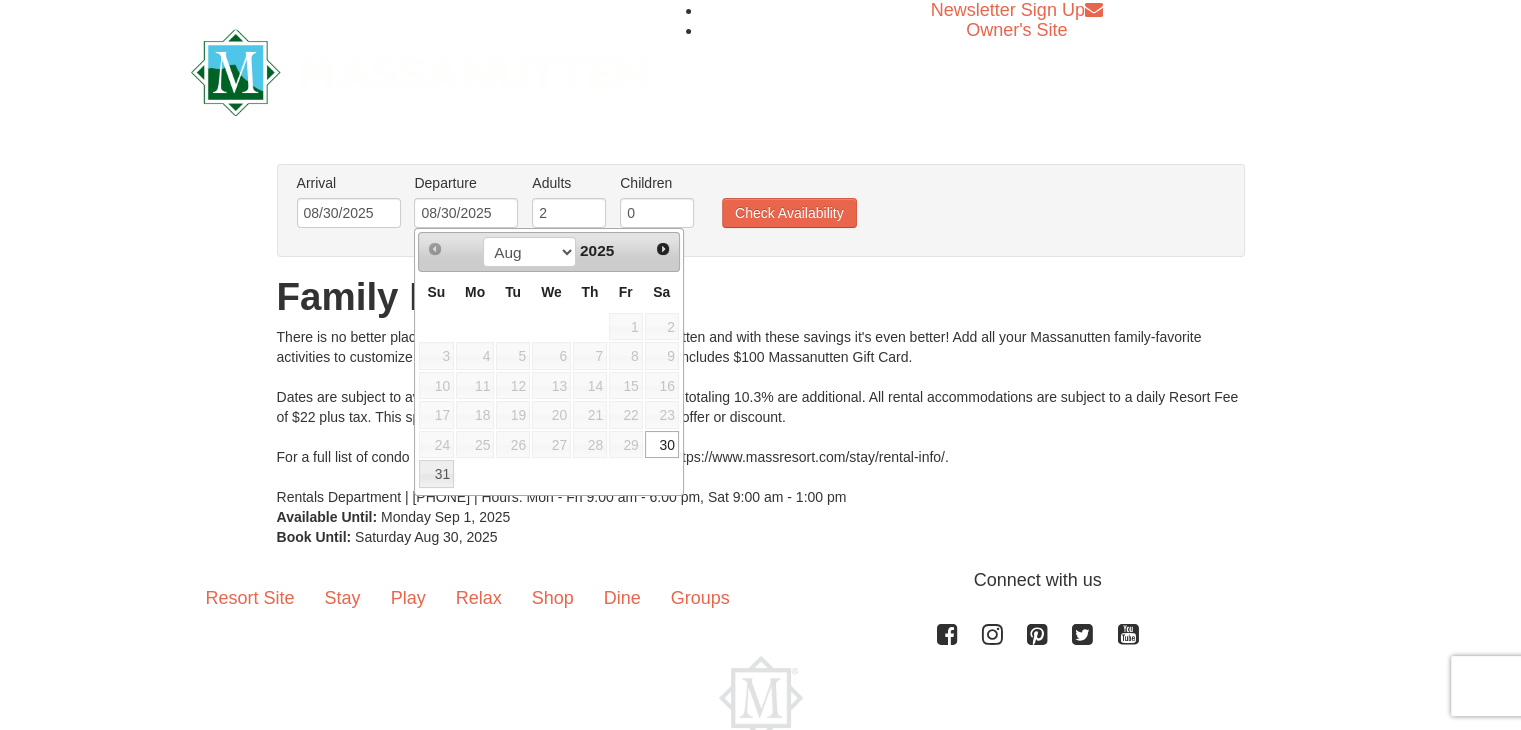 click on "23" at bounding box center (662, 415) 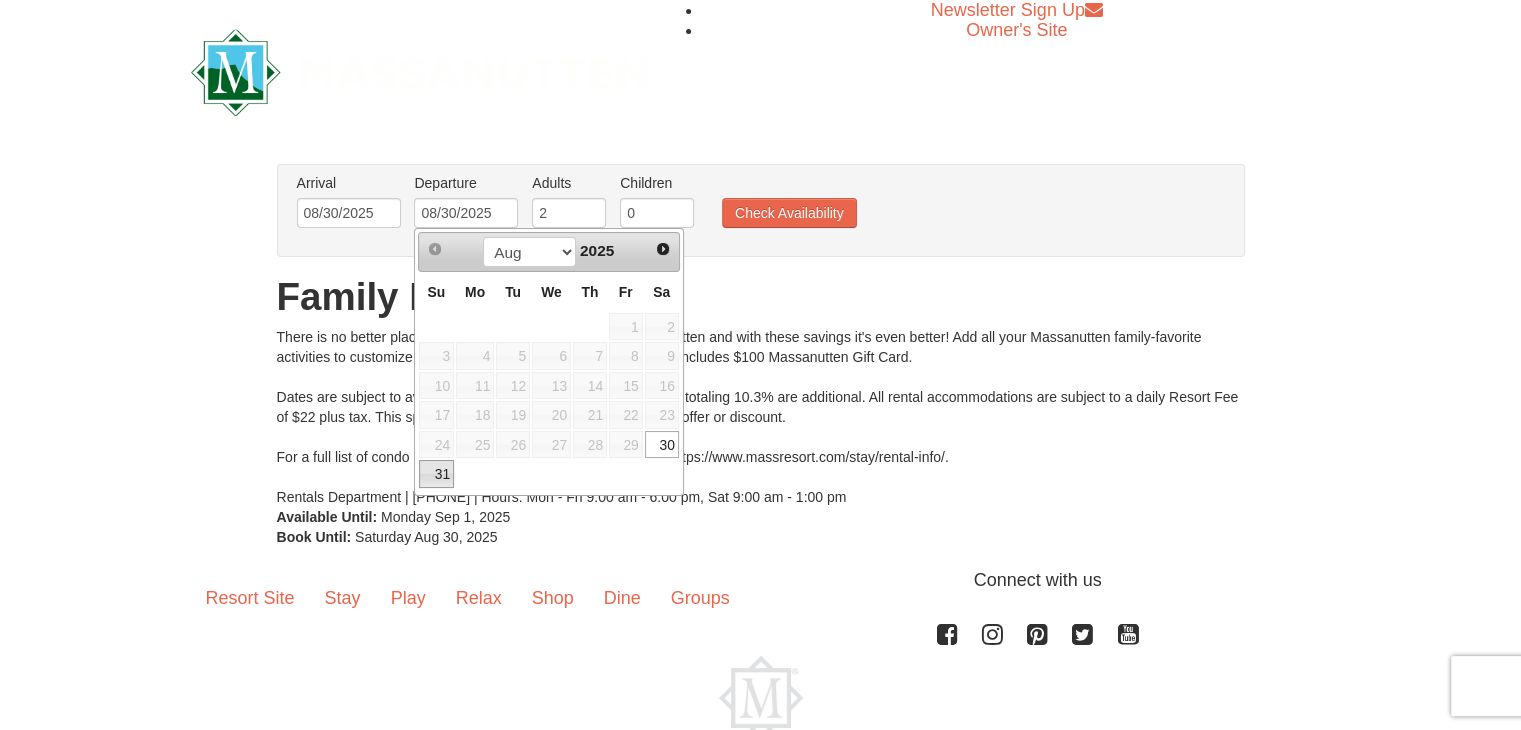 click on "31" at bounding box center [436, 474] 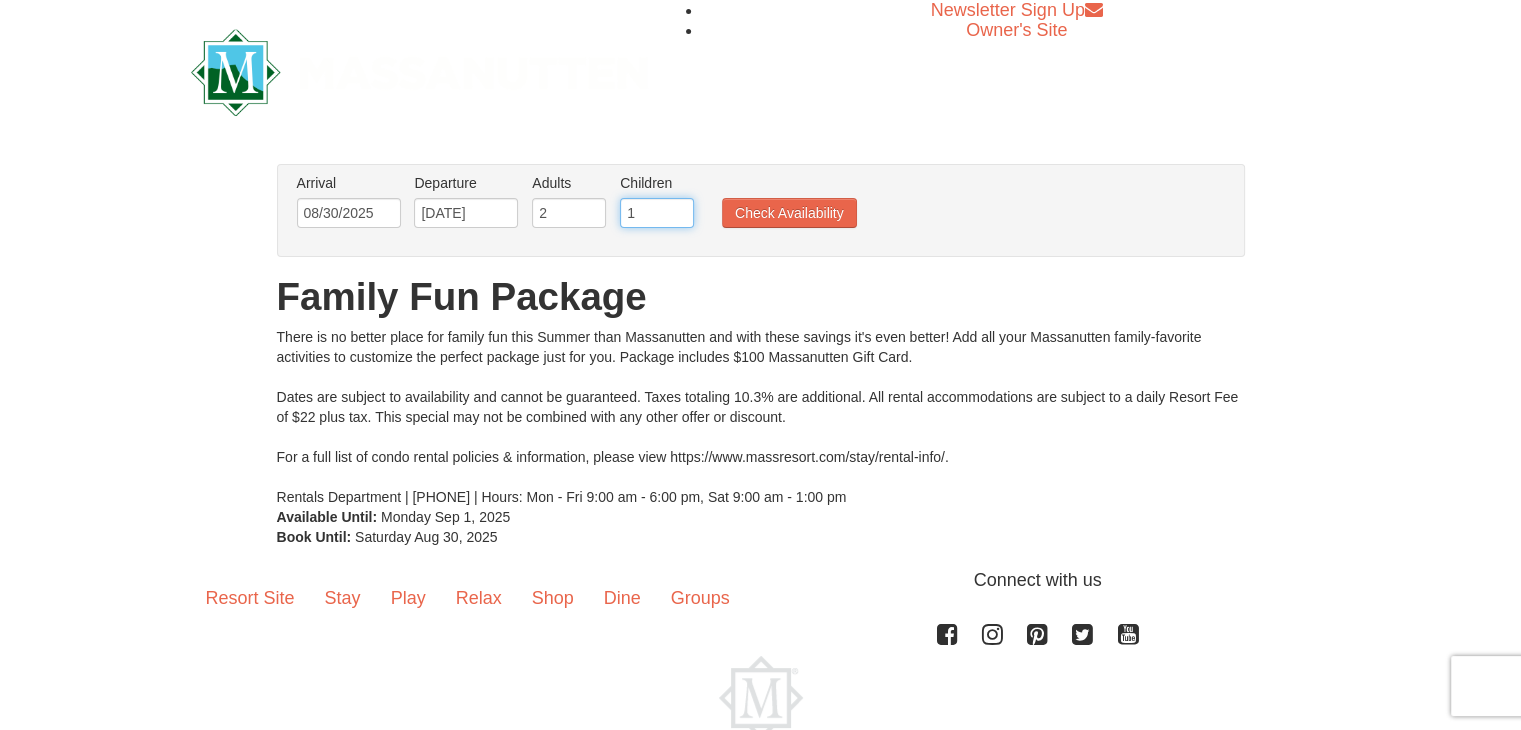 click on "1" at bounding box center [657, 213] 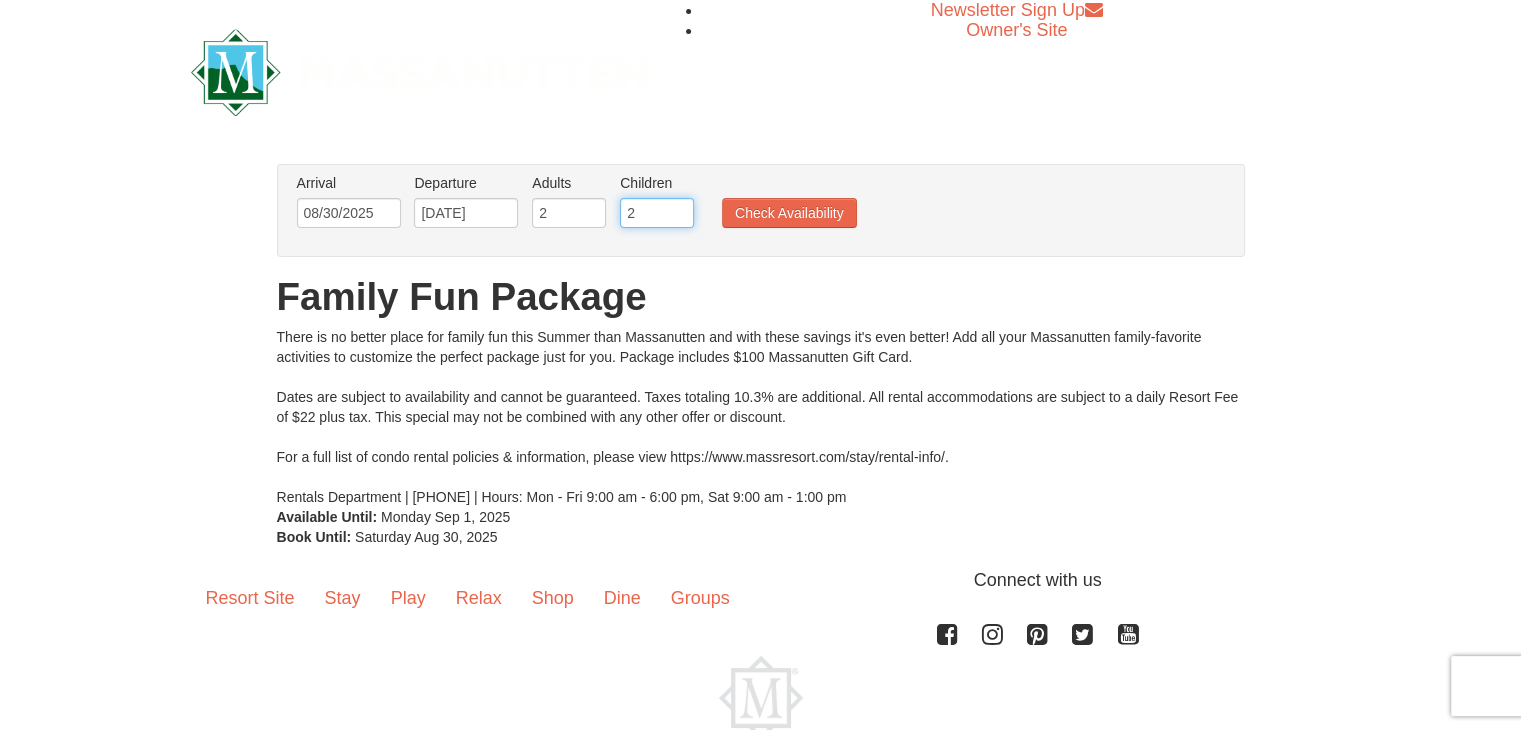 type on "2" 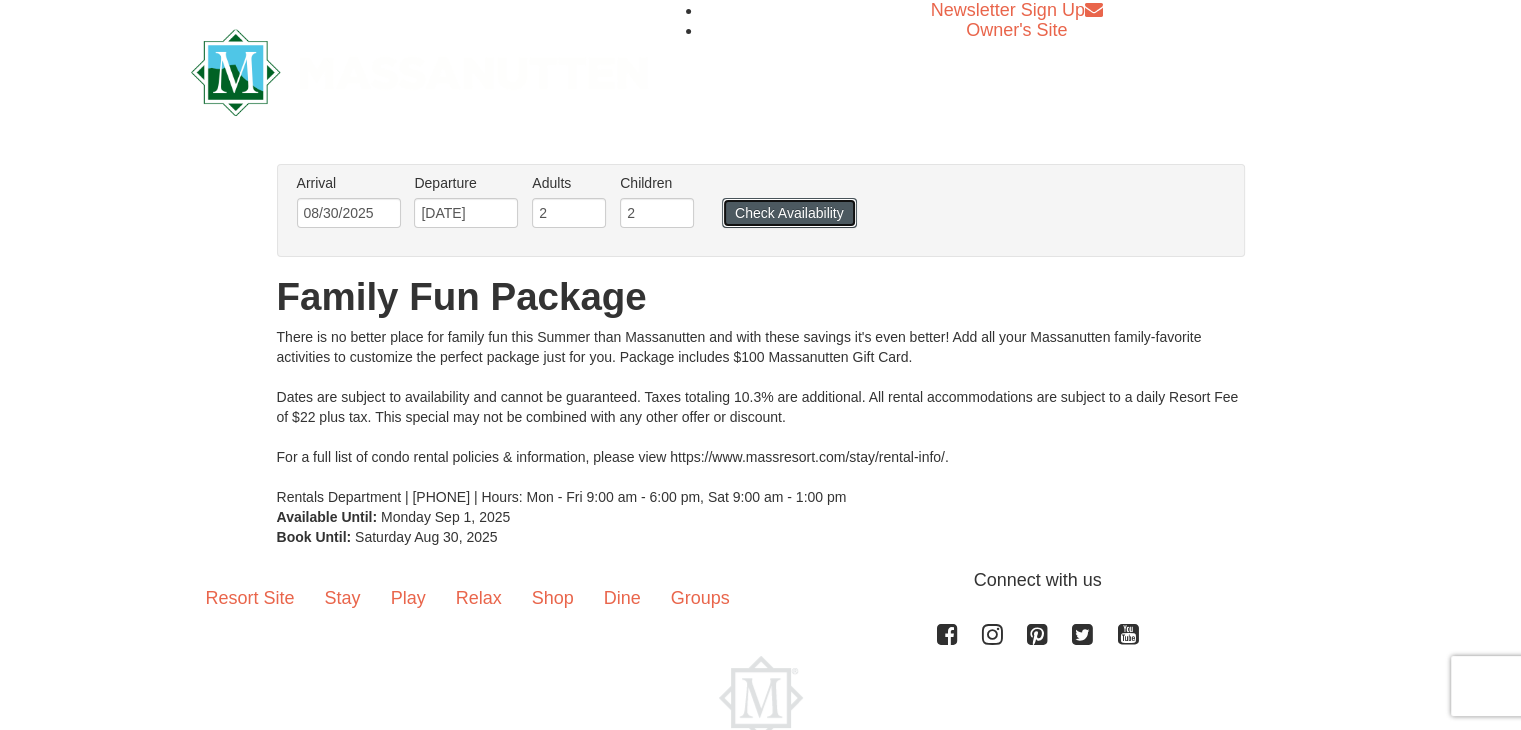 click on "Check Availability" at bounding box center (789, 213) 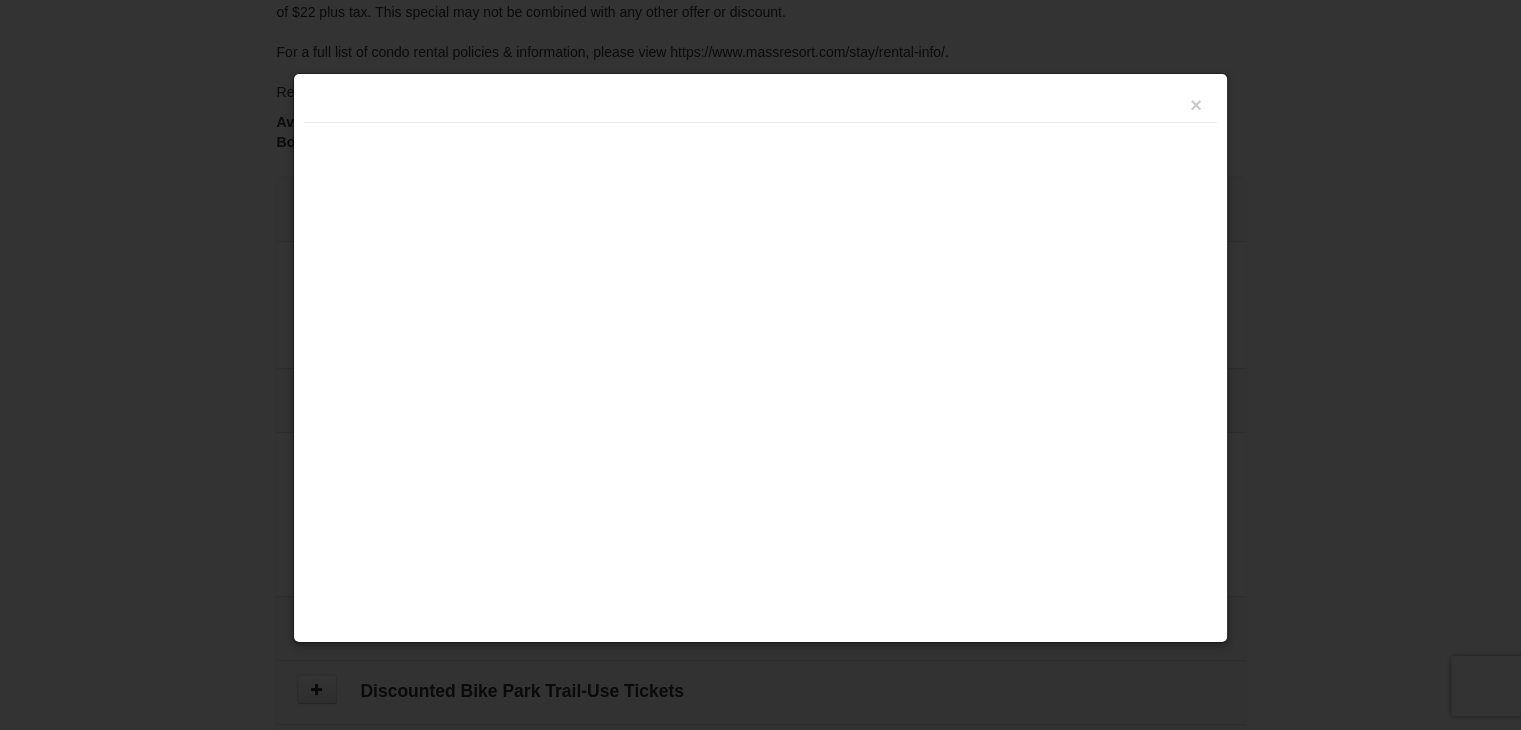 scroll, scrollTop: 576, scrollLeft: 0, axis: vertical 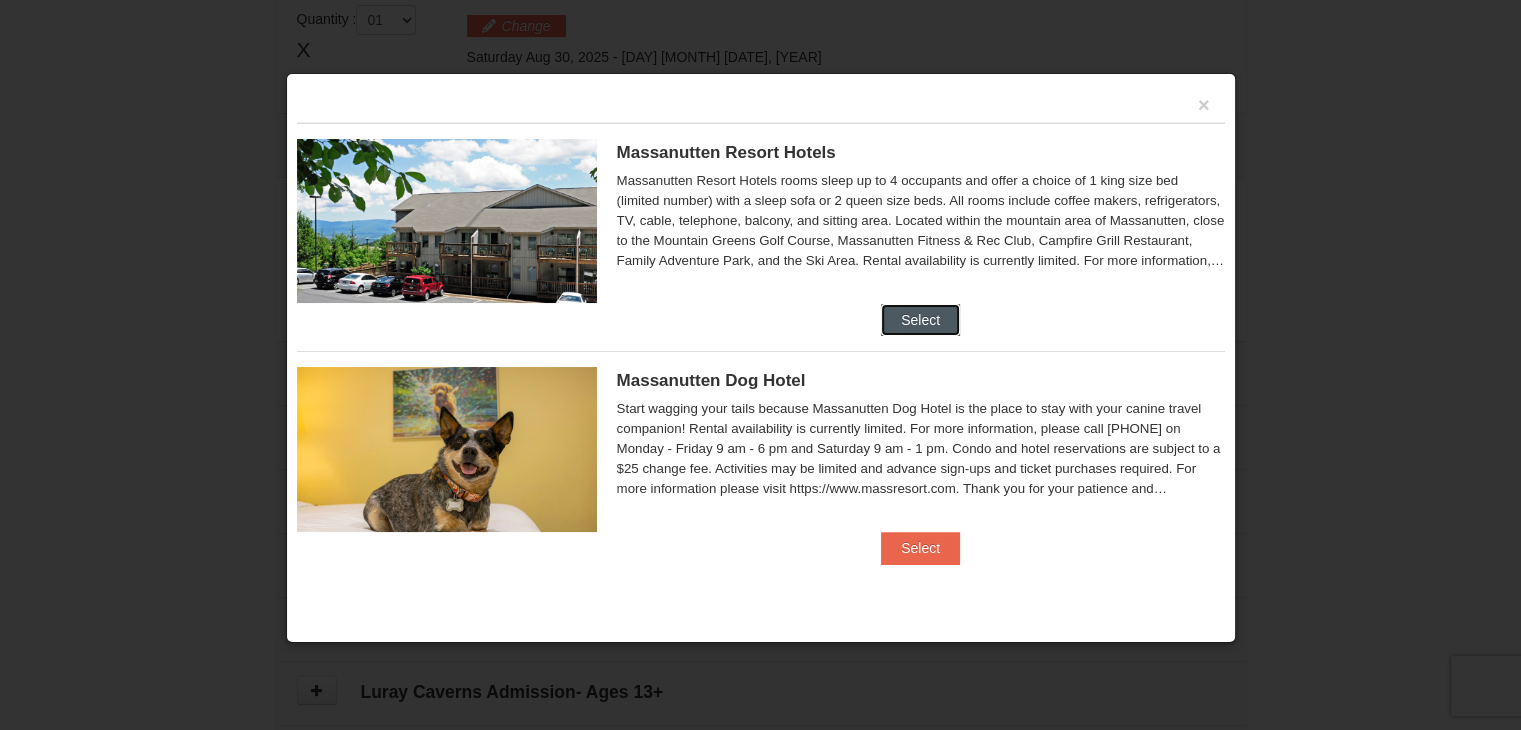 click on "Select" at bounding box center [920, 320] 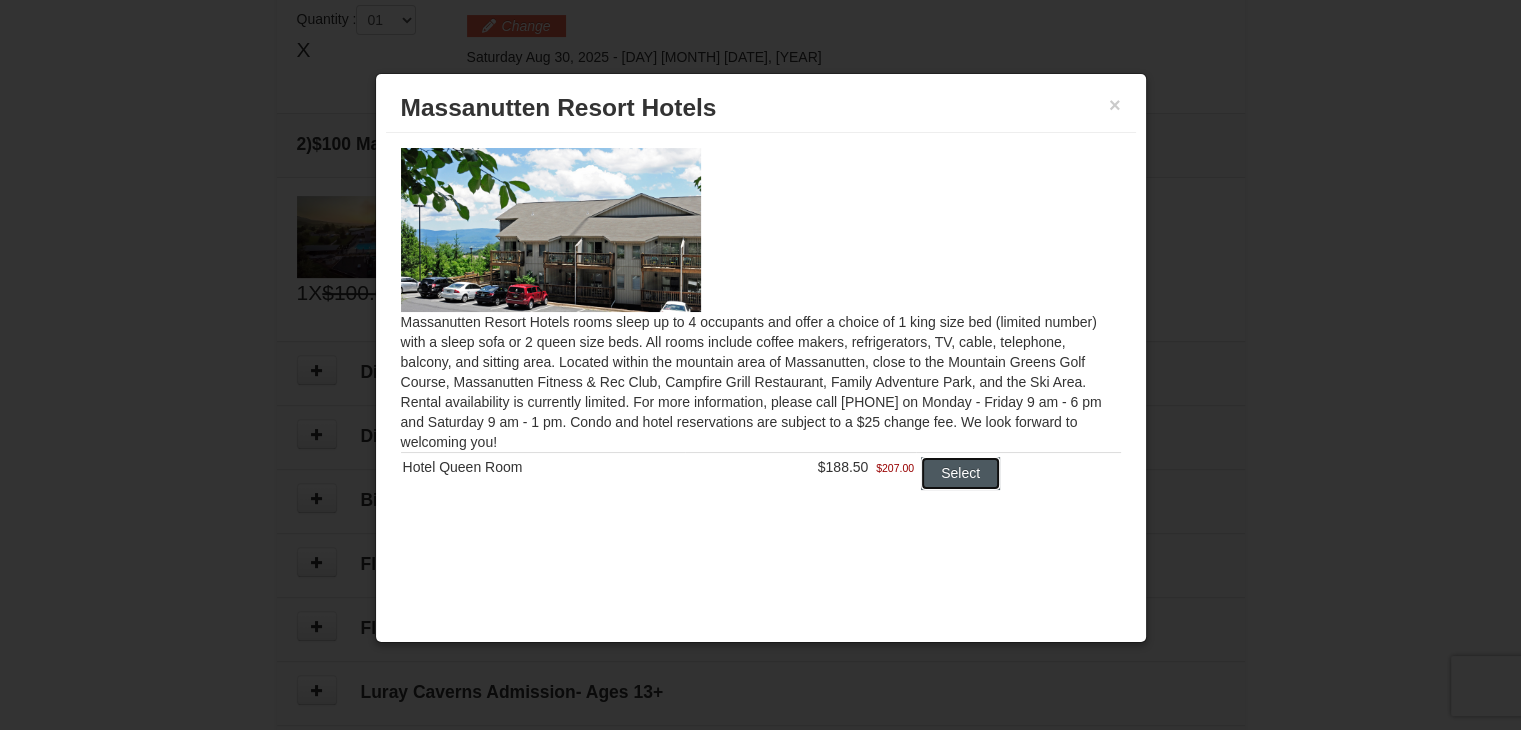 click on "Select" at bounding box center (960, 473) 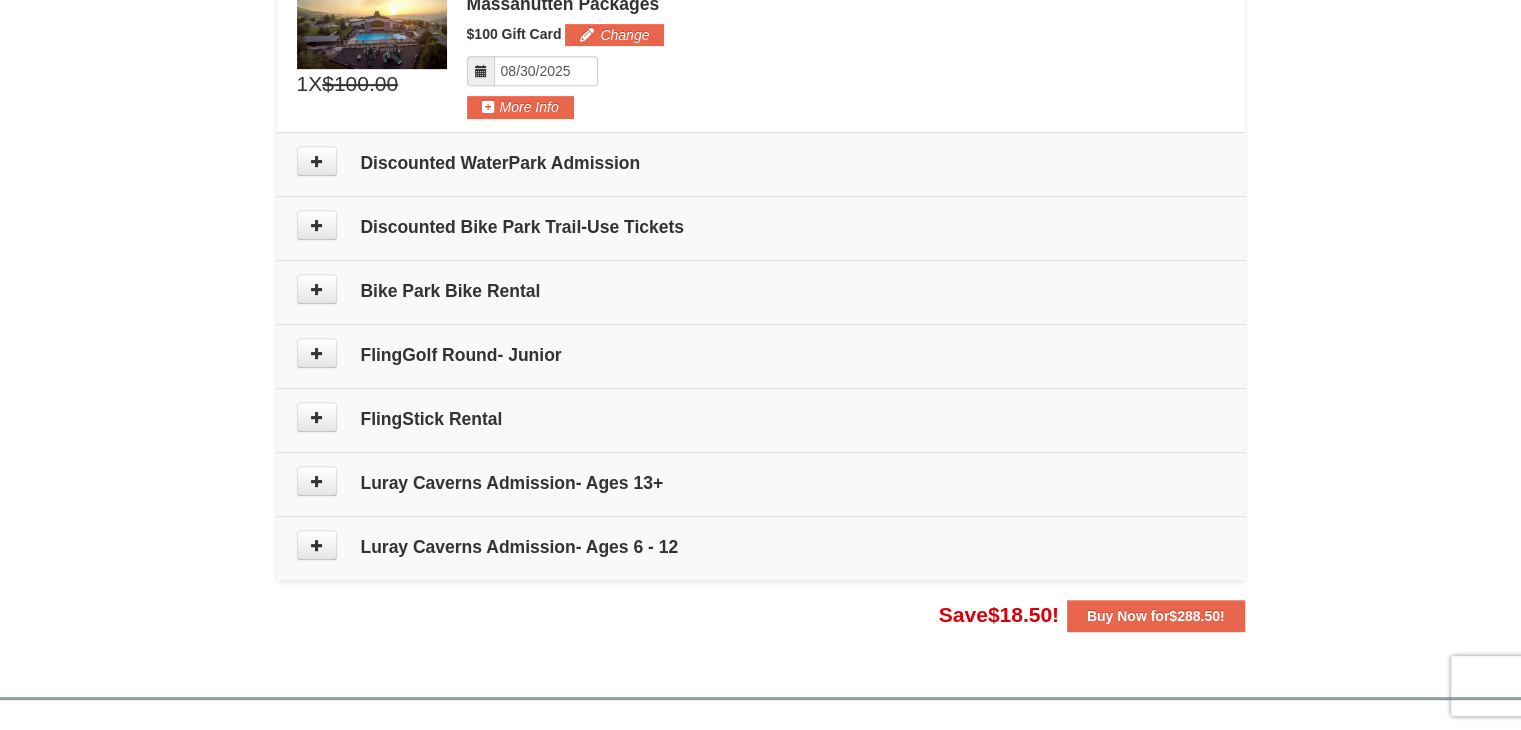 scroll, scrollTop: 911, scrollLeft: 0, axis: vertical 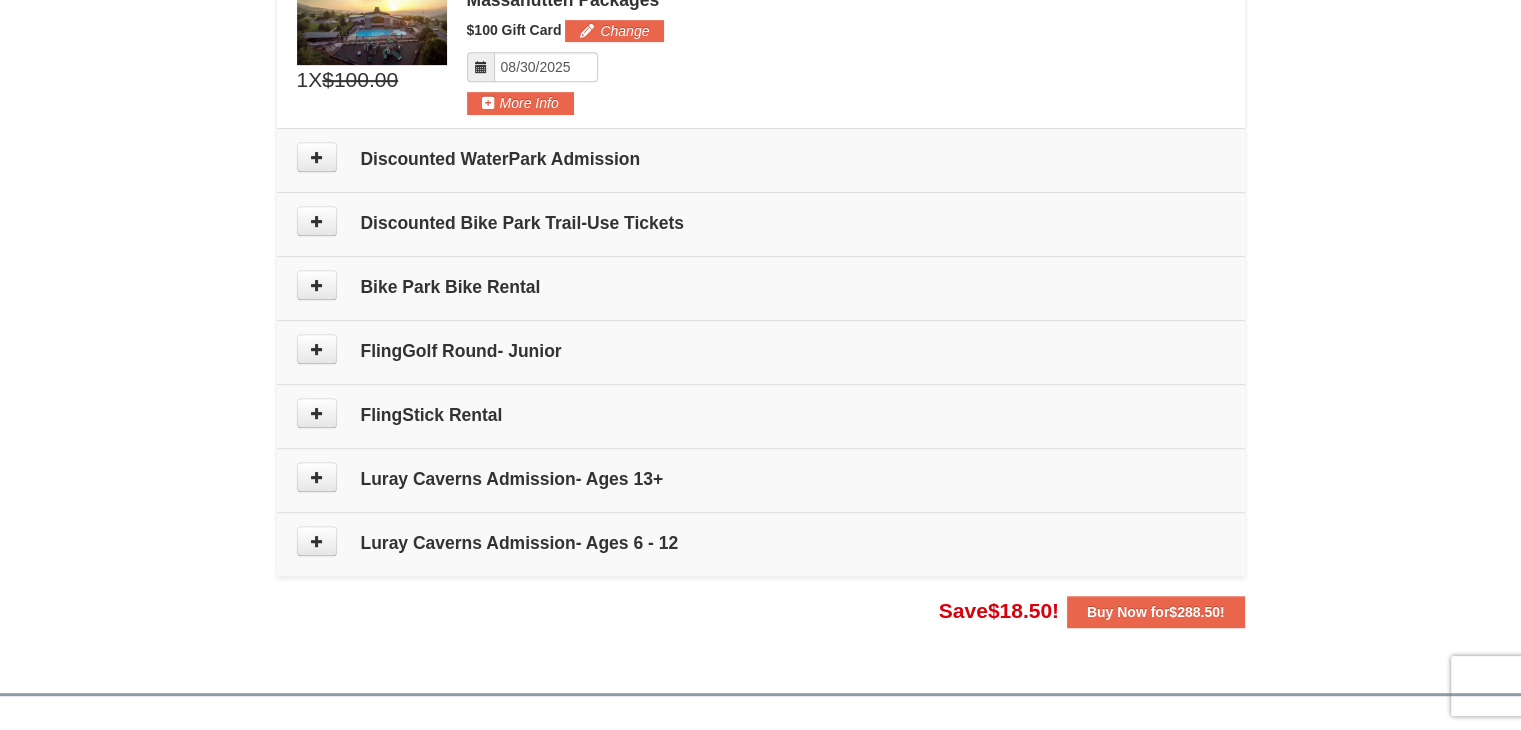click on "Discounted WaterPark Admission" at bounding box center [761, 159] 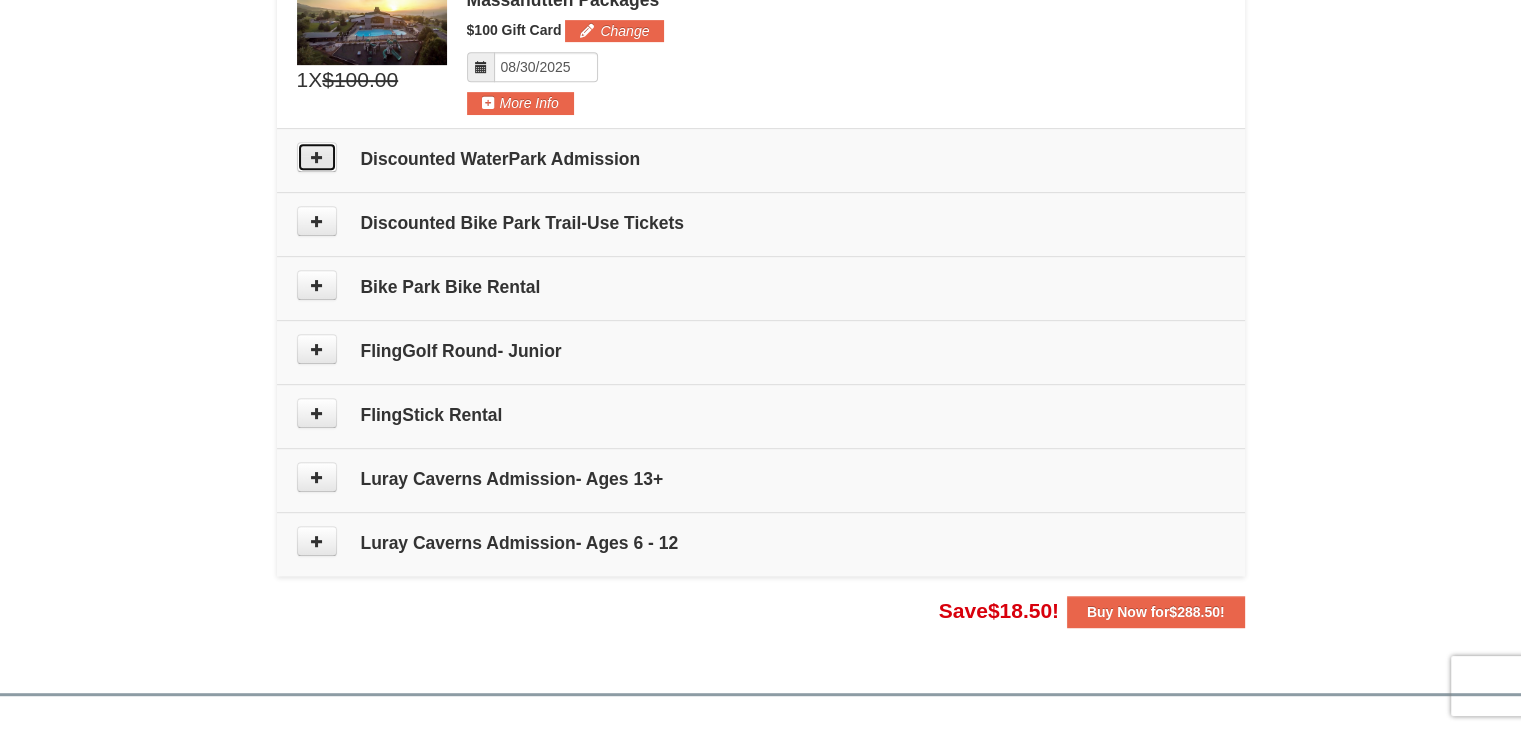click at bounding box center (317, 157) 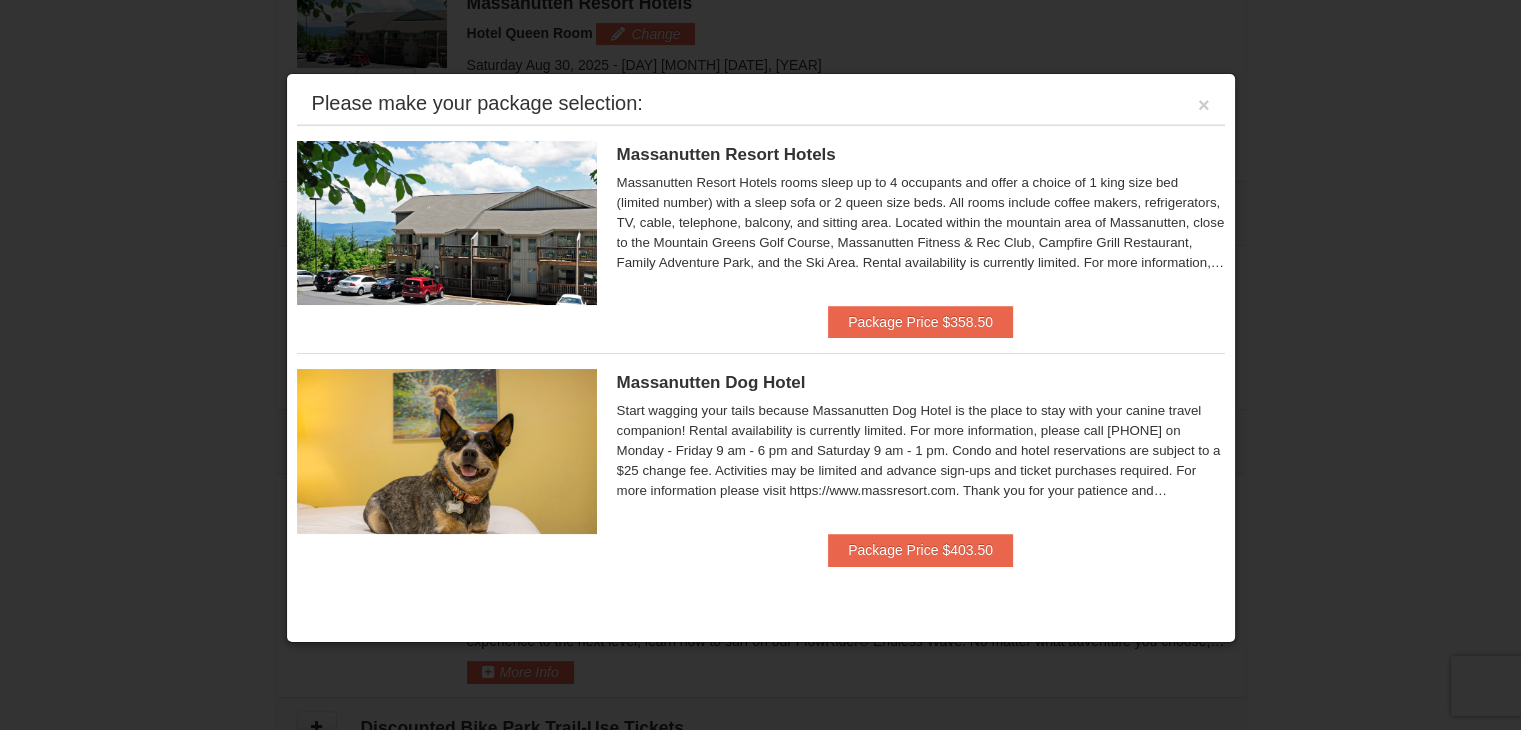 scroll, scrollTop: 615, scrollLeft: 0, axis: vertical 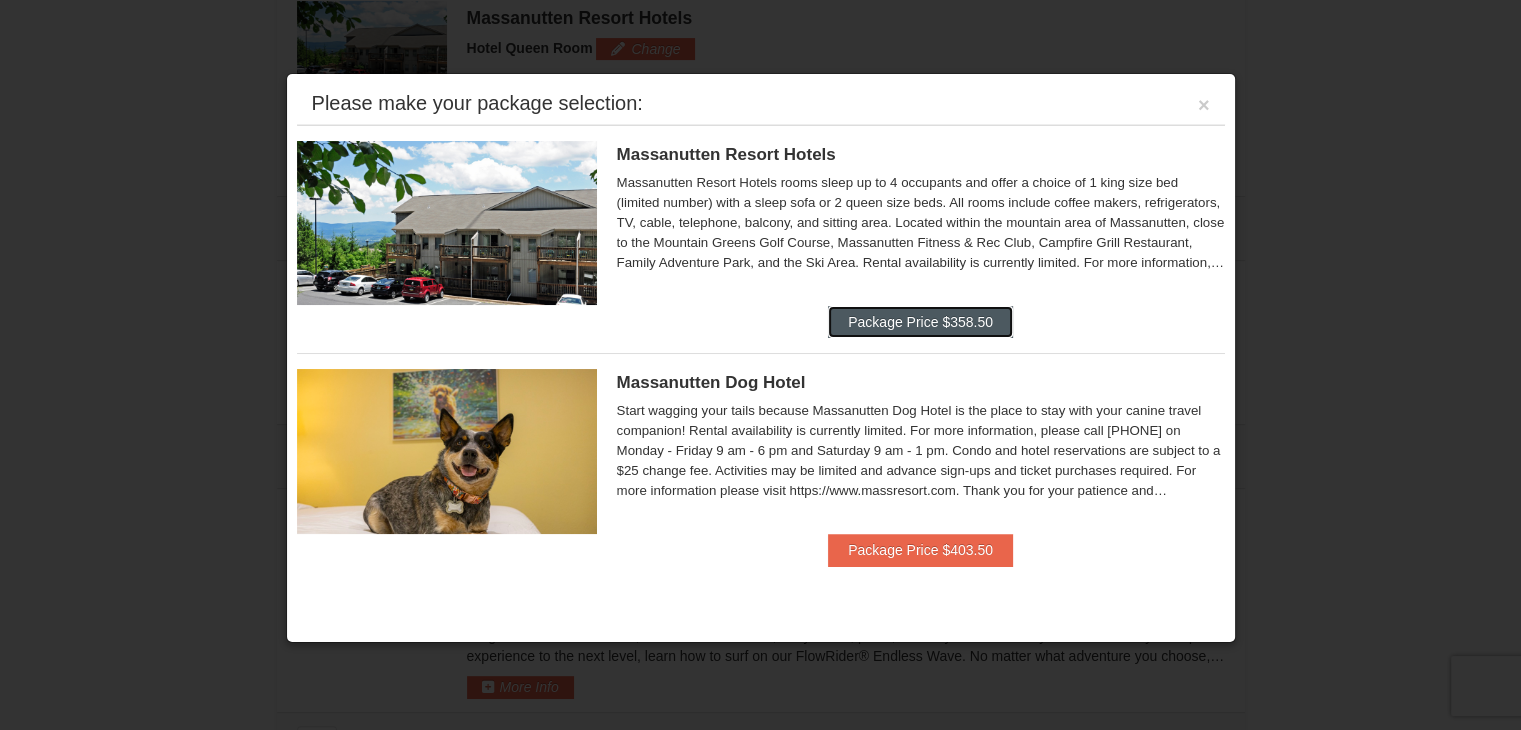 click on "Package Price $358.50" at bounding box center (920, 322) 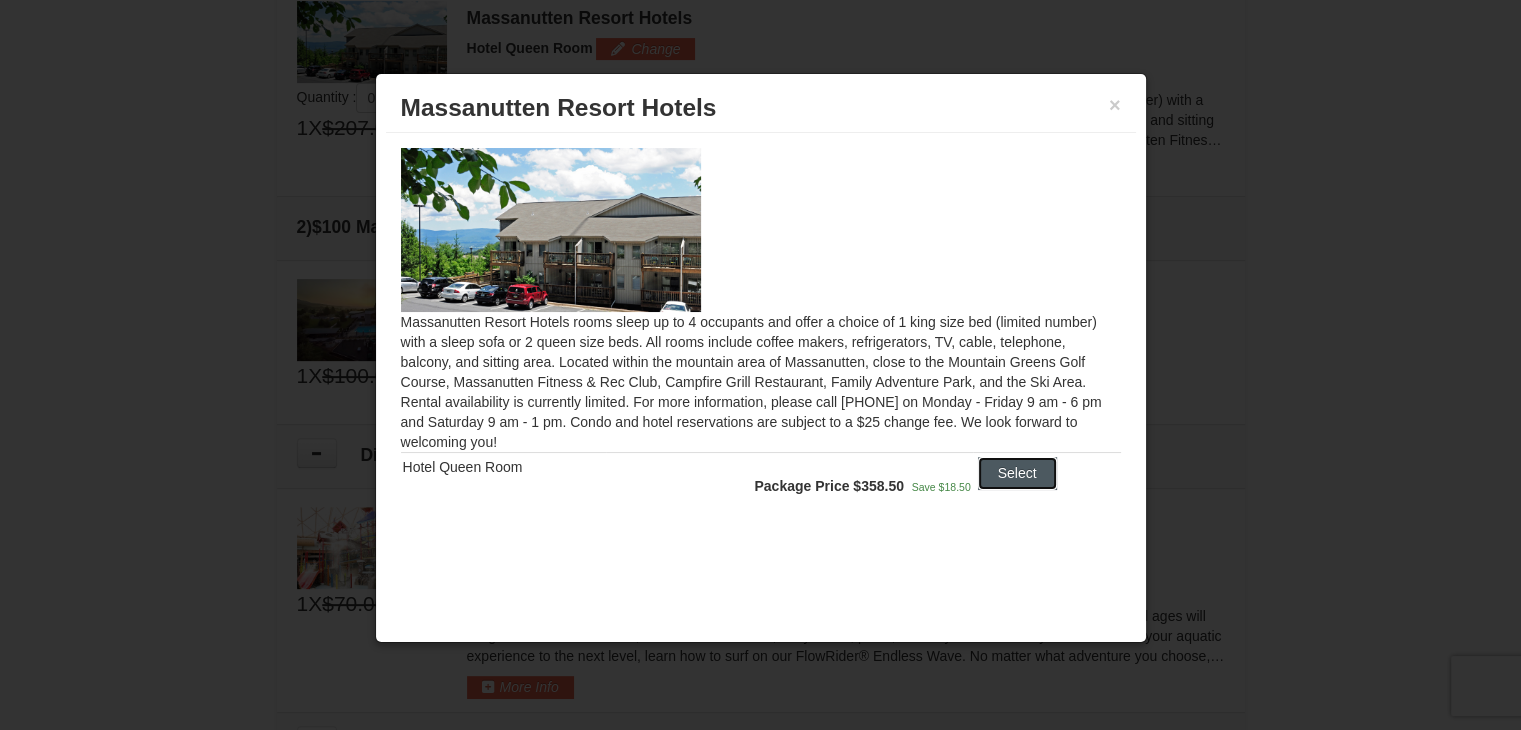 click on "Select" at bounding box center [1017, 473] 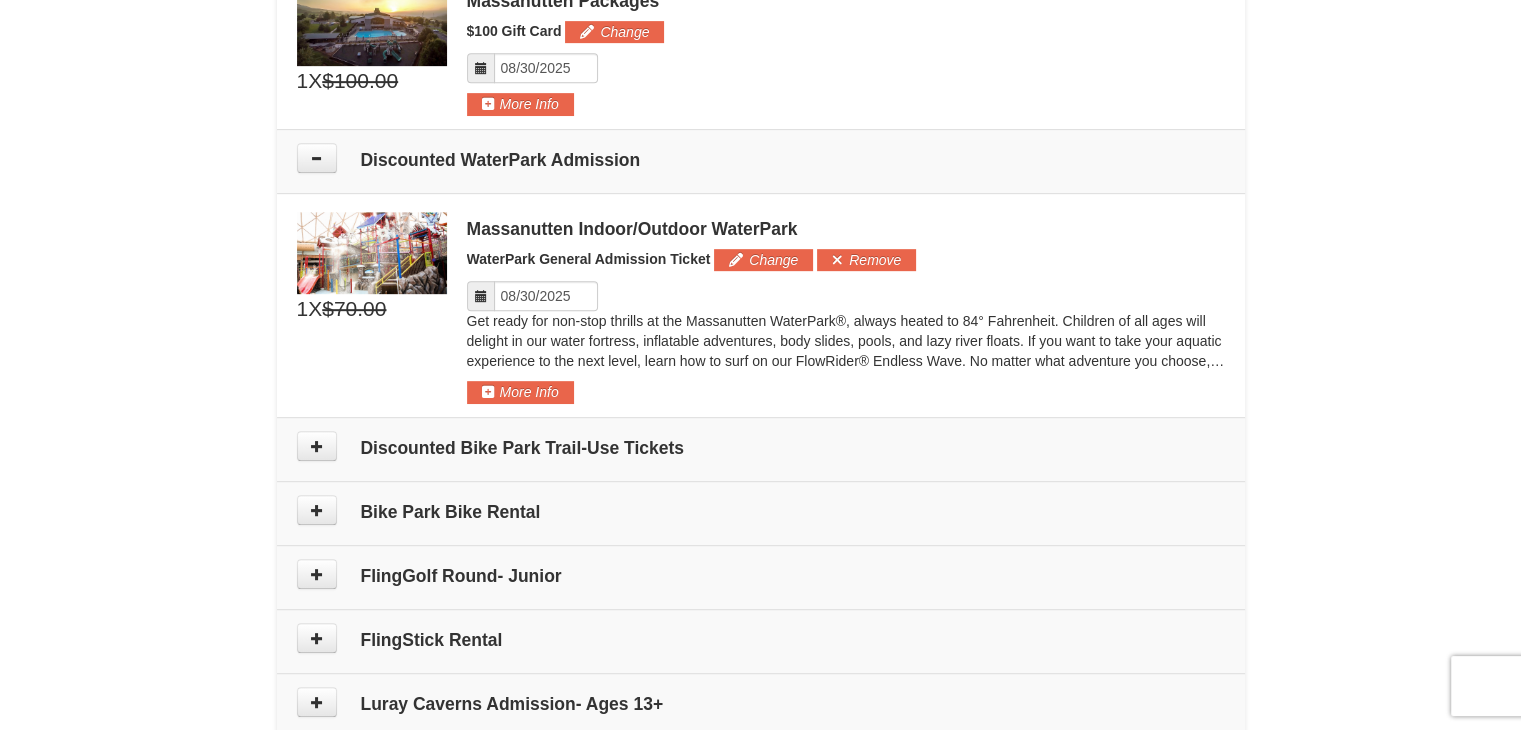 scroll, scrollTop: 915, scrollLeft: 0, axis: vertical 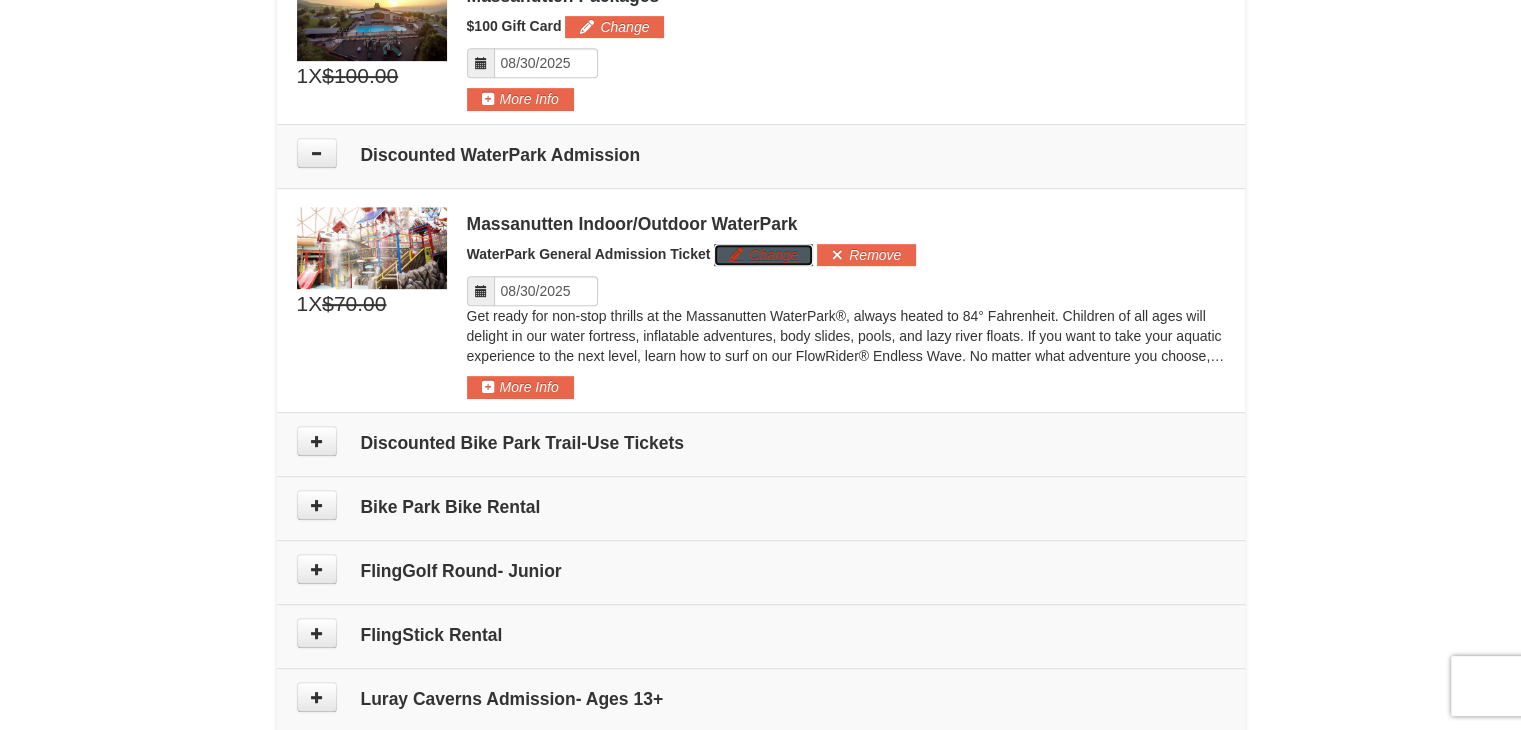 click on "Change" at bounding box center [763, 255] 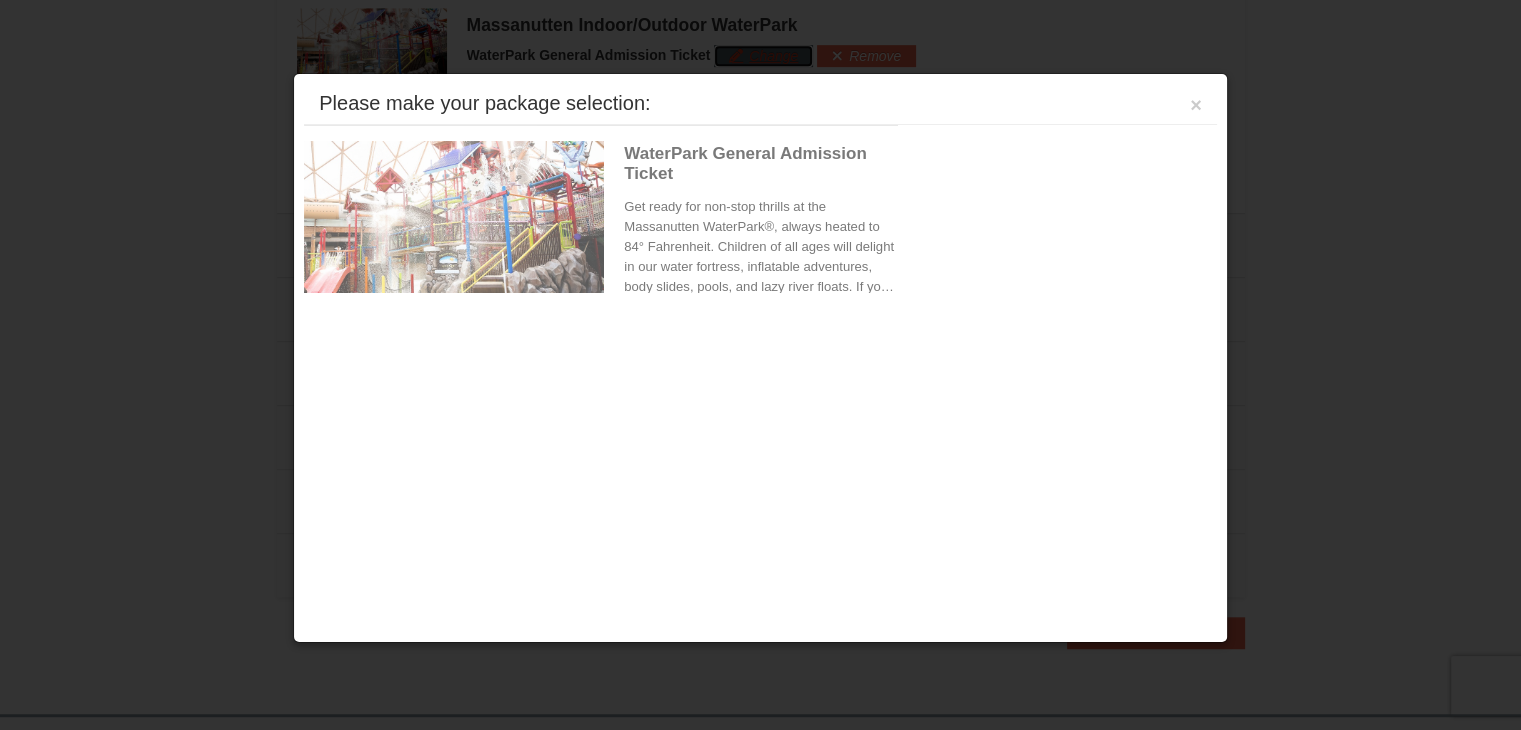 scroll, scrollTop: 1120, scrollLeft: 0, axis: vertical 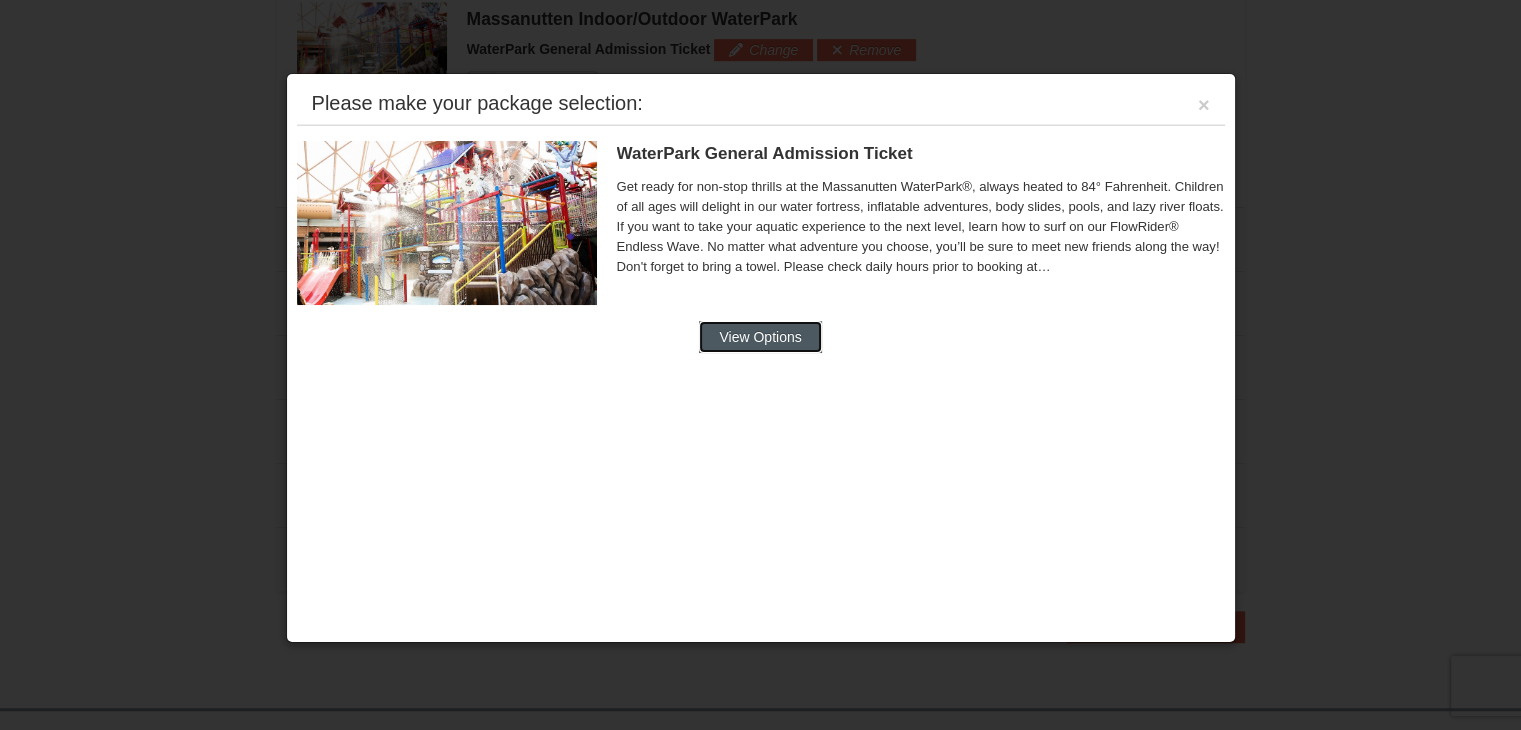 click on "View Options" at bounding box center (760, 337) 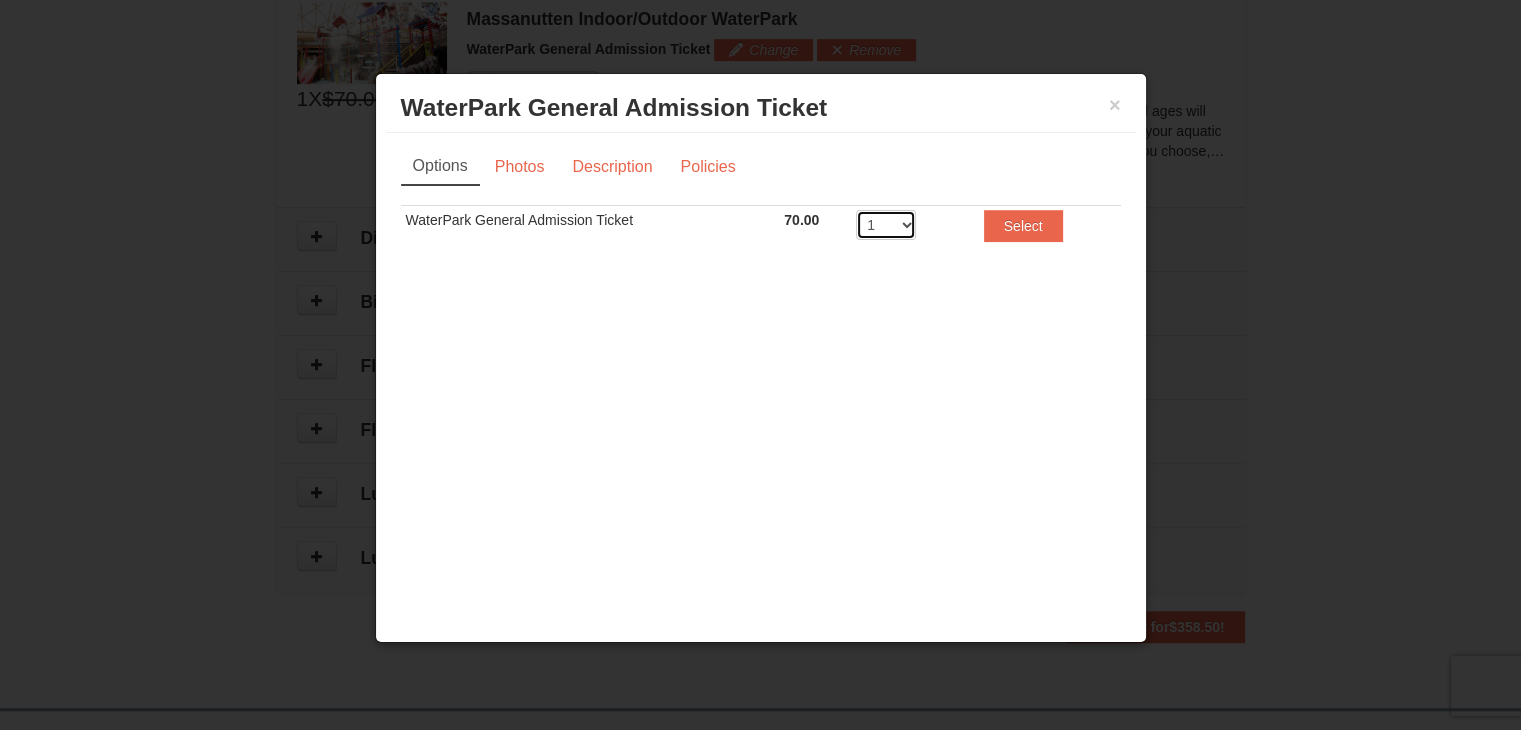 click on "1 2 3 4 5 6 7 8" at bounding box center [886, 225] 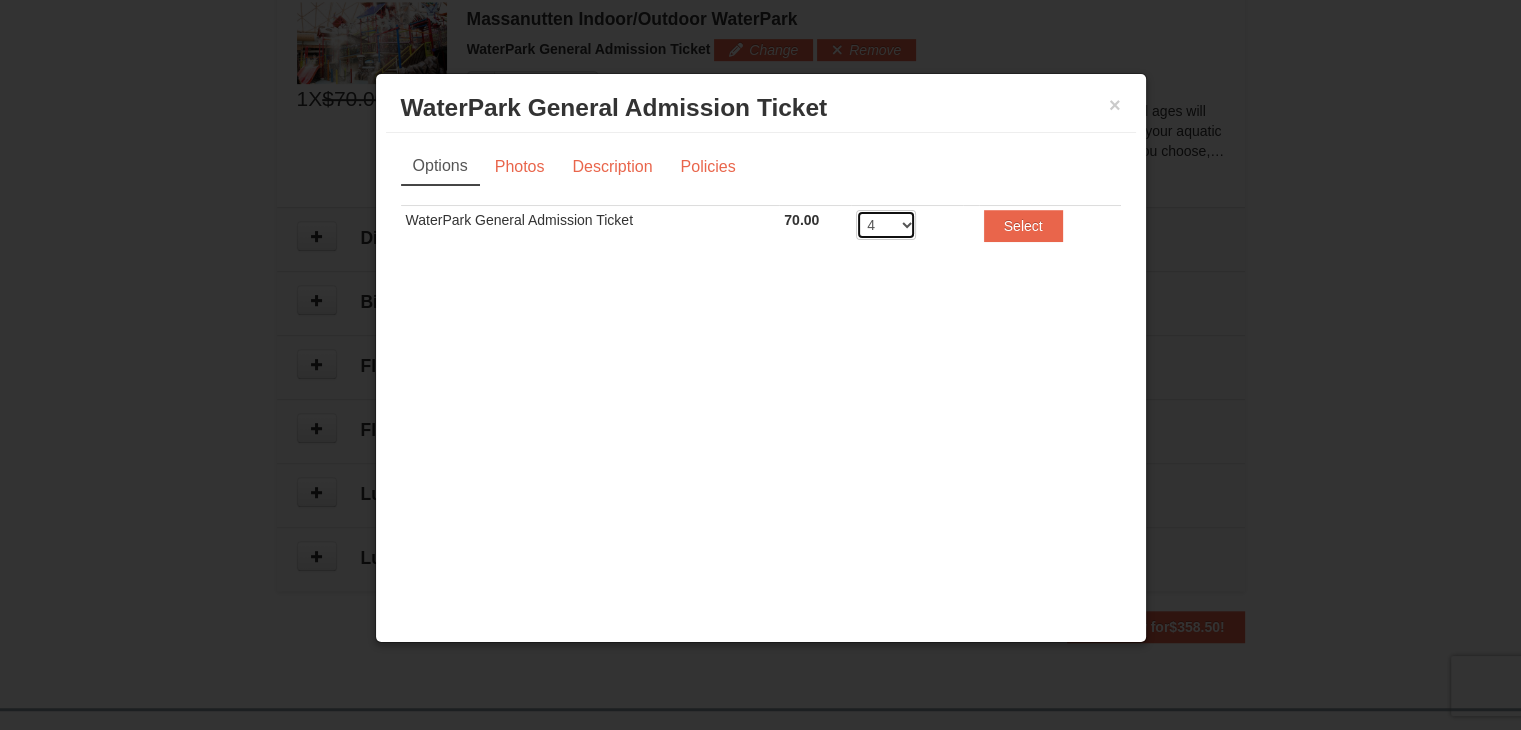click on "1 2 3 4 5 6 7 8" at bounding box center (886, 225) 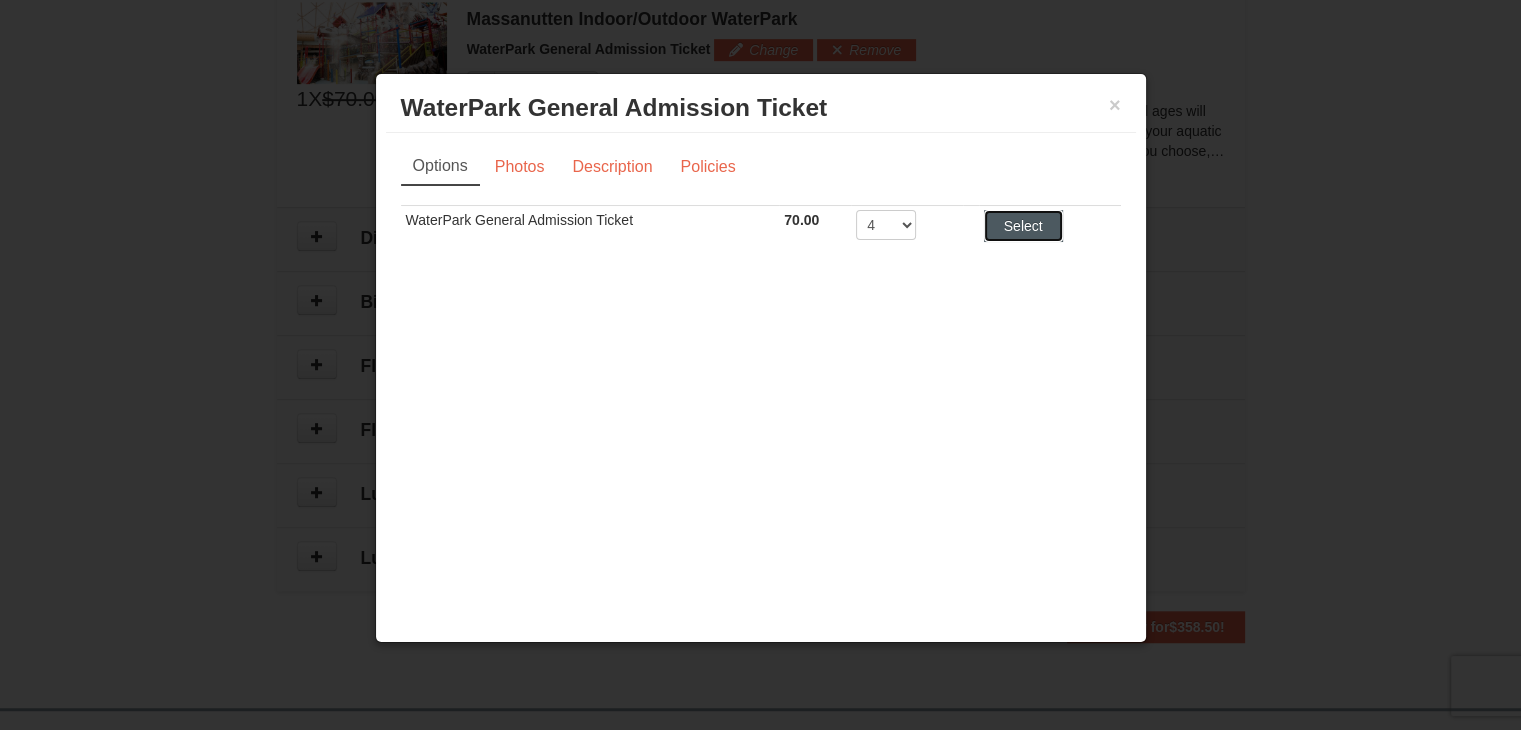 click on "Select" at bounding box center [1023, 226] 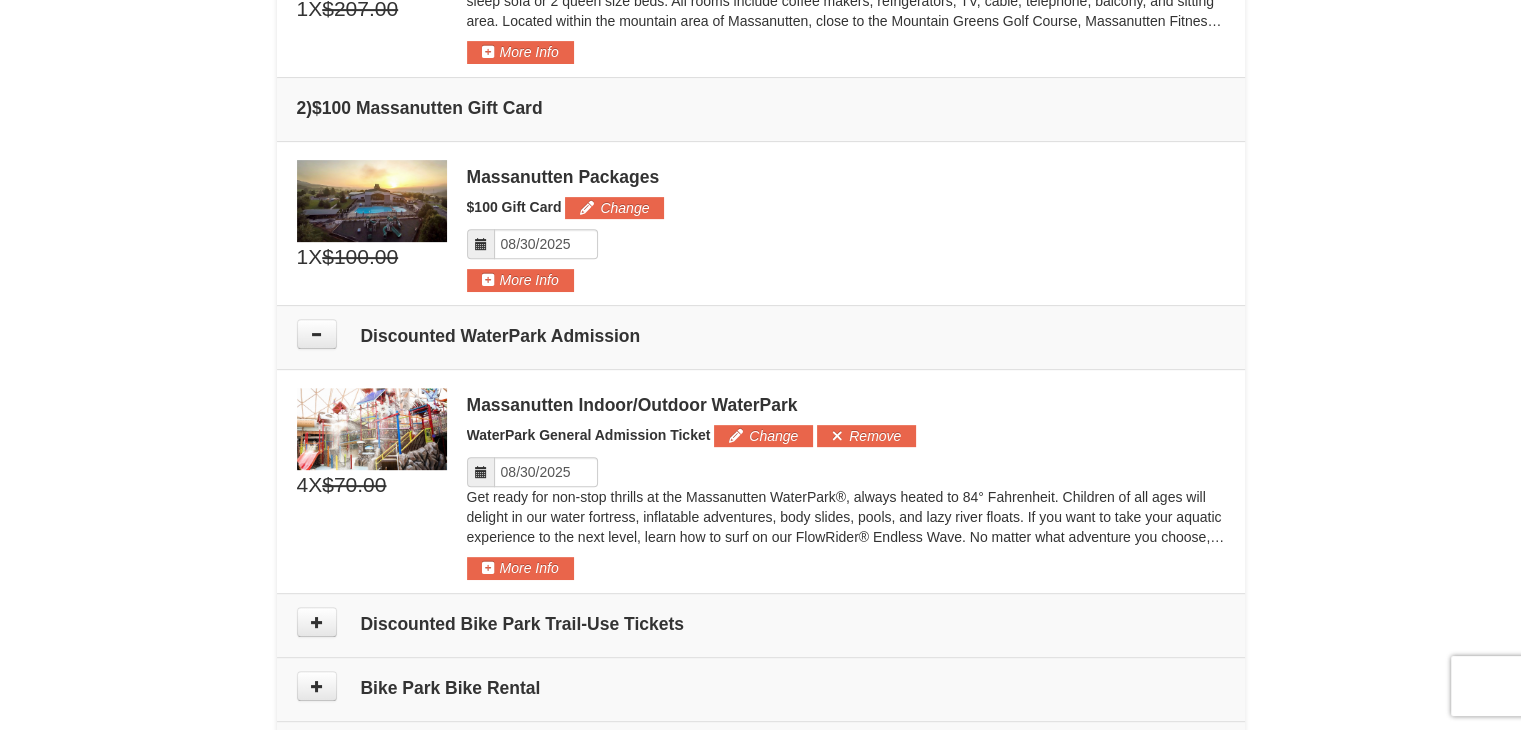 scroll, scrollTop: 0, scrollLeft: 0, axis: both 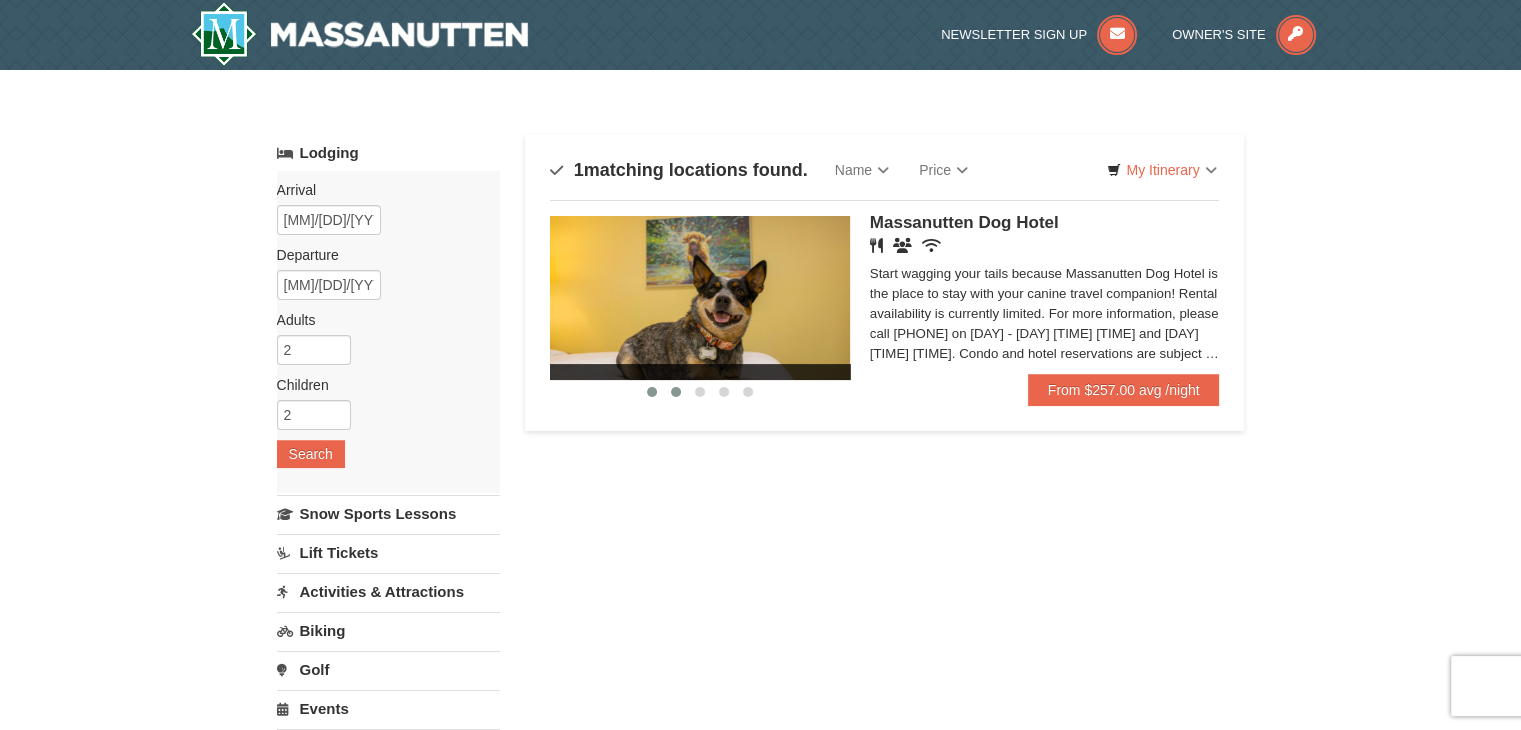 click at bounding box center [676, 392] 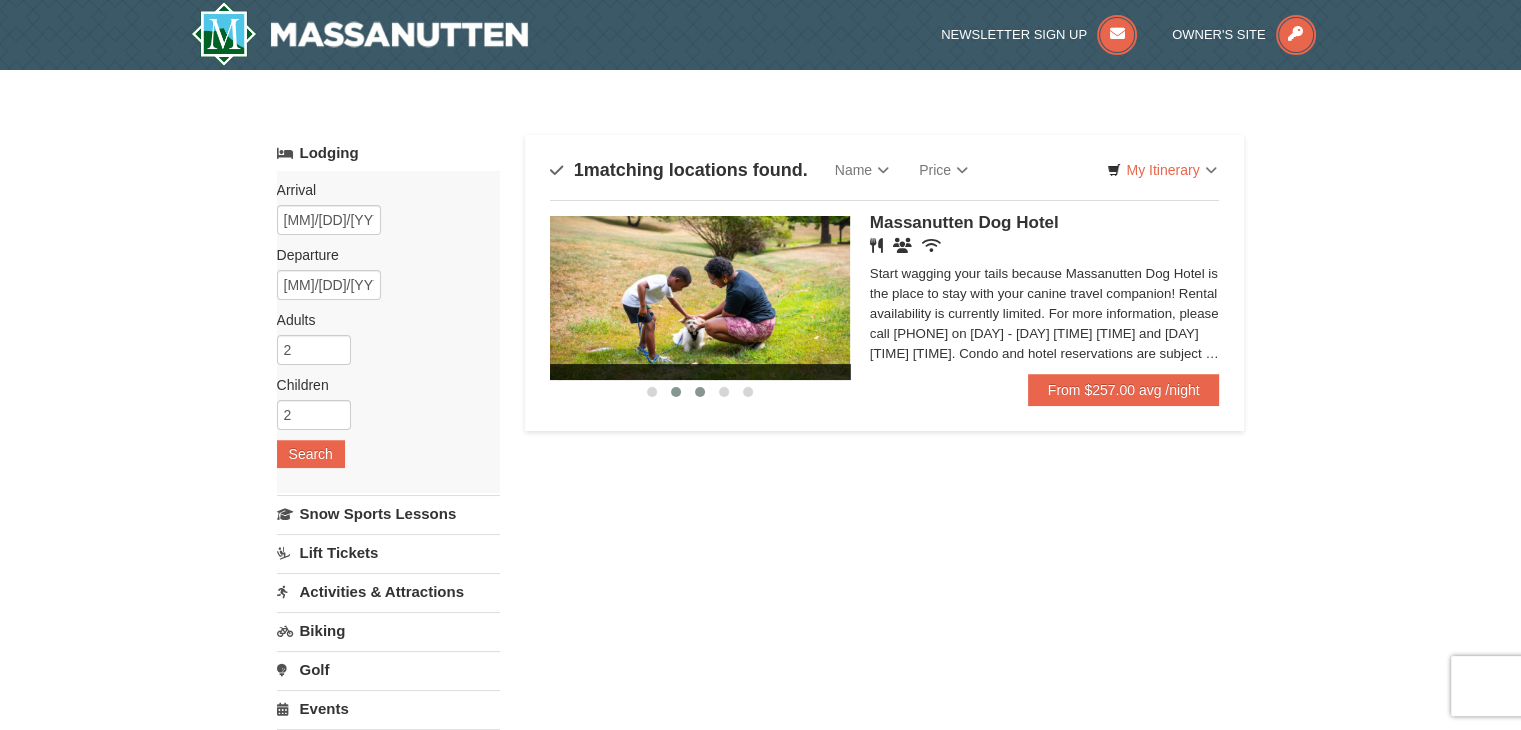 click at bounding box center (700, 392) 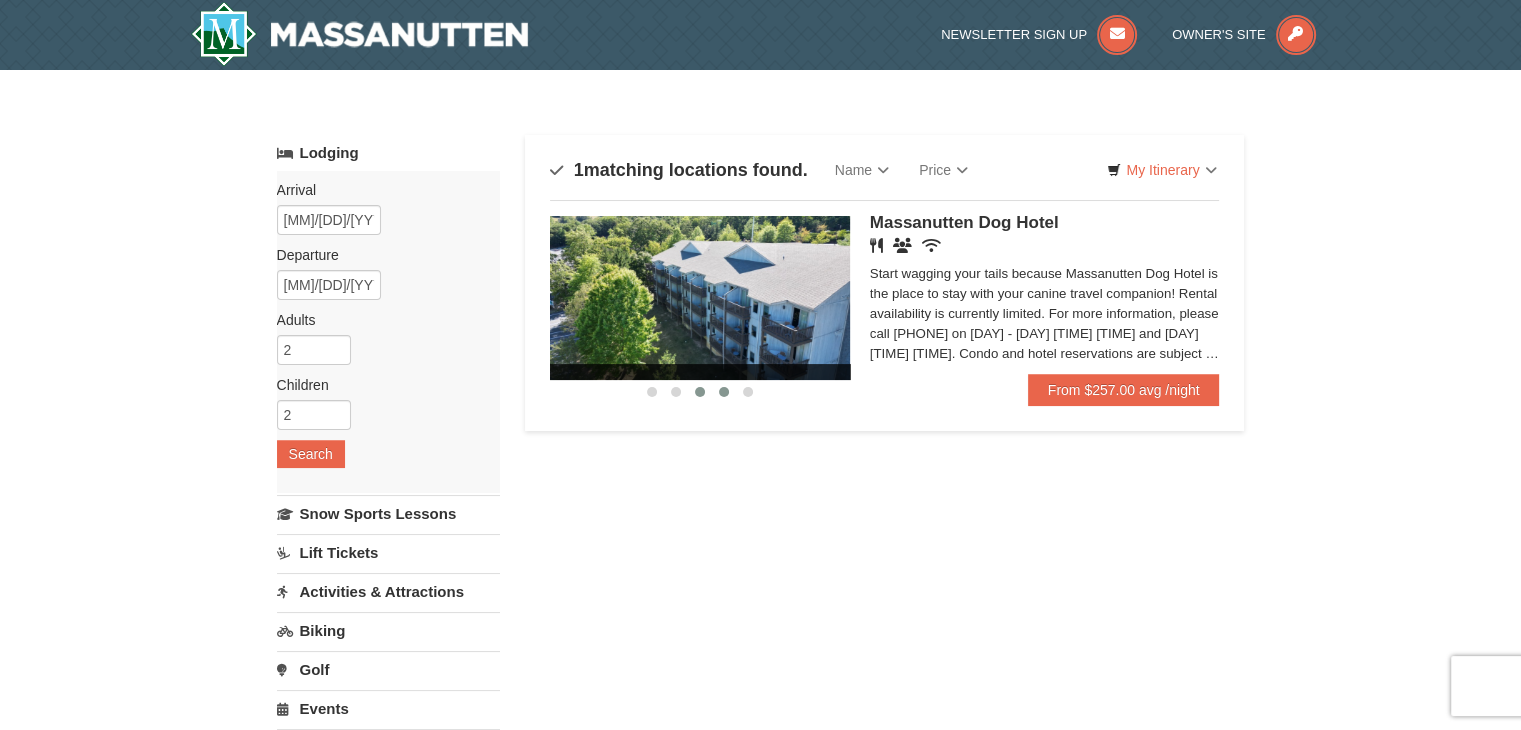 click at bounding box center (724, 392) 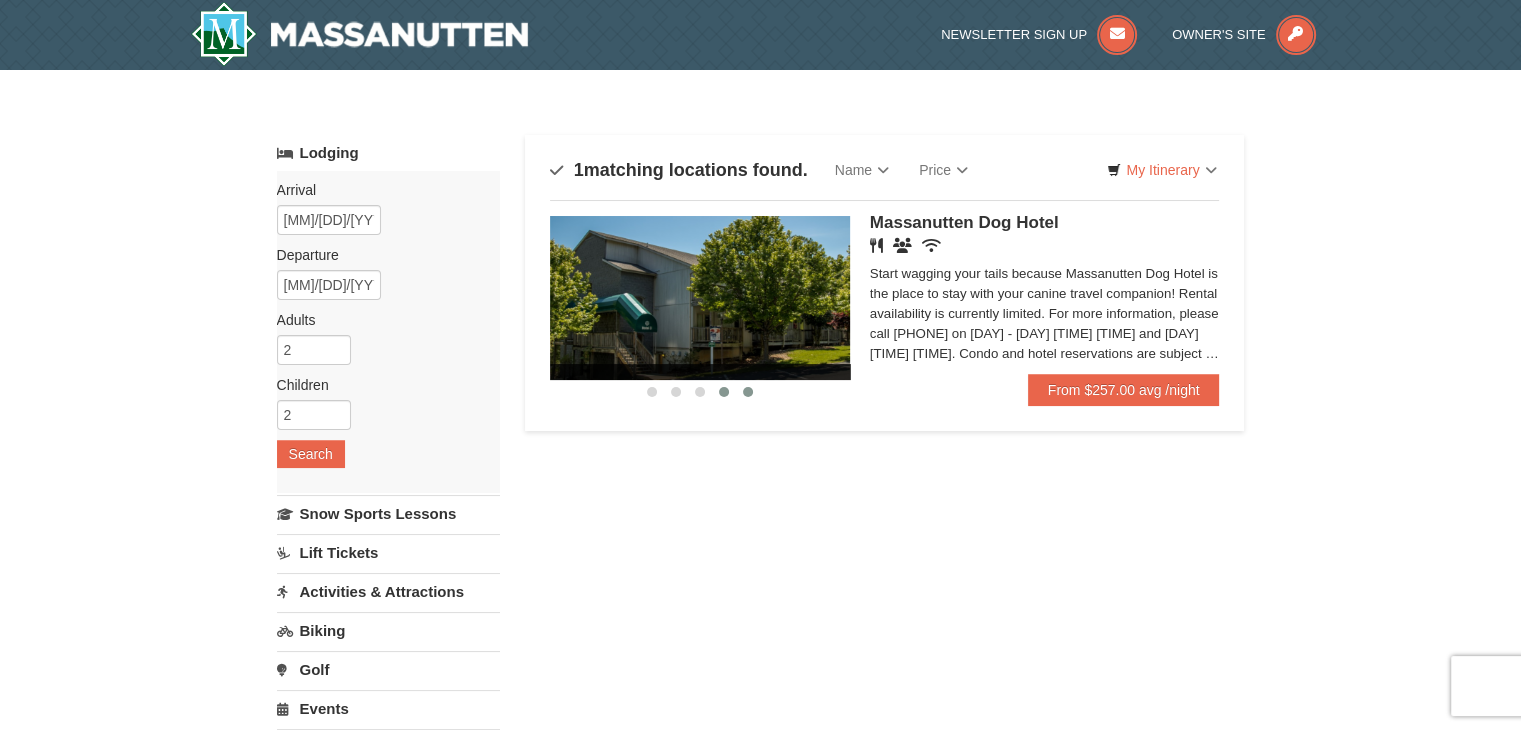 click at bounding box center (748, 392) 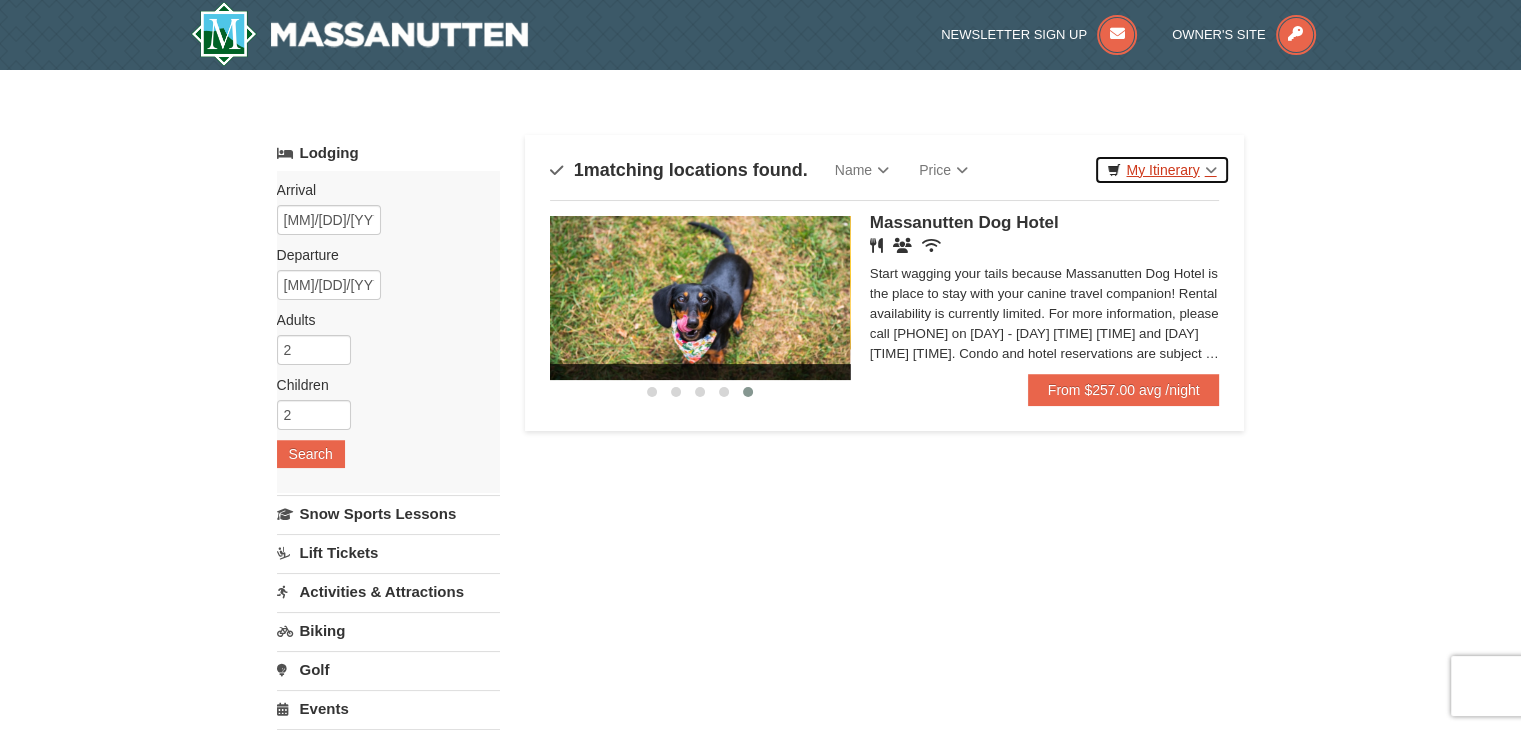 click on "My Itinerary" at bounding box center [1161, 170] 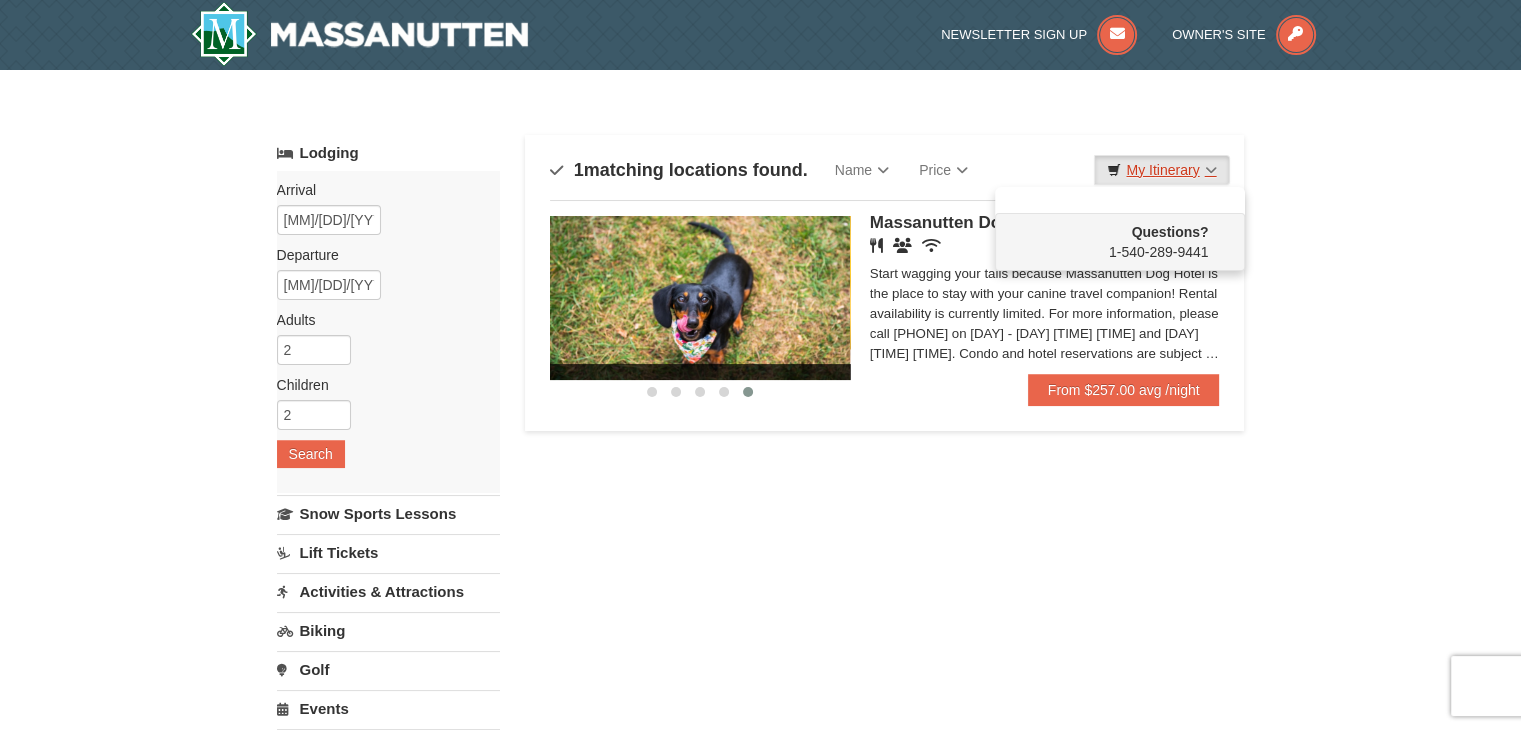 click on "My Itinerary" at bounding box center [1161, 170] 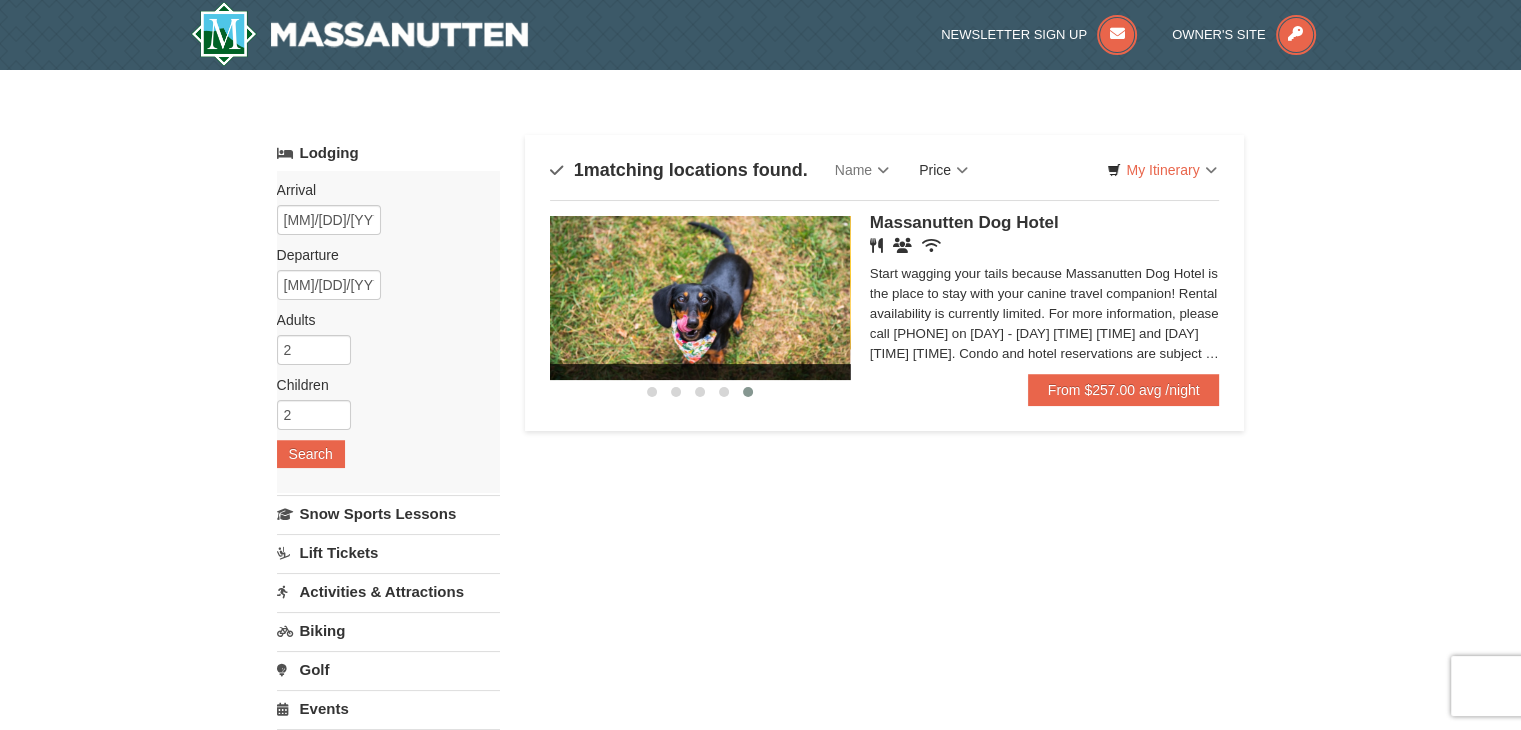 click on "Price" at bounding box center (943, 170) 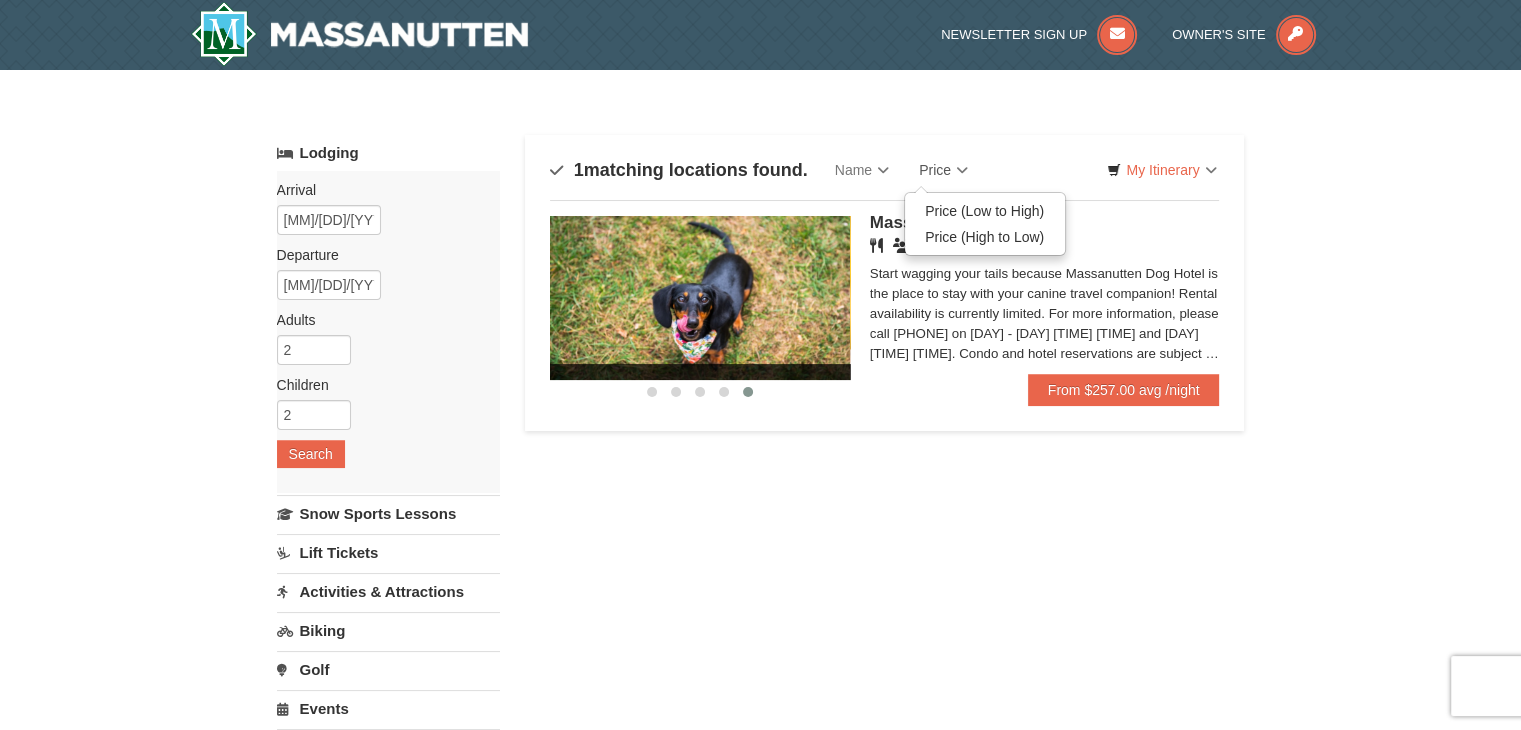 click on "Price" at bounding box center (943, 170) 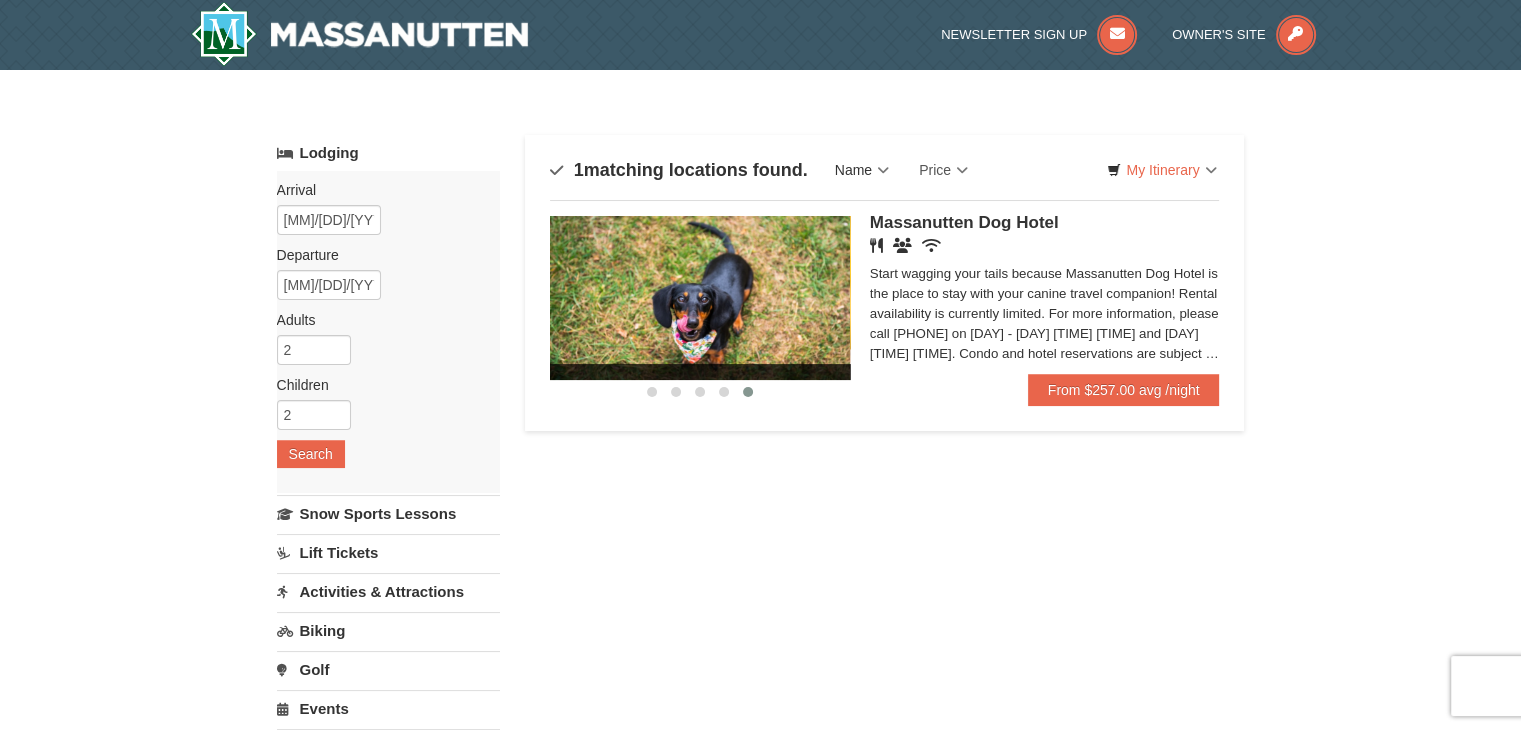 click on "Name" at bounding box center (862, 170) 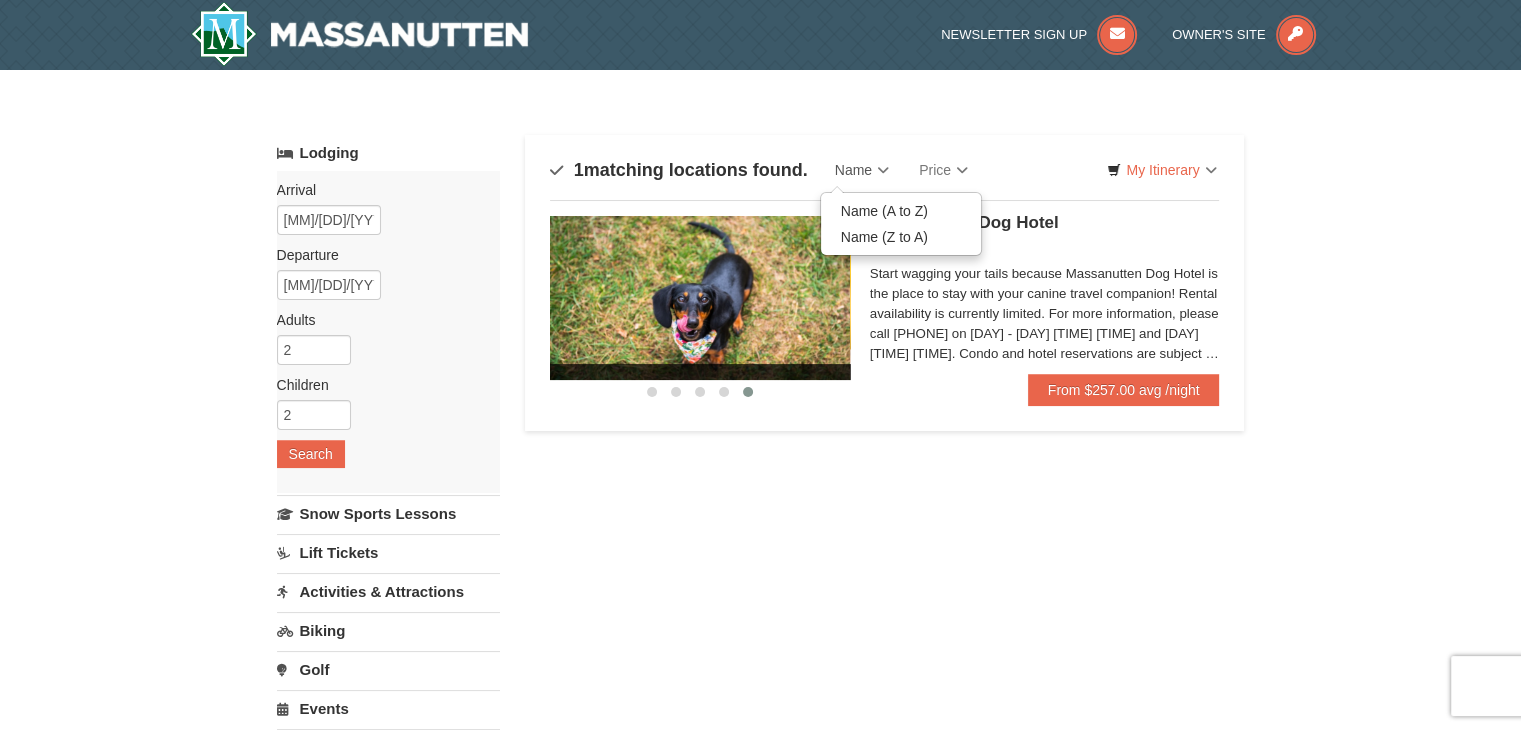 click on "Name" at bounding box center (862, 170) 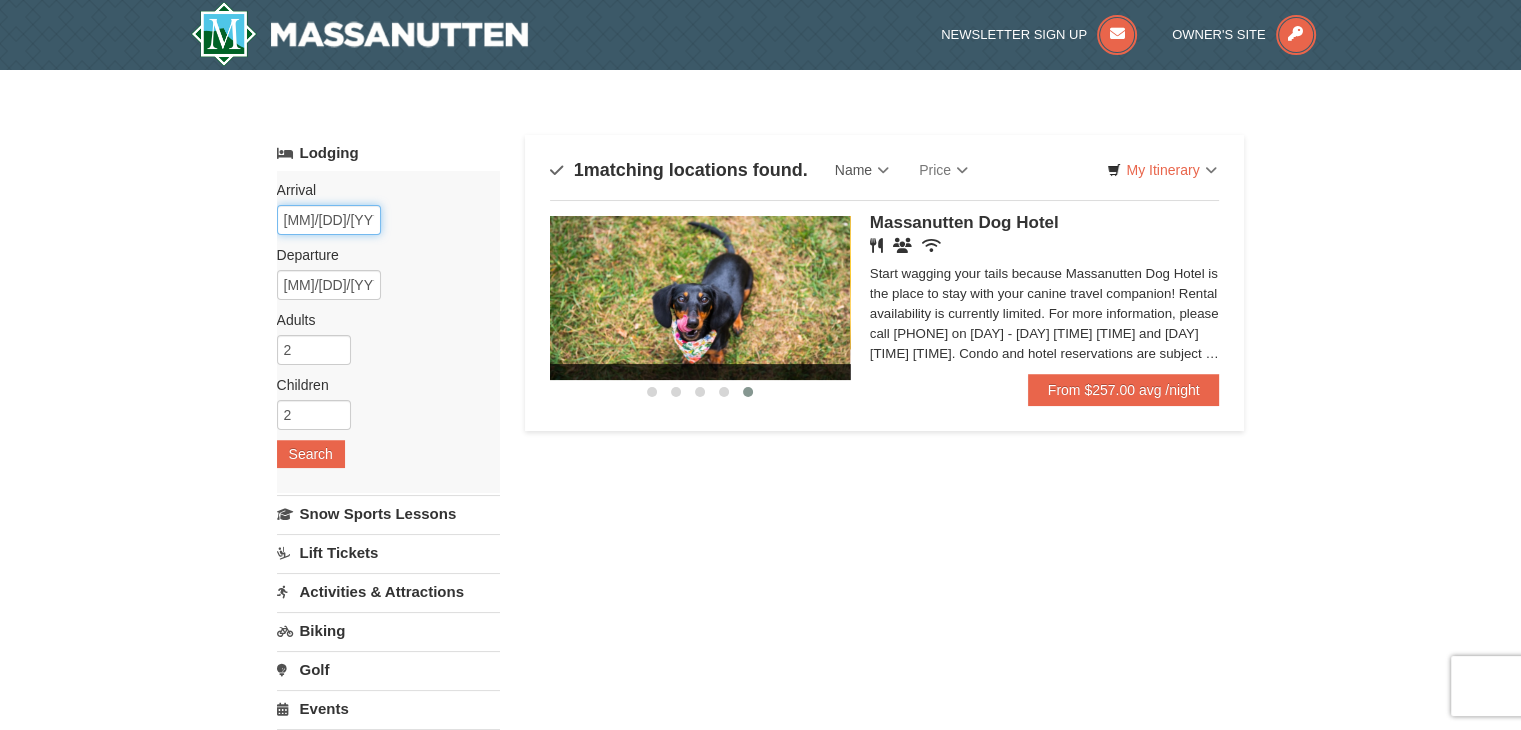 click on "10/18/2025" at bounding box center (329, 220) 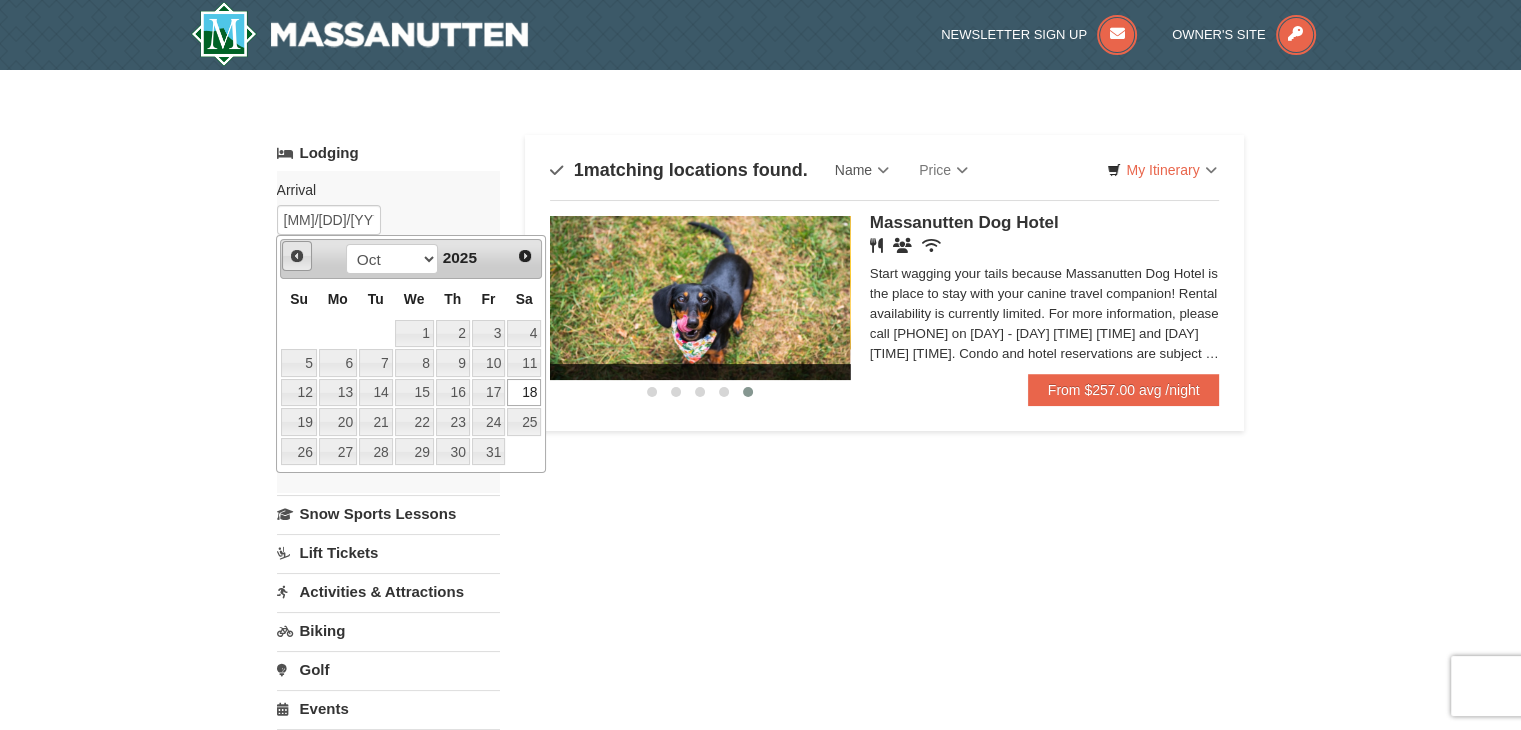 click on "Prev" at bounding box center [297, 256] 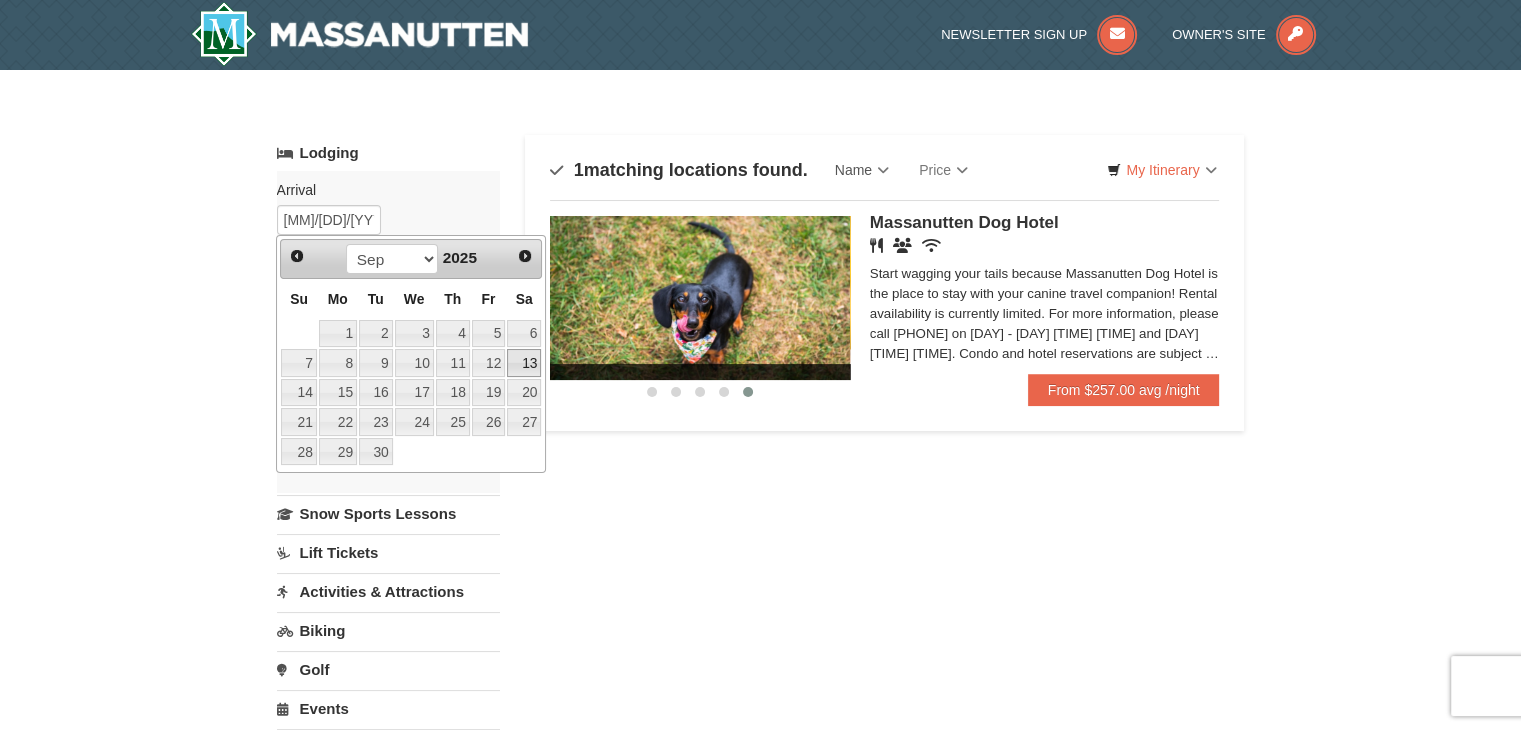 click on "13" at bounding box center [524, 363] 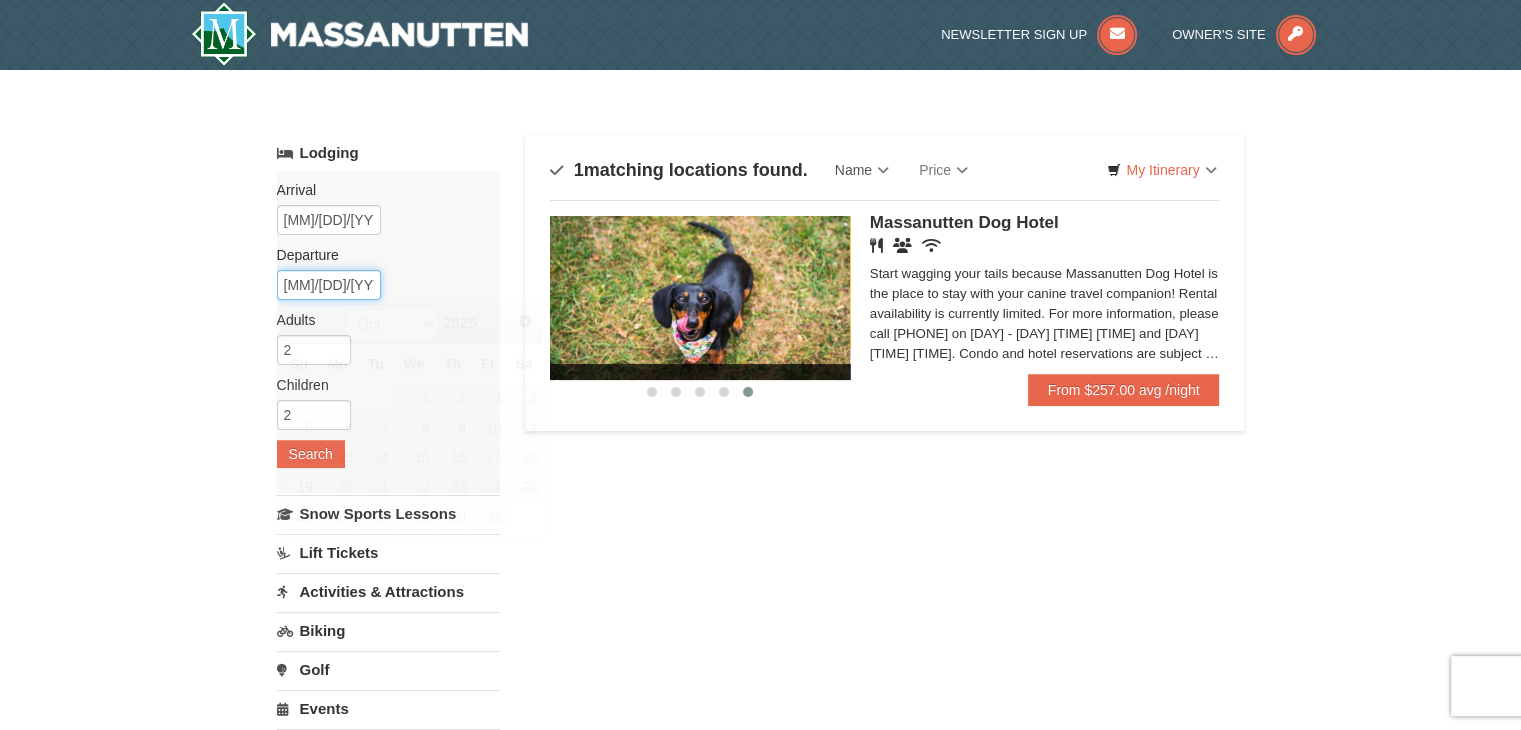 click on "10/19/2025" at bounding box center (329, 285) 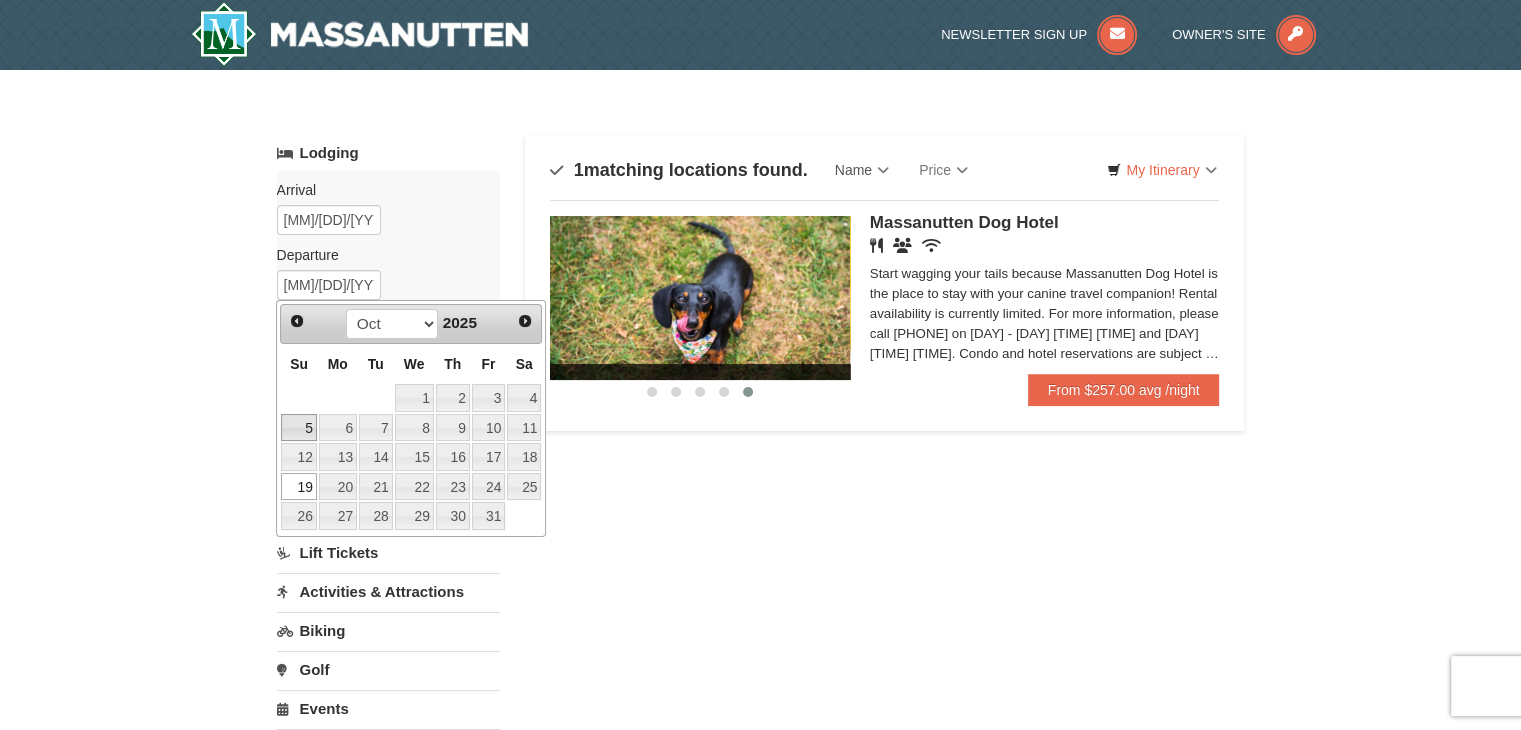 click on "5" at bounding box center (298, 428) 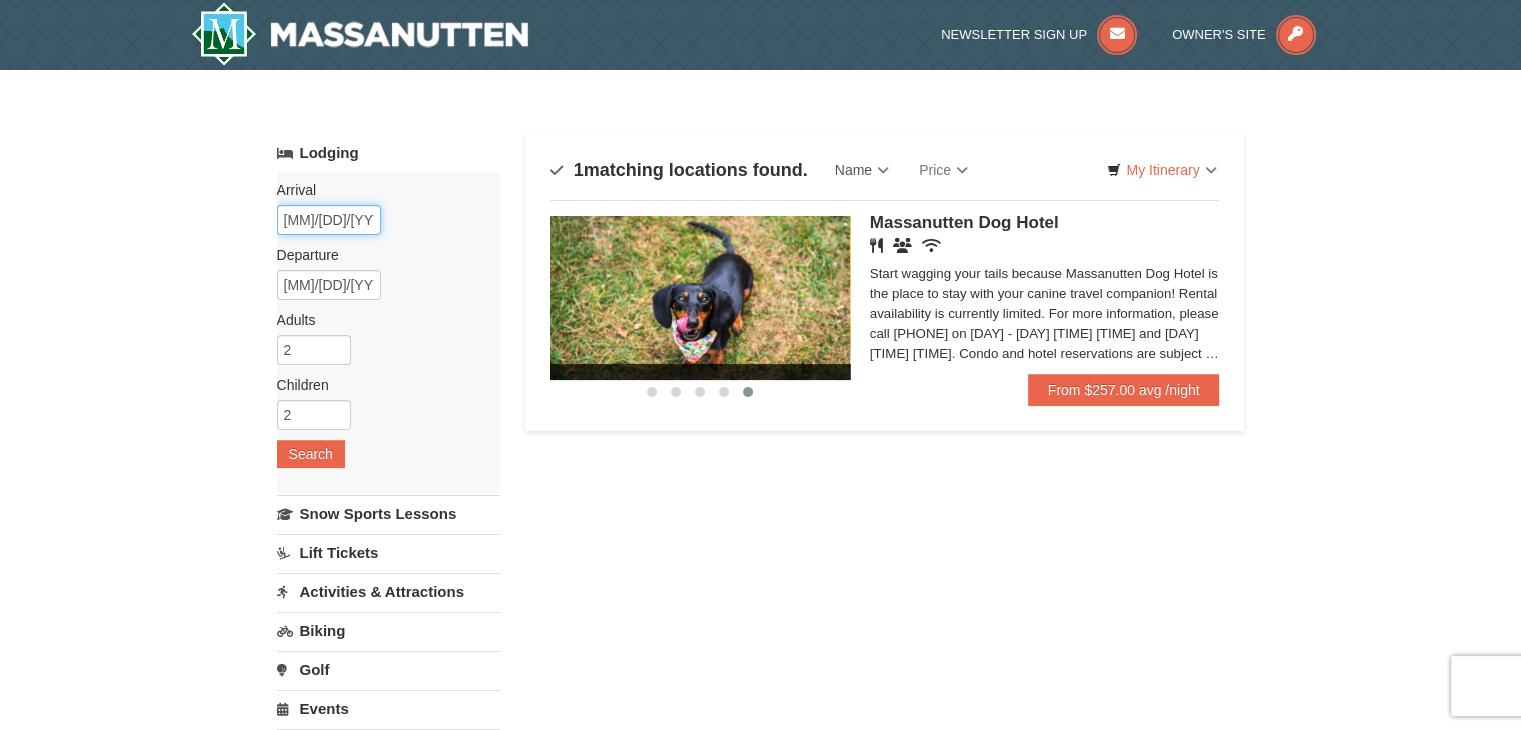 click on "[DATE]" at bounding box center [329, 220] 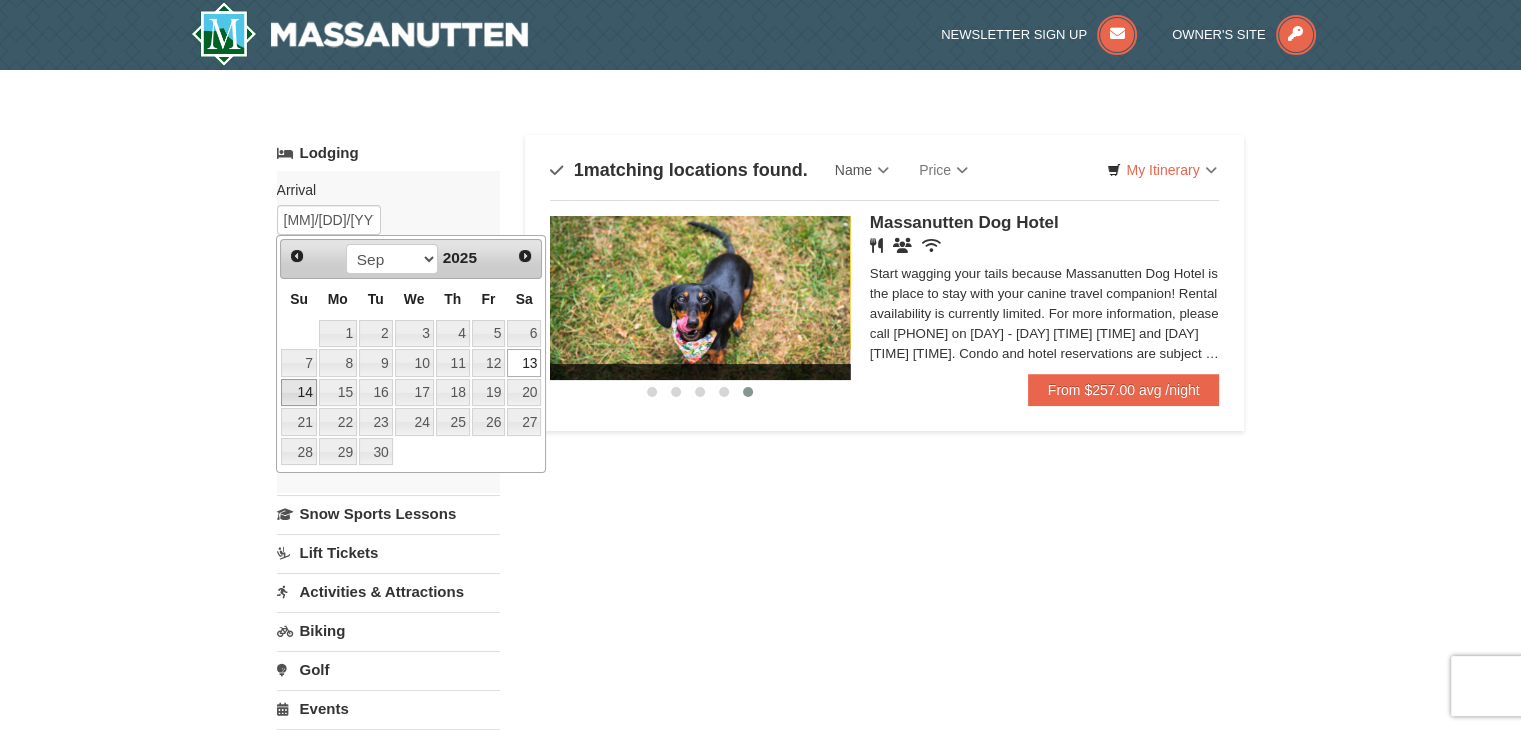 click on "14" at bounding box center (298, 393) 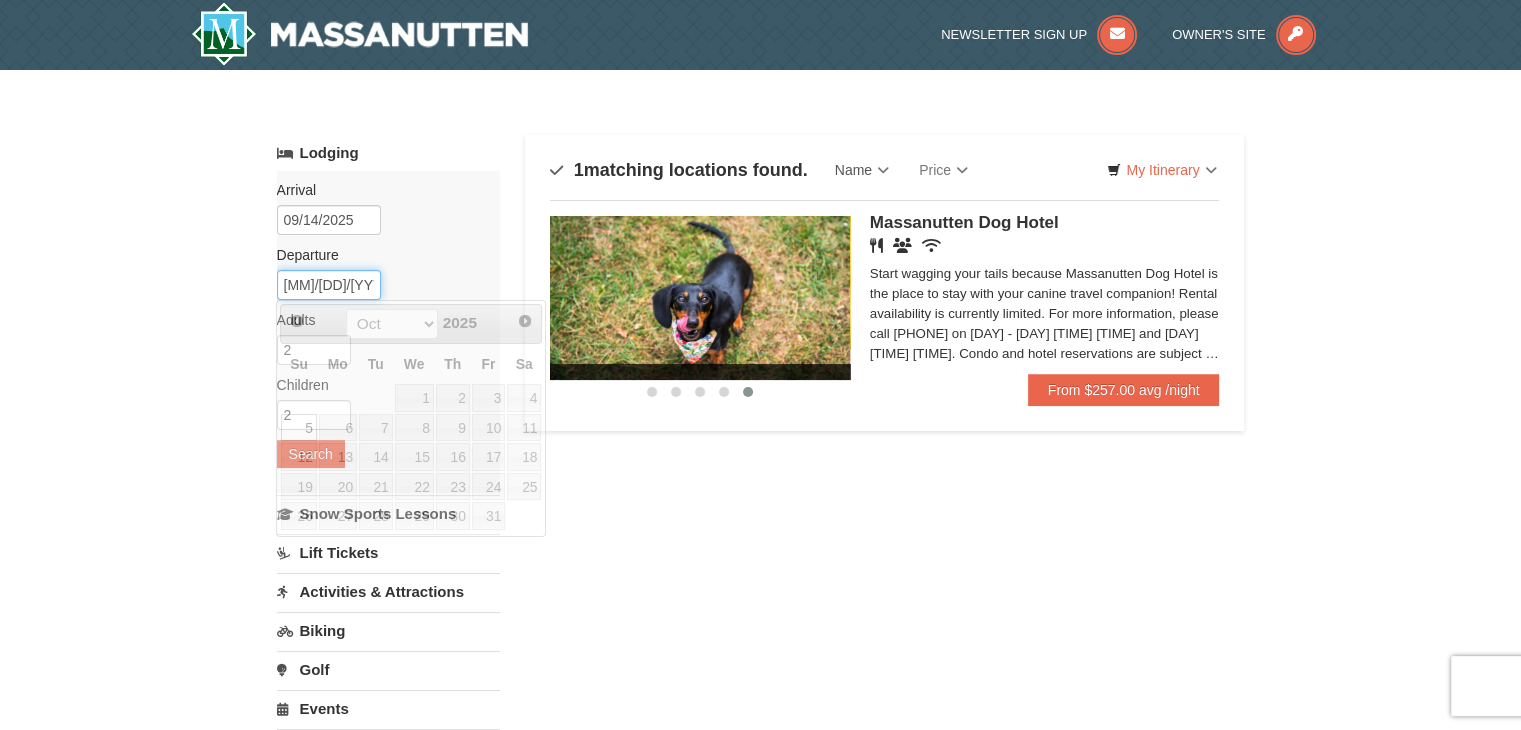 click on "10/05/2025" at bounding box center [329, 285] 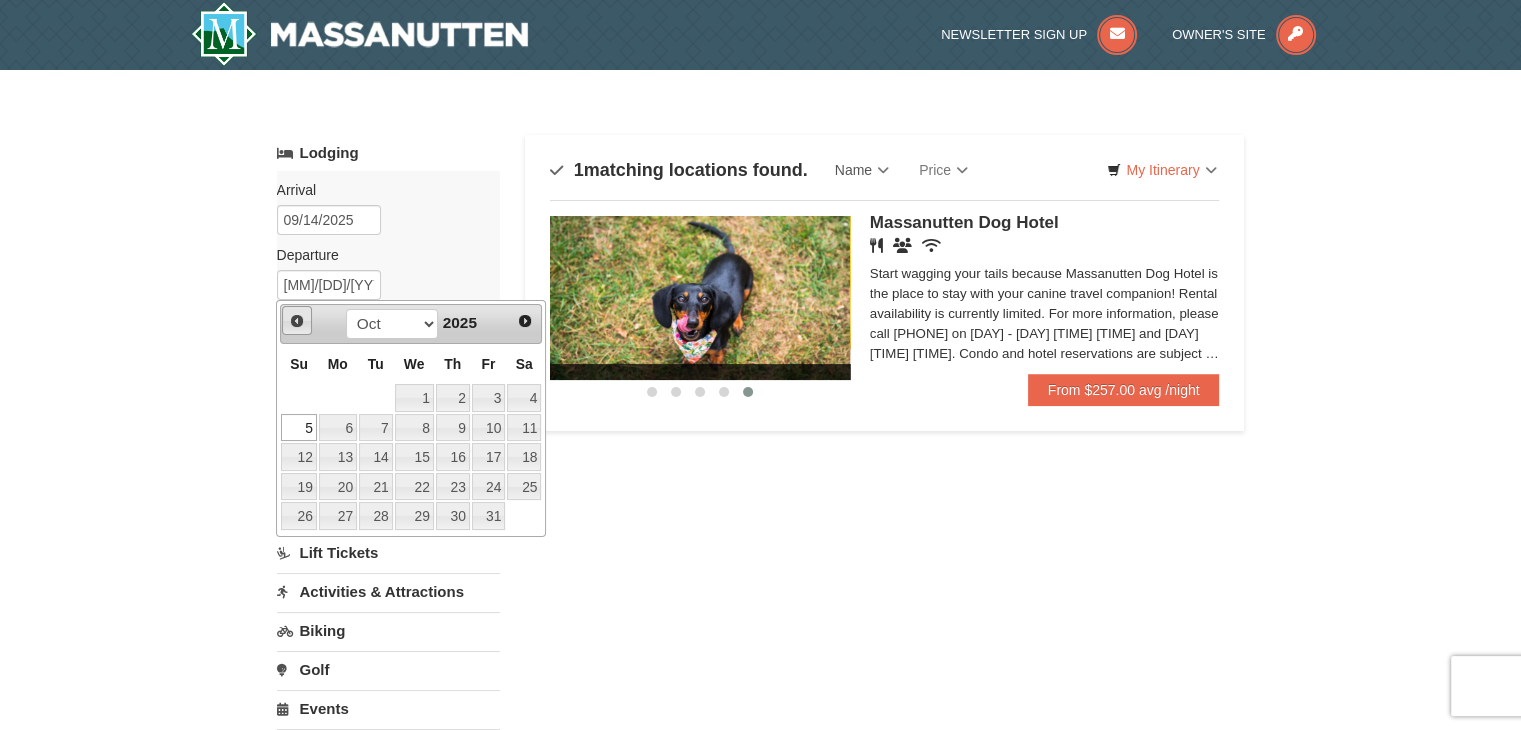 click on "Prev" at bounding box center (297, 321) 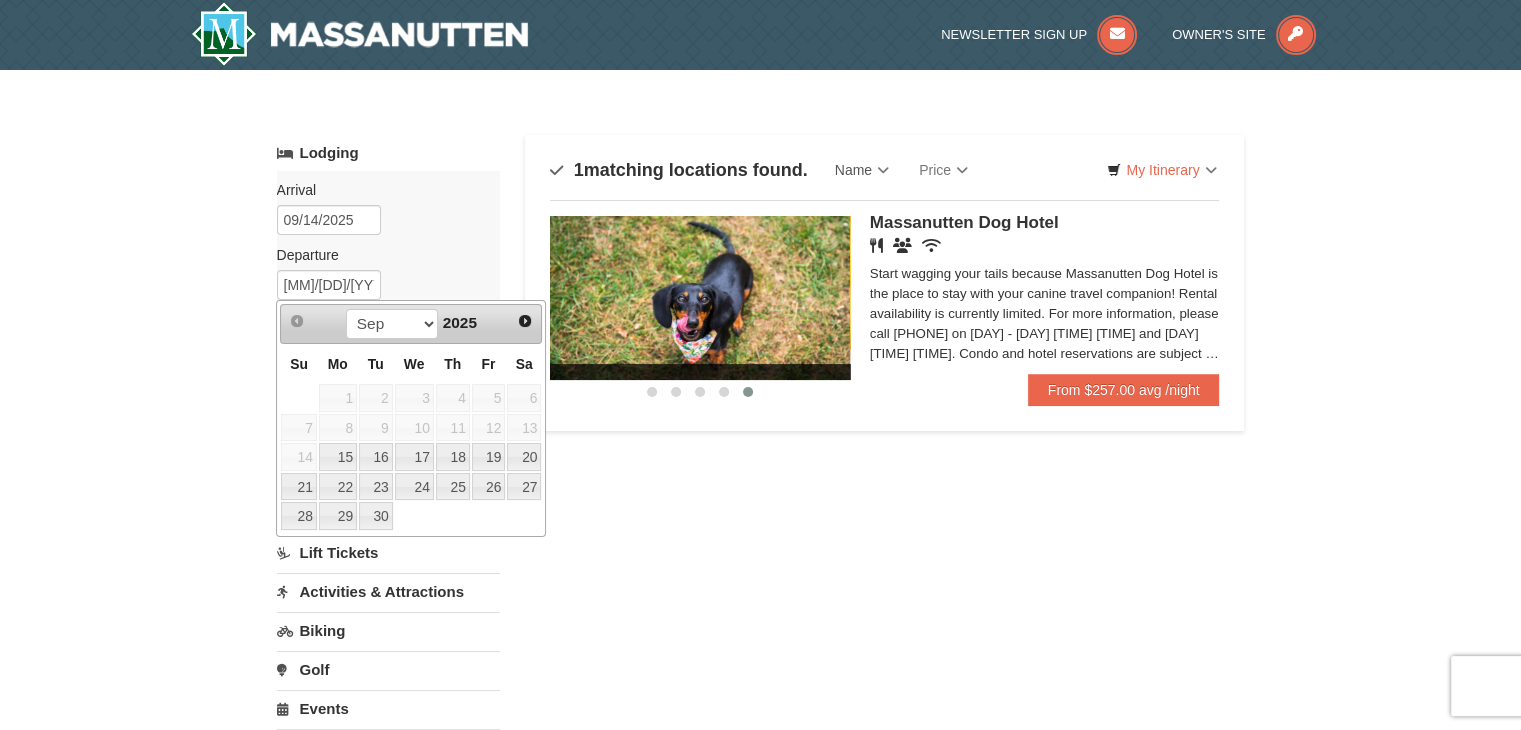 click on "14" at bounding box center (298, 457) 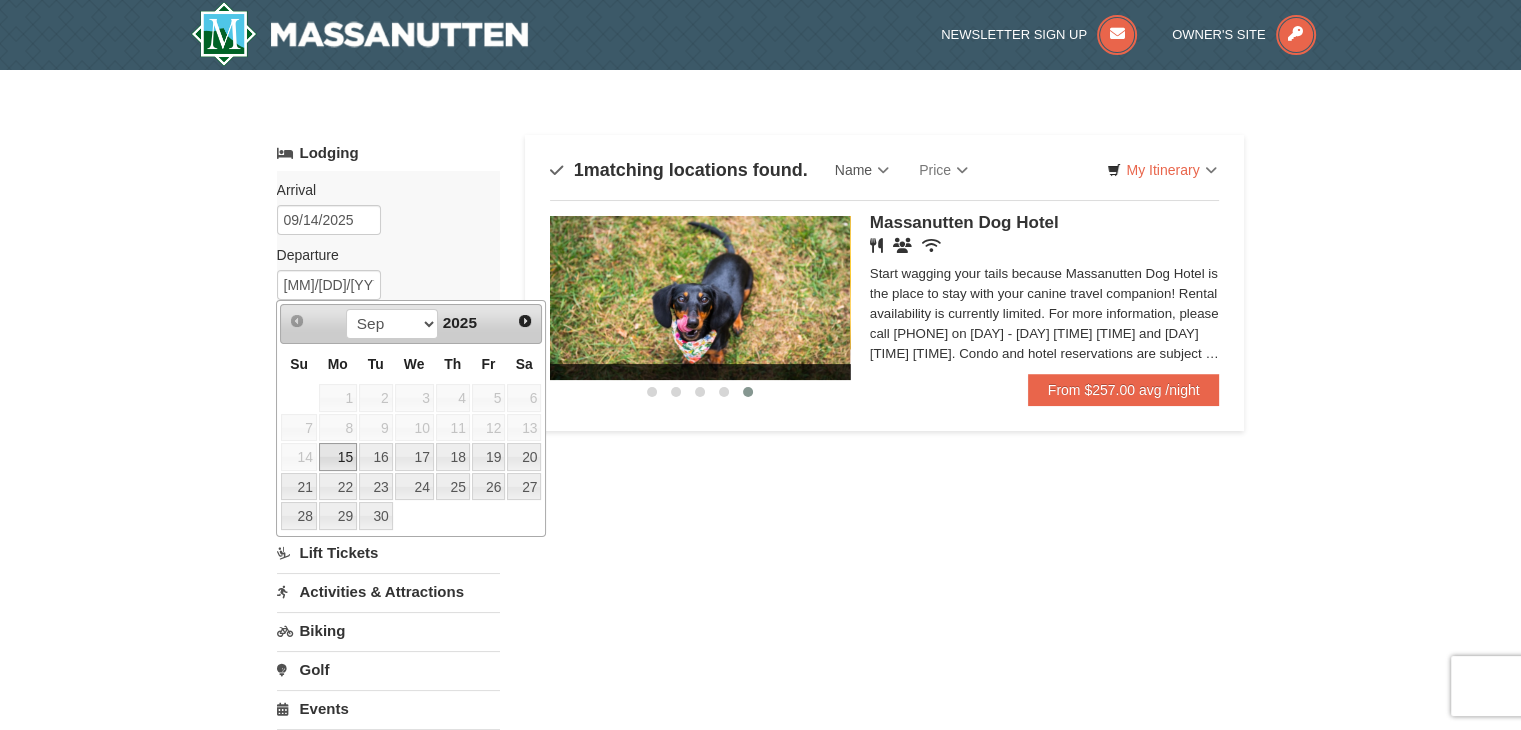 click on "15" at bounding box center (338, 457) 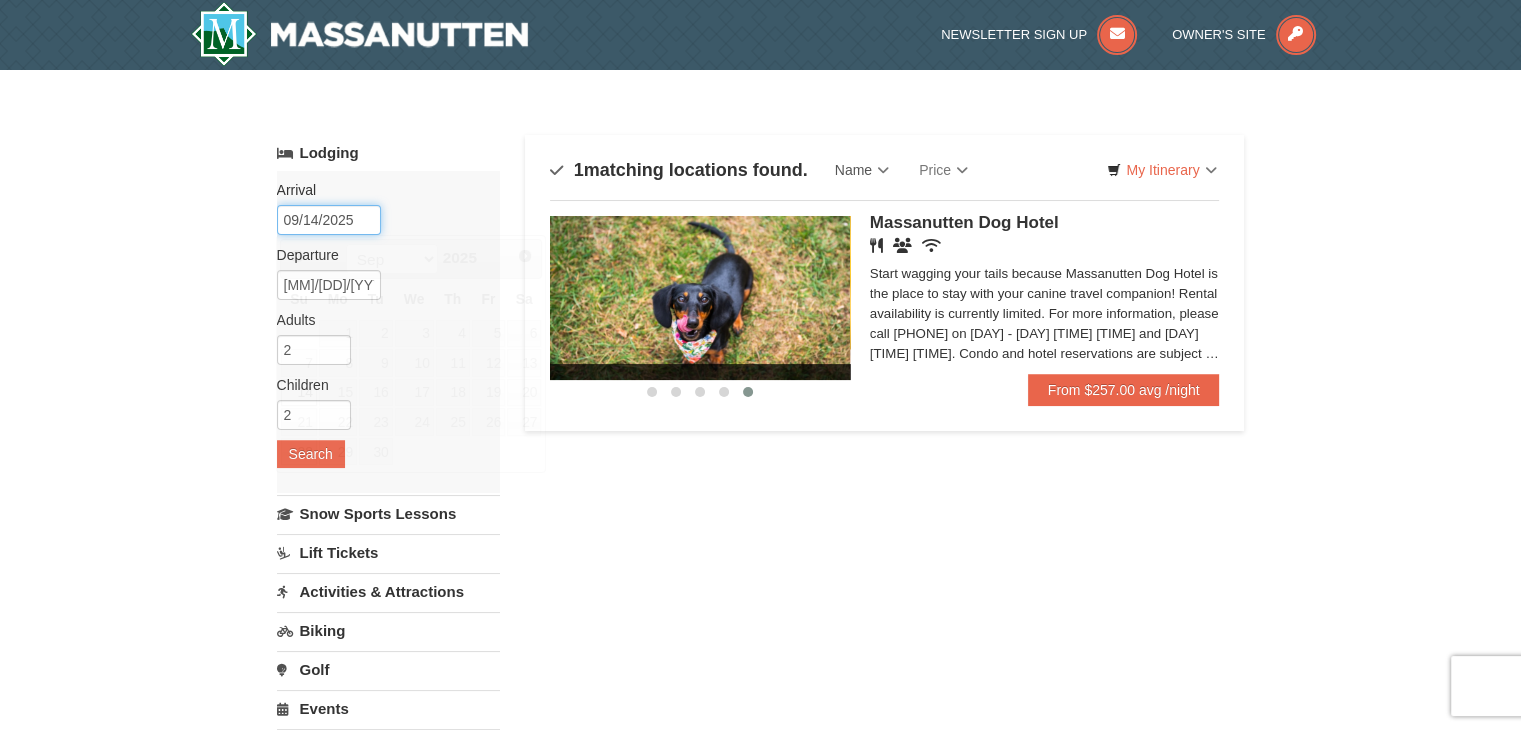 click on "09/14/2025" at bounding box center (329, 220) 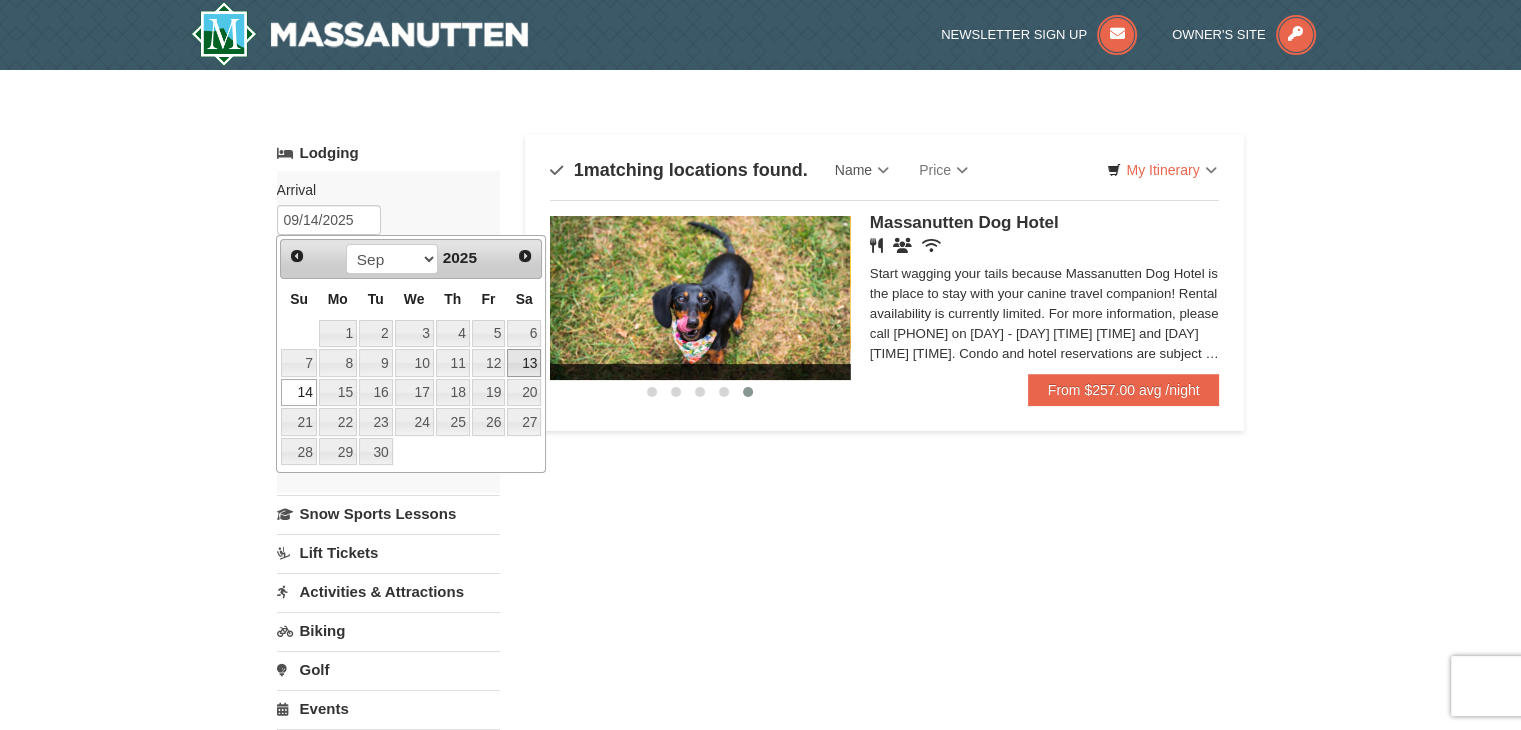 click on "13" at bounding box center [524, 363] 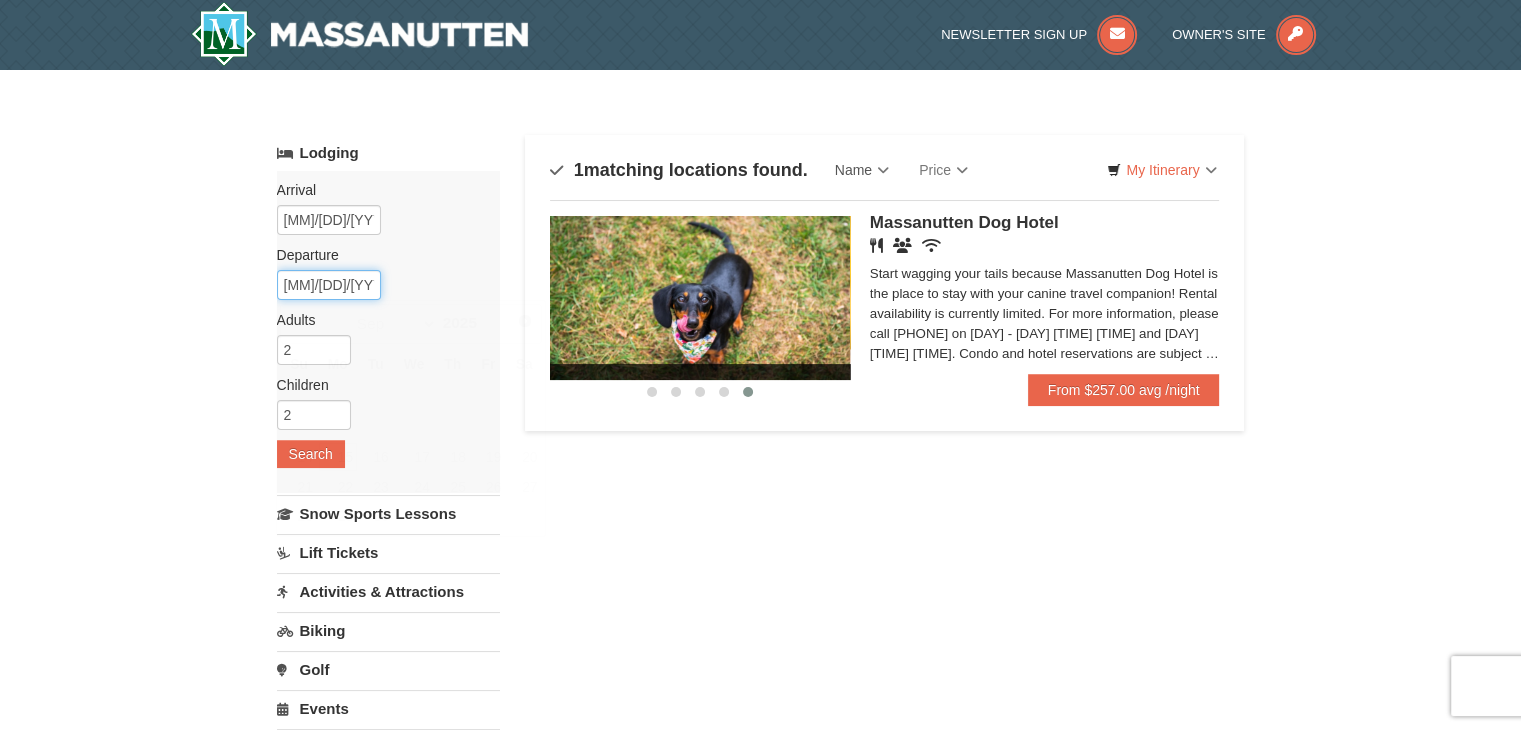 click on "09/15/2025" at bounding box center (329, 285) 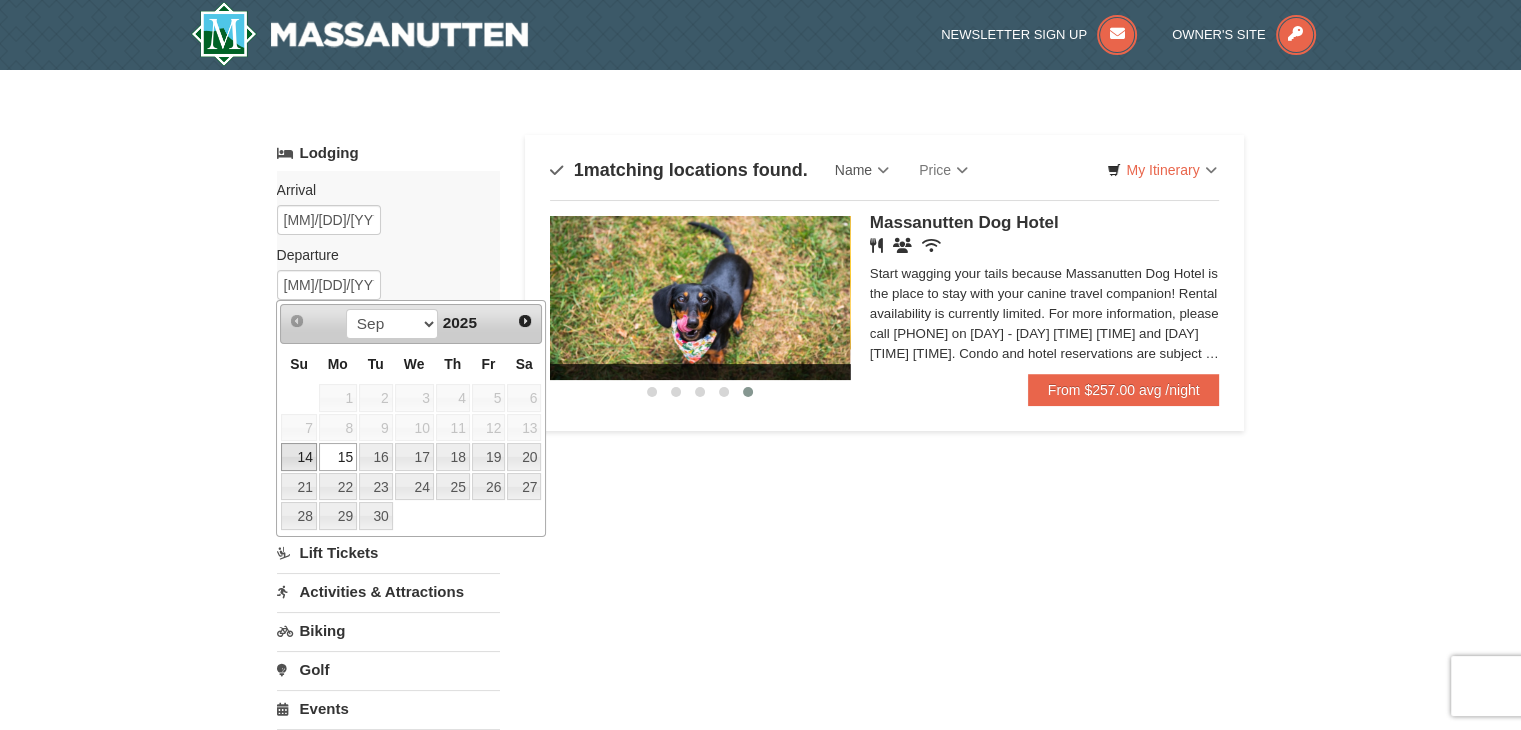 click on "14" at bounding box center [298, 457] 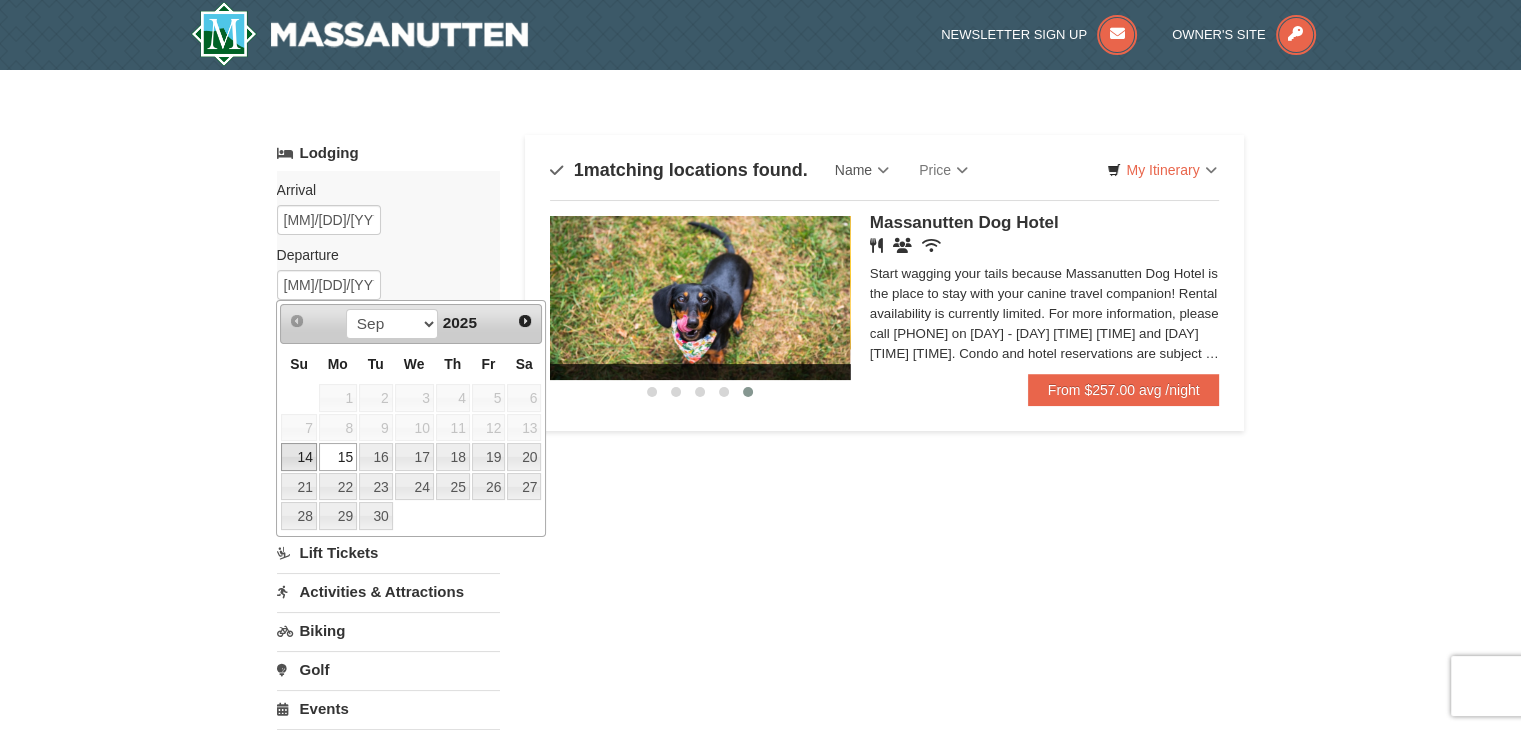 type on "09/14/2025" 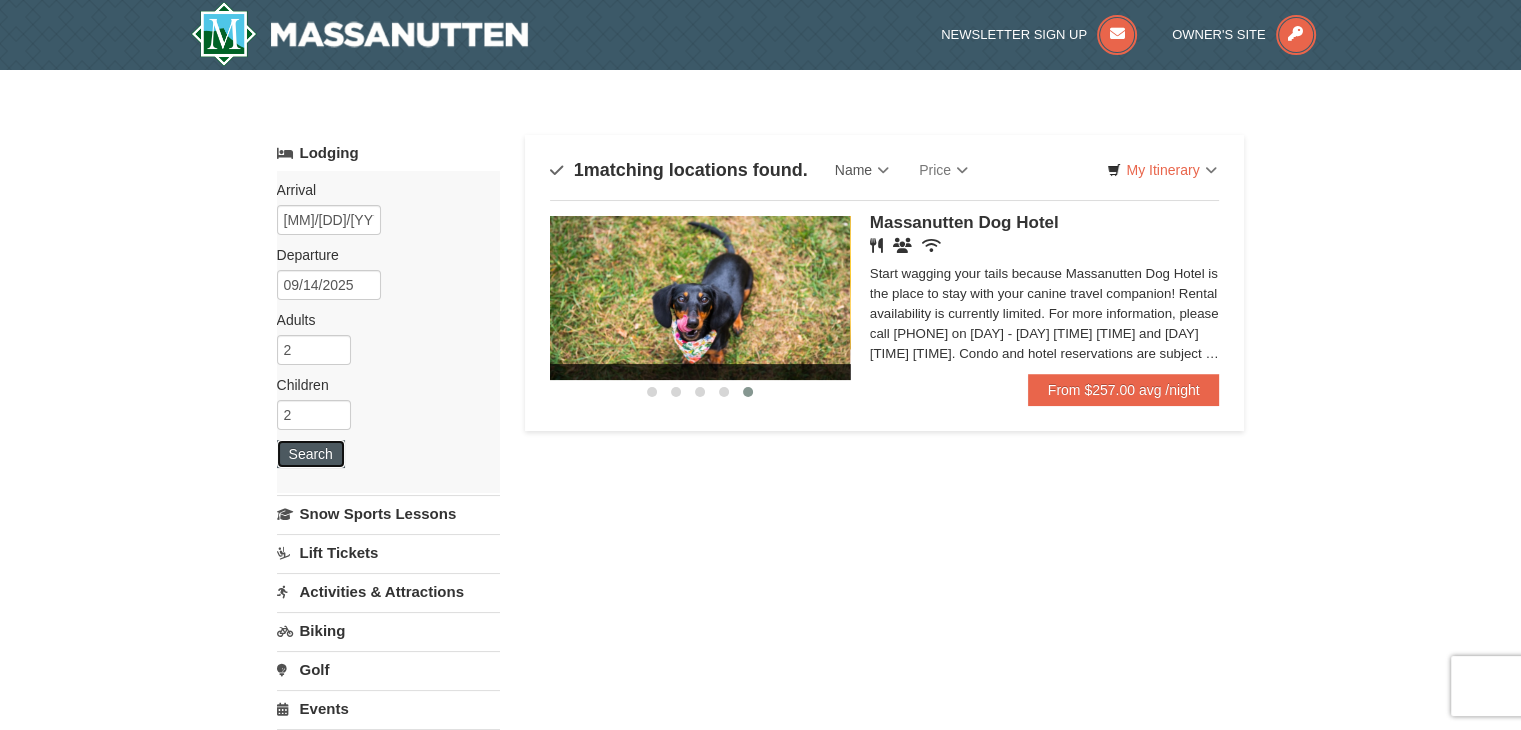 click on "Search" at bounding box center [311, 454] 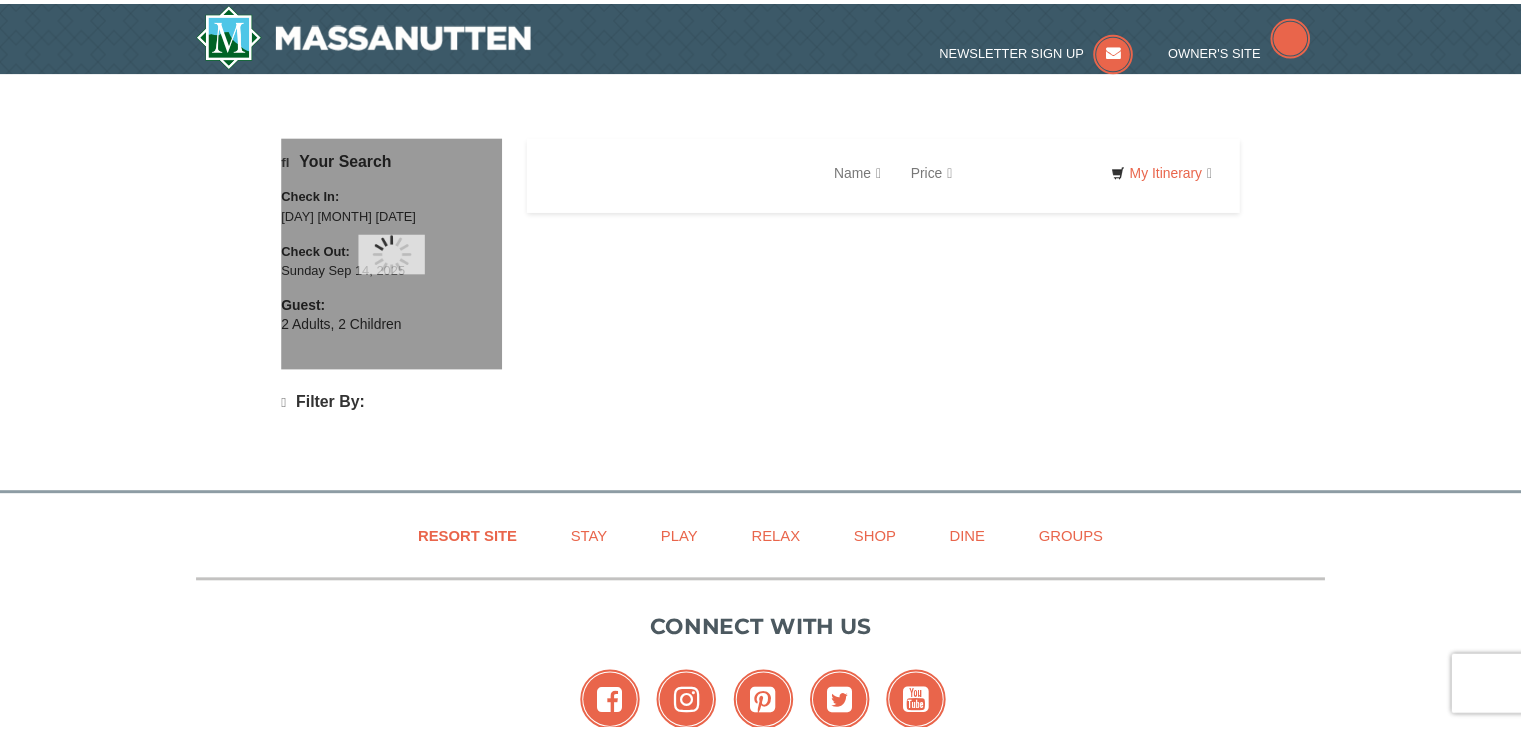 scroll, scrollTop: 0, scrollLeft: 0, axis: both 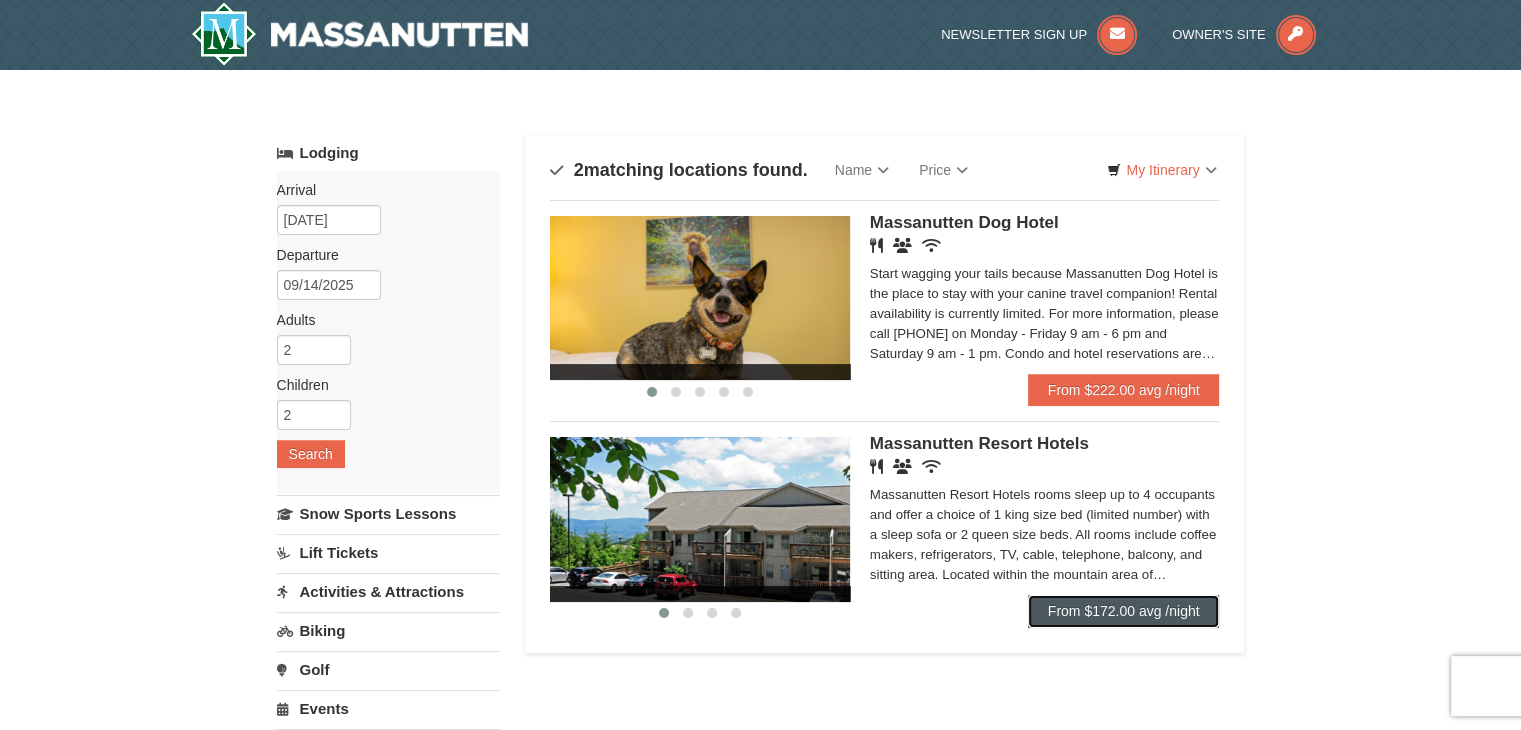 click on "From $172.00 avg /night" at bounding box center (1124, 611) 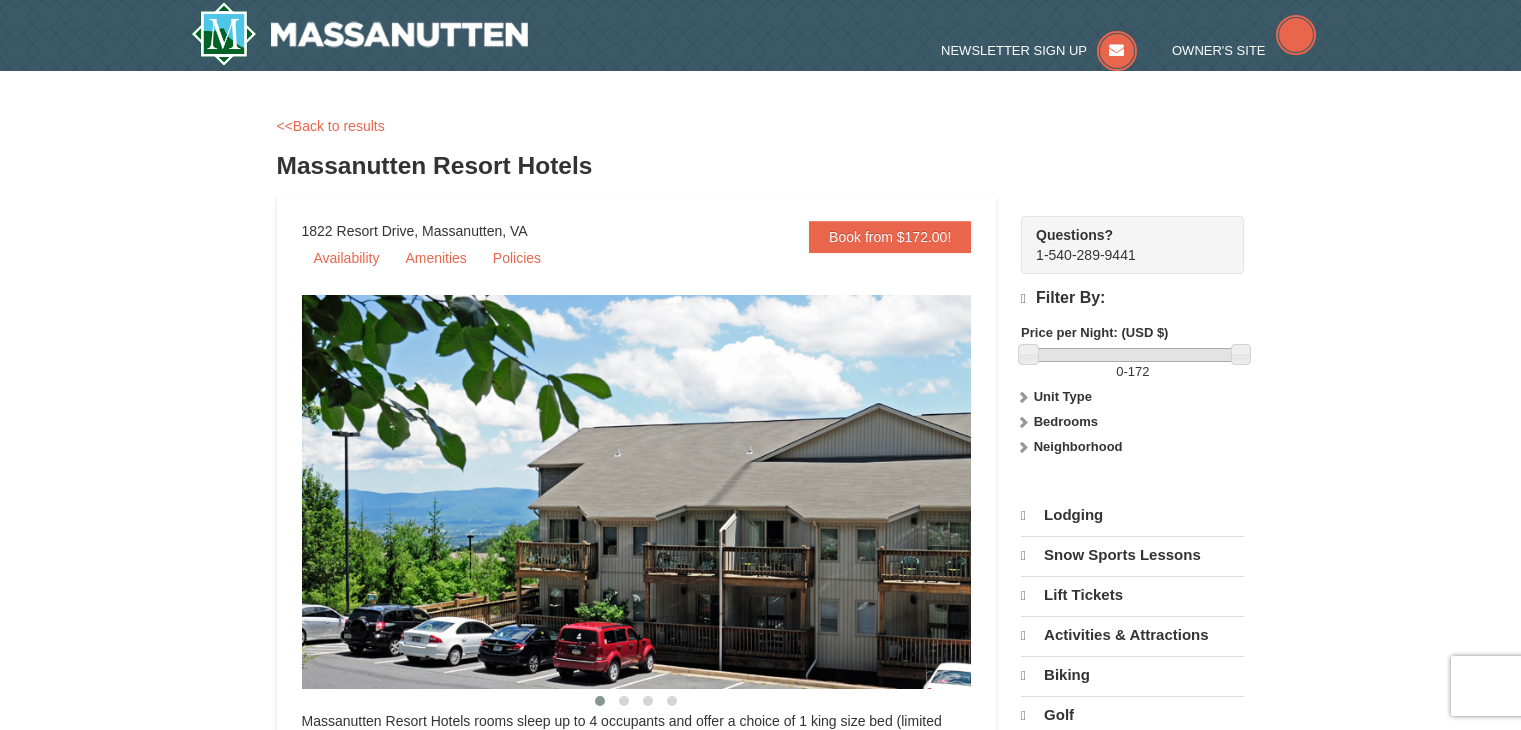scroll, scrollTop: 0, scrollLeft: 0, axis: both 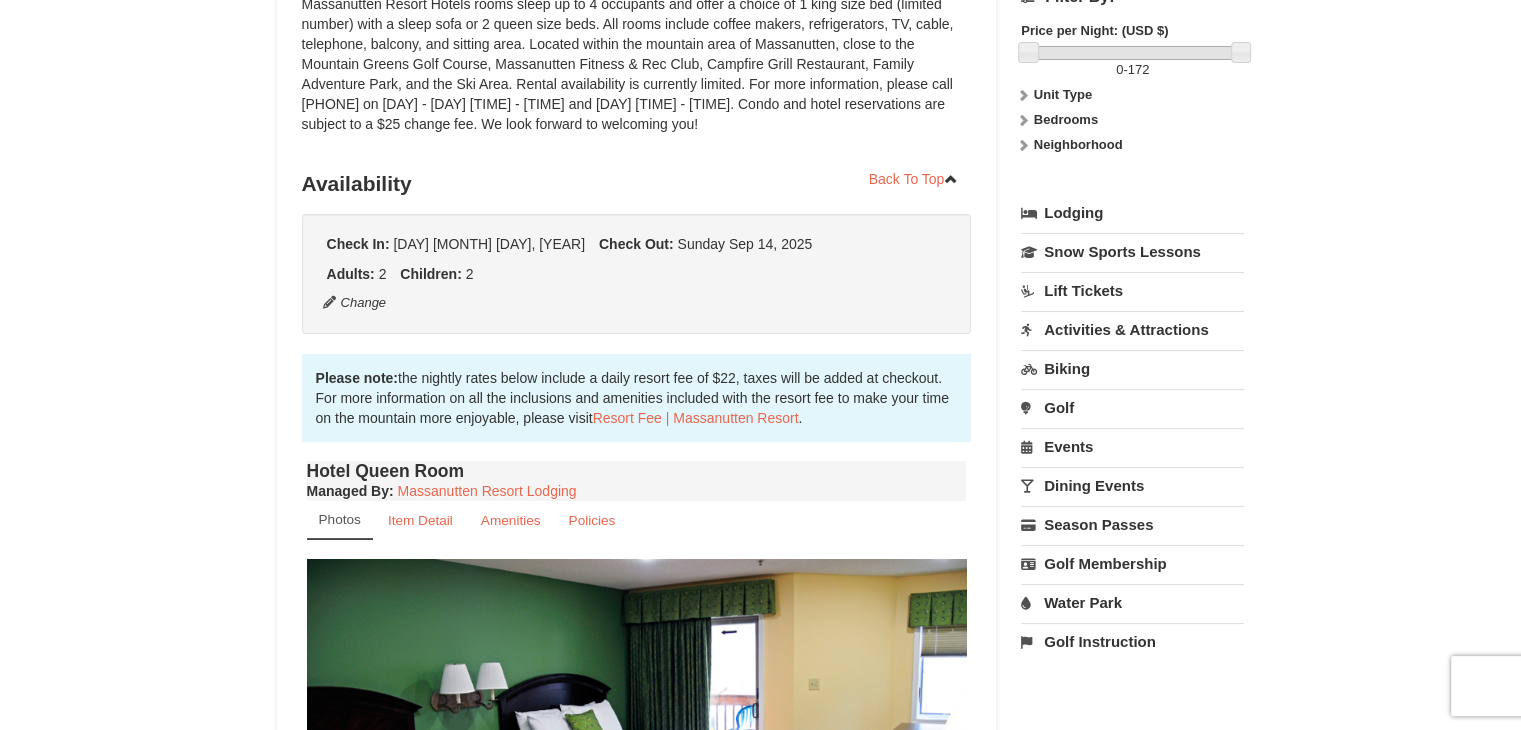 click on "Water Park" at bounding box center (1132, 602) 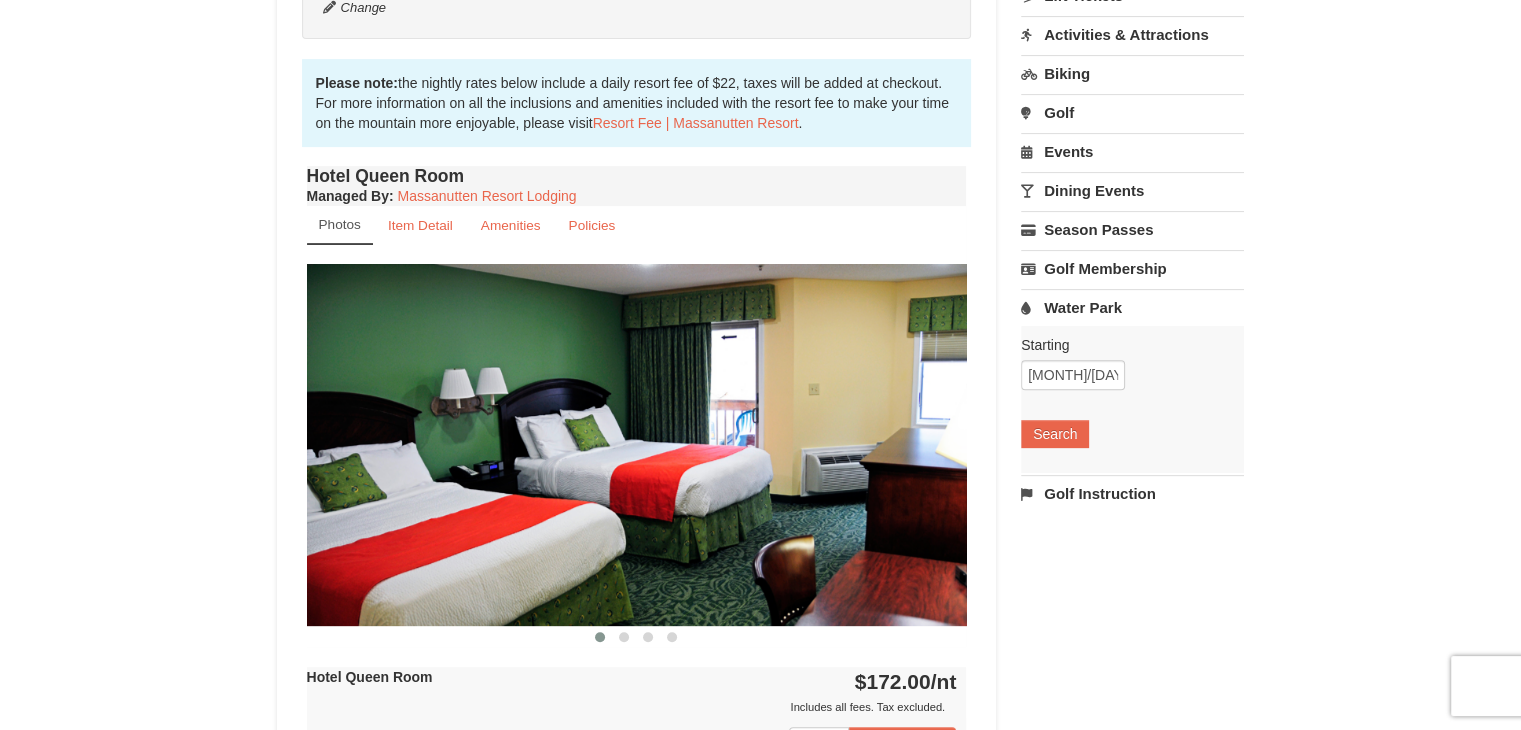 scroll, scrollTop: 600, scrollLeft: 0, axis: vertical 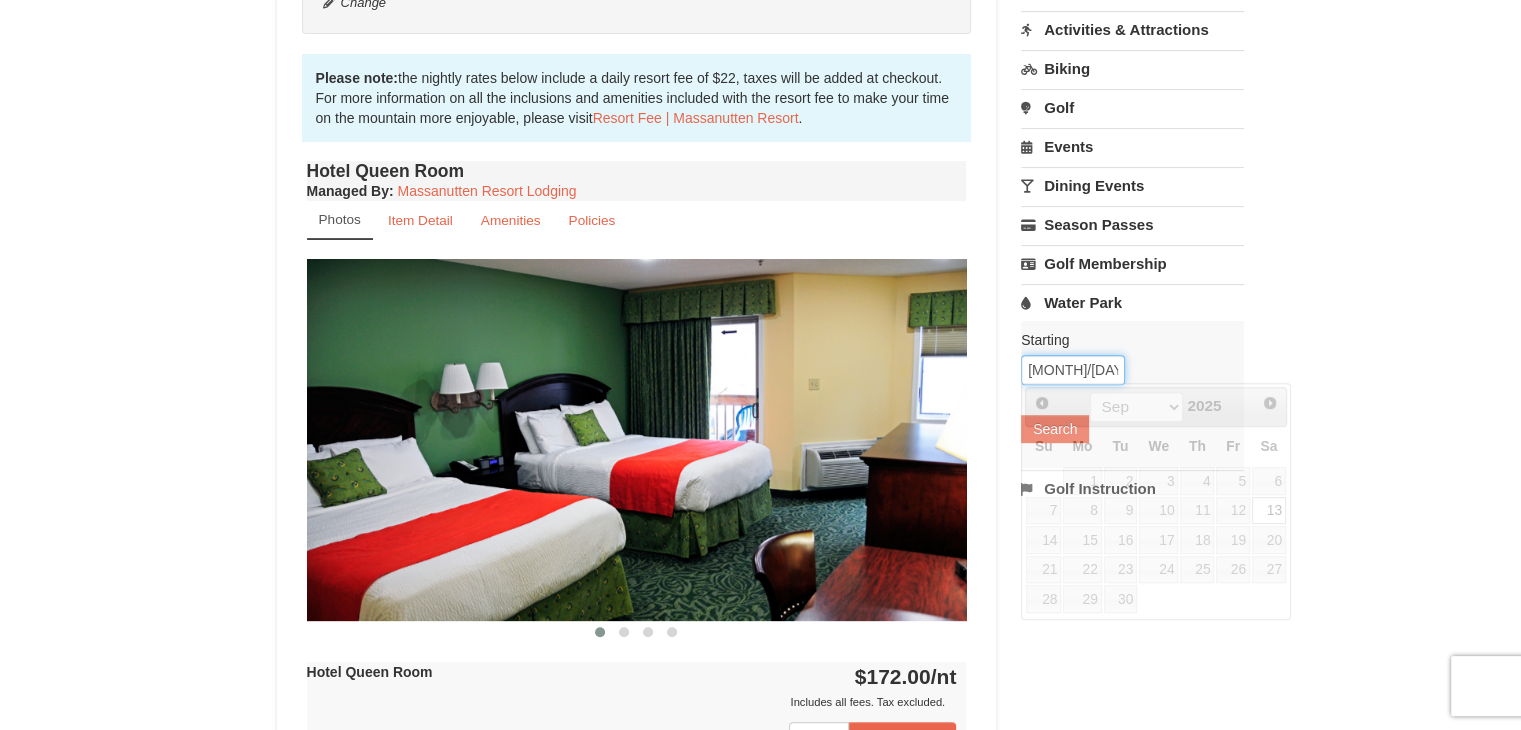click on "[DATE]" at bounding box center (1073, 370) 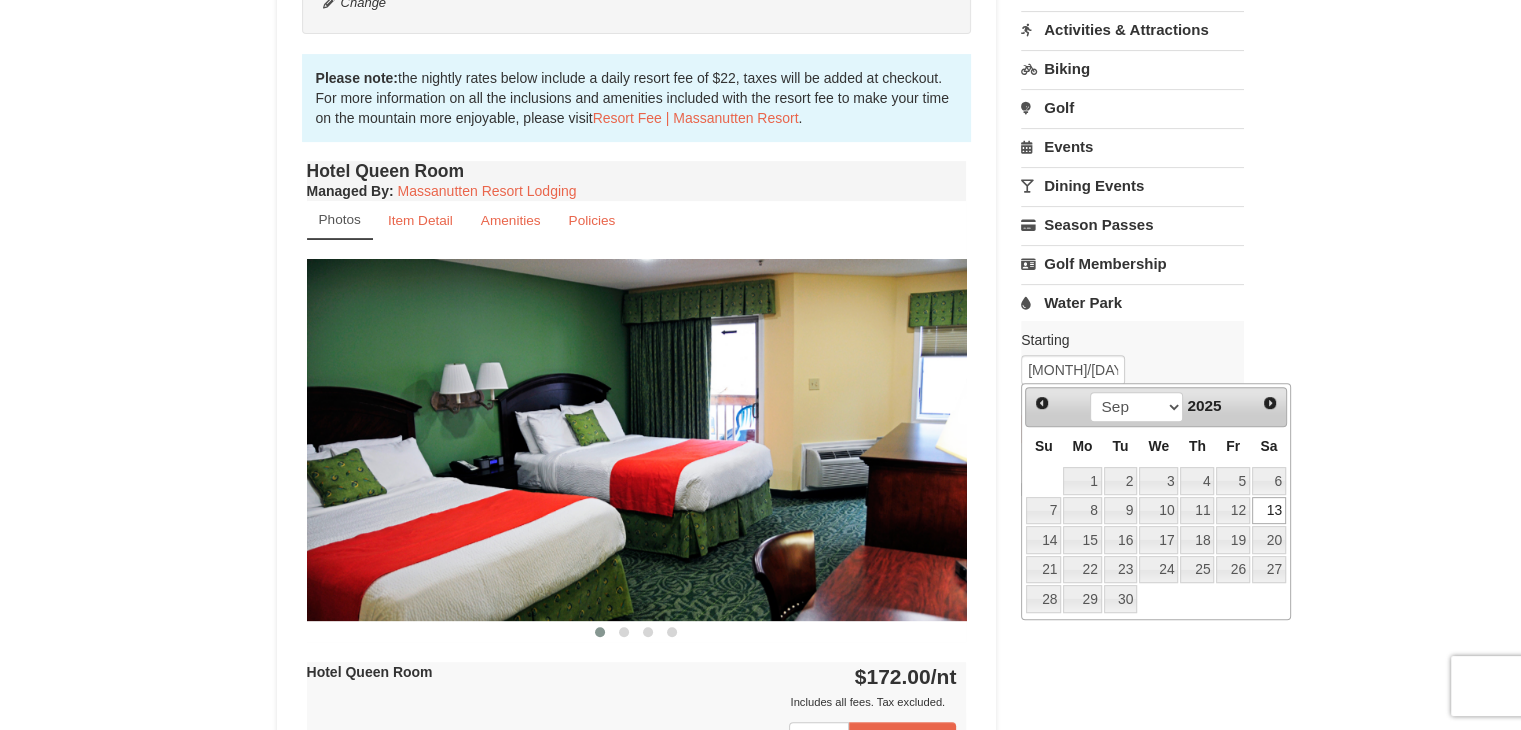 click on "13" at bounding box center [1269, 511] 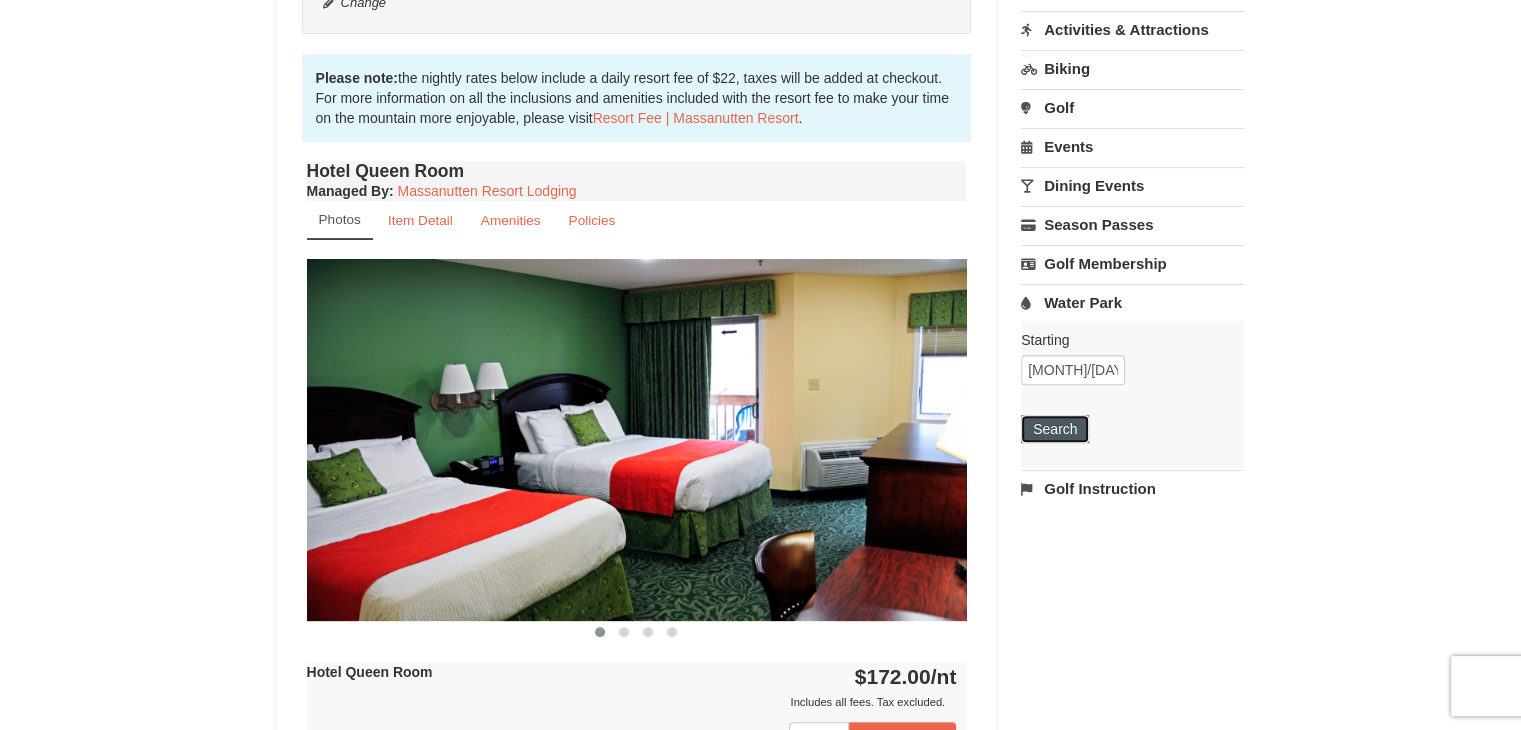 click on "Search" at bounding box center (1055, 429) 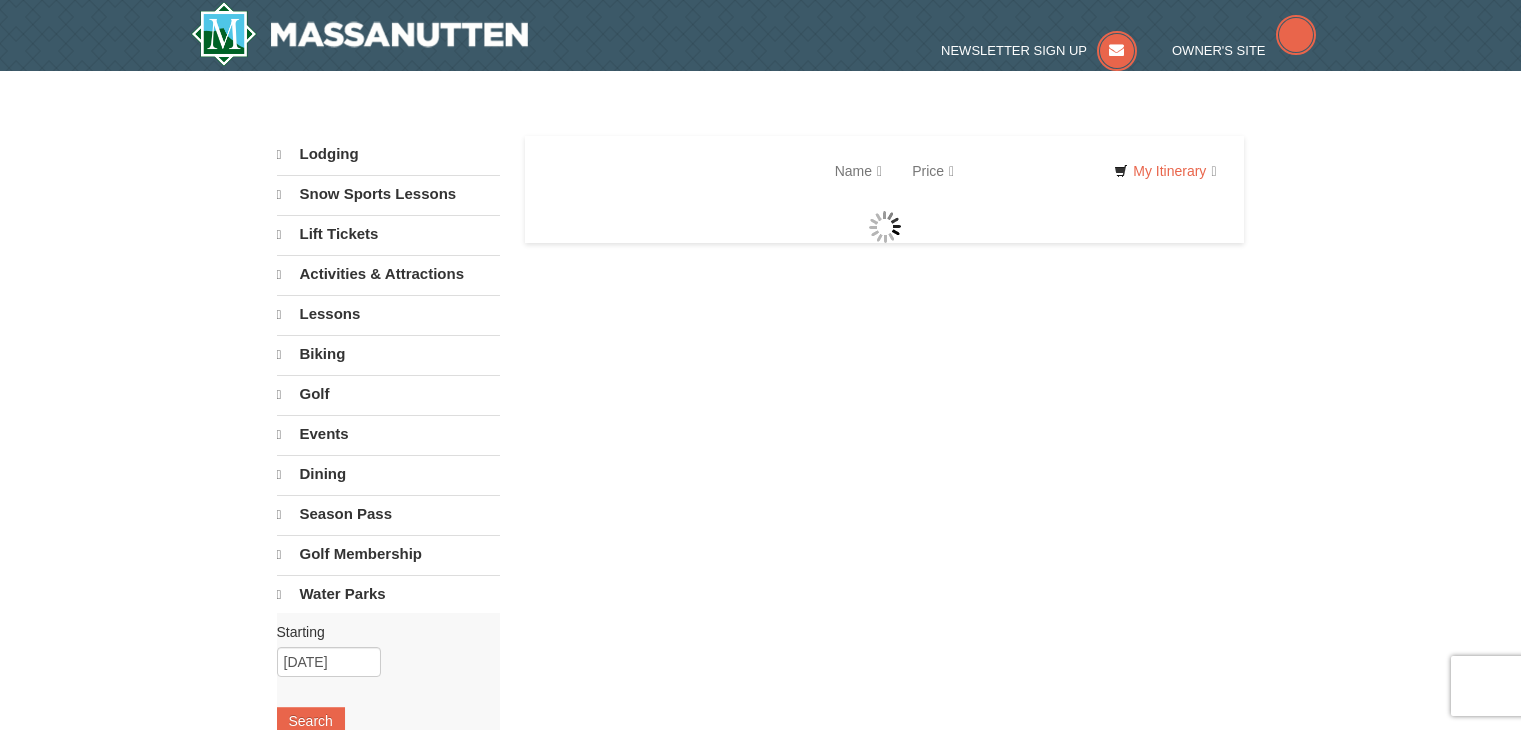 scroll, scrollTop: 0, scrollLeft: 0, axis: both 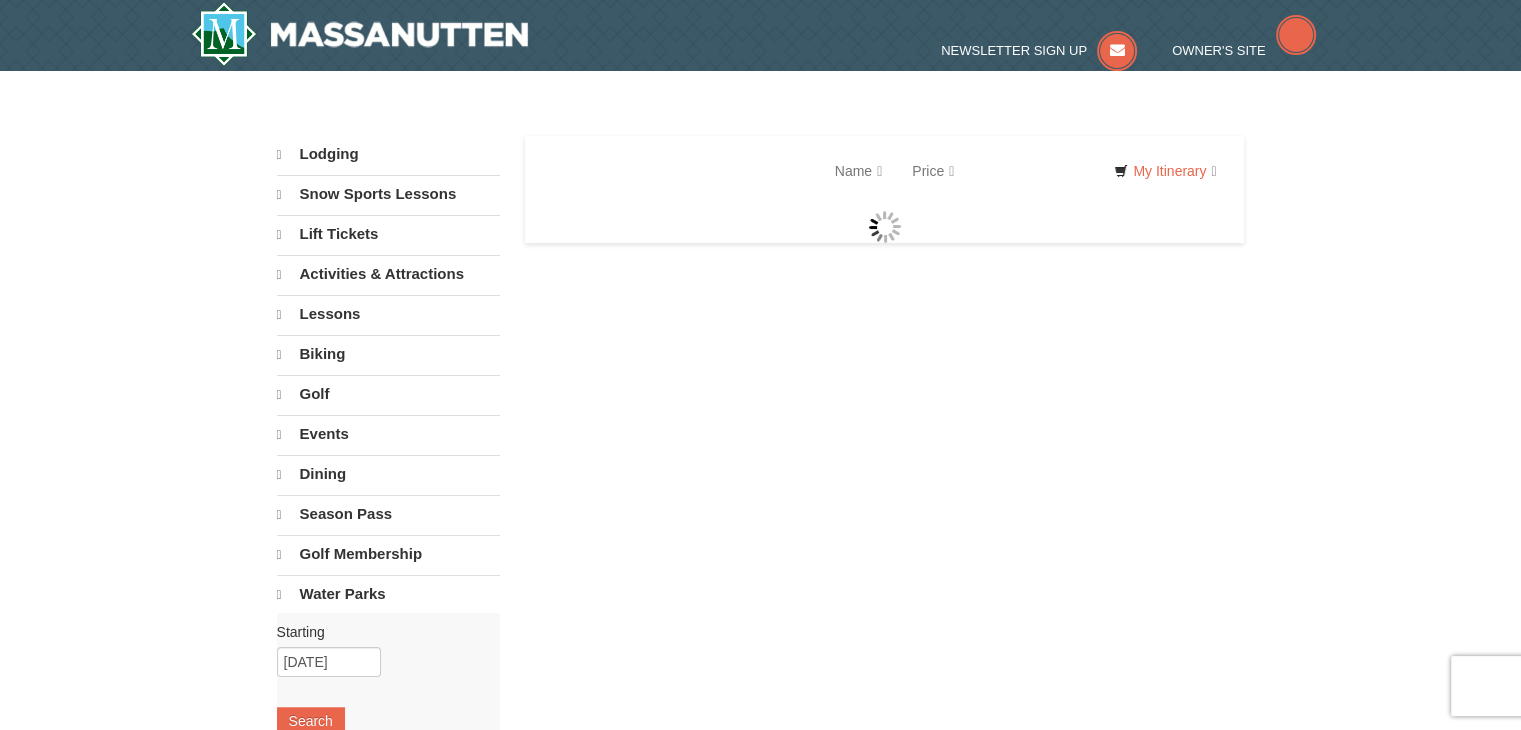 select on "8" 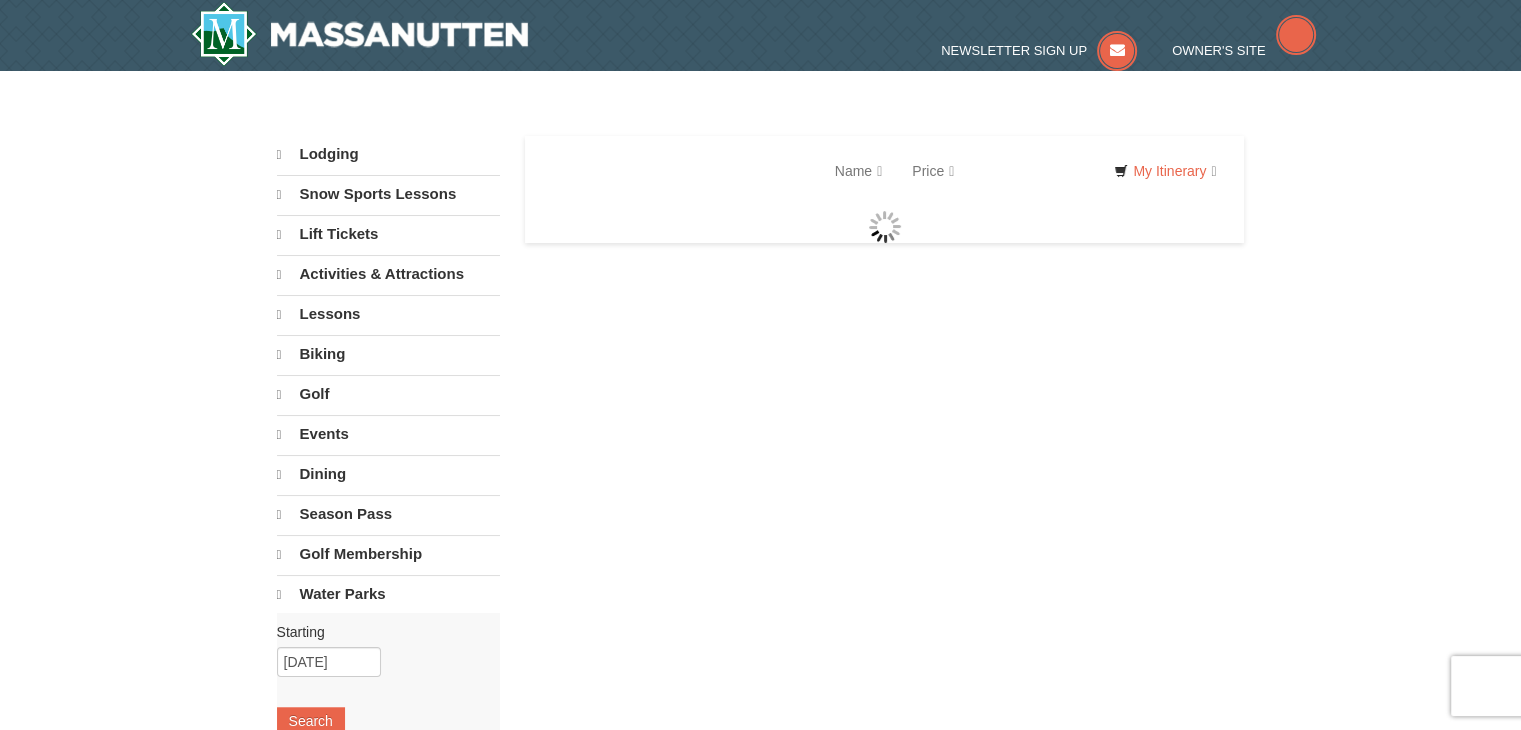 select on "8" 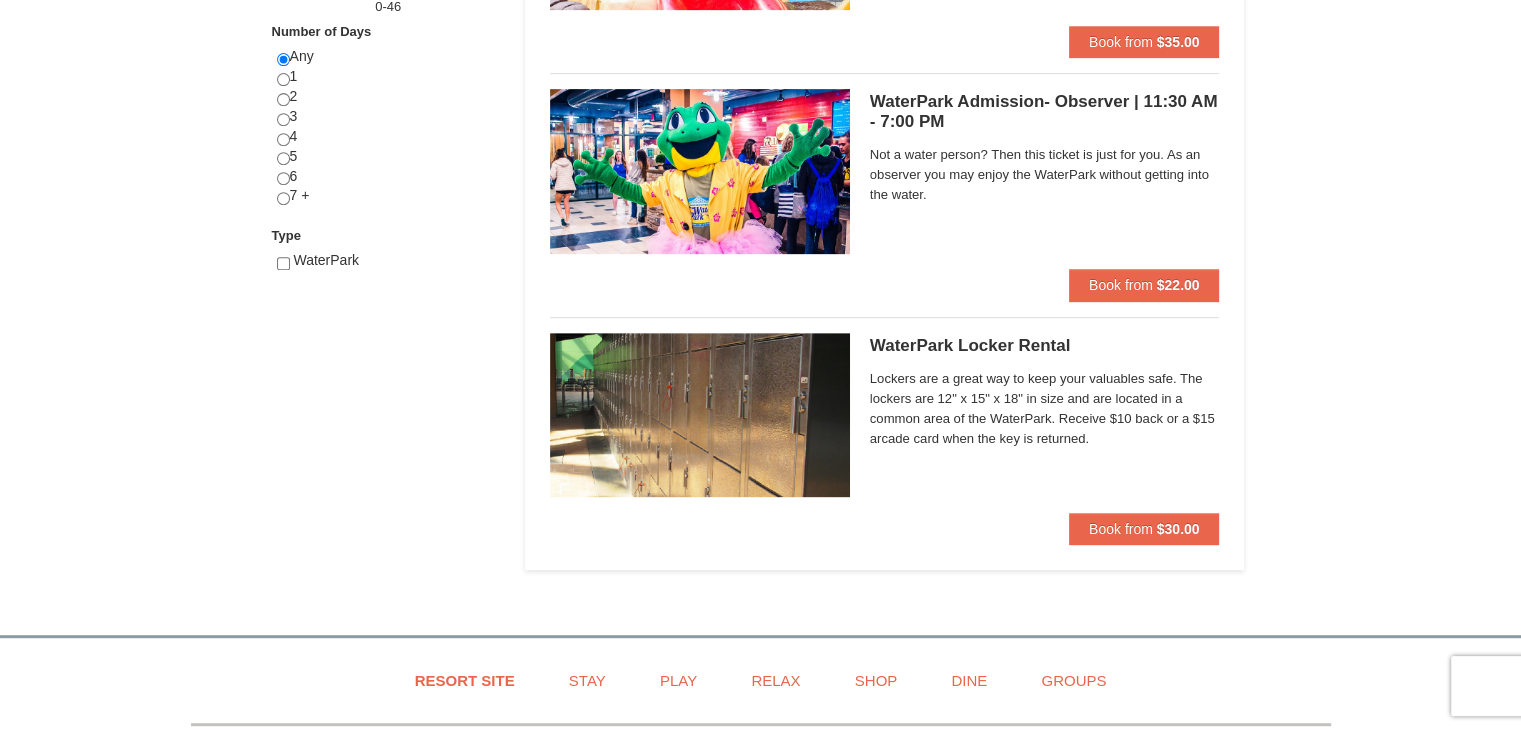 scroll, scrollTop: 300, scrollLeft: 0, axis: vertical 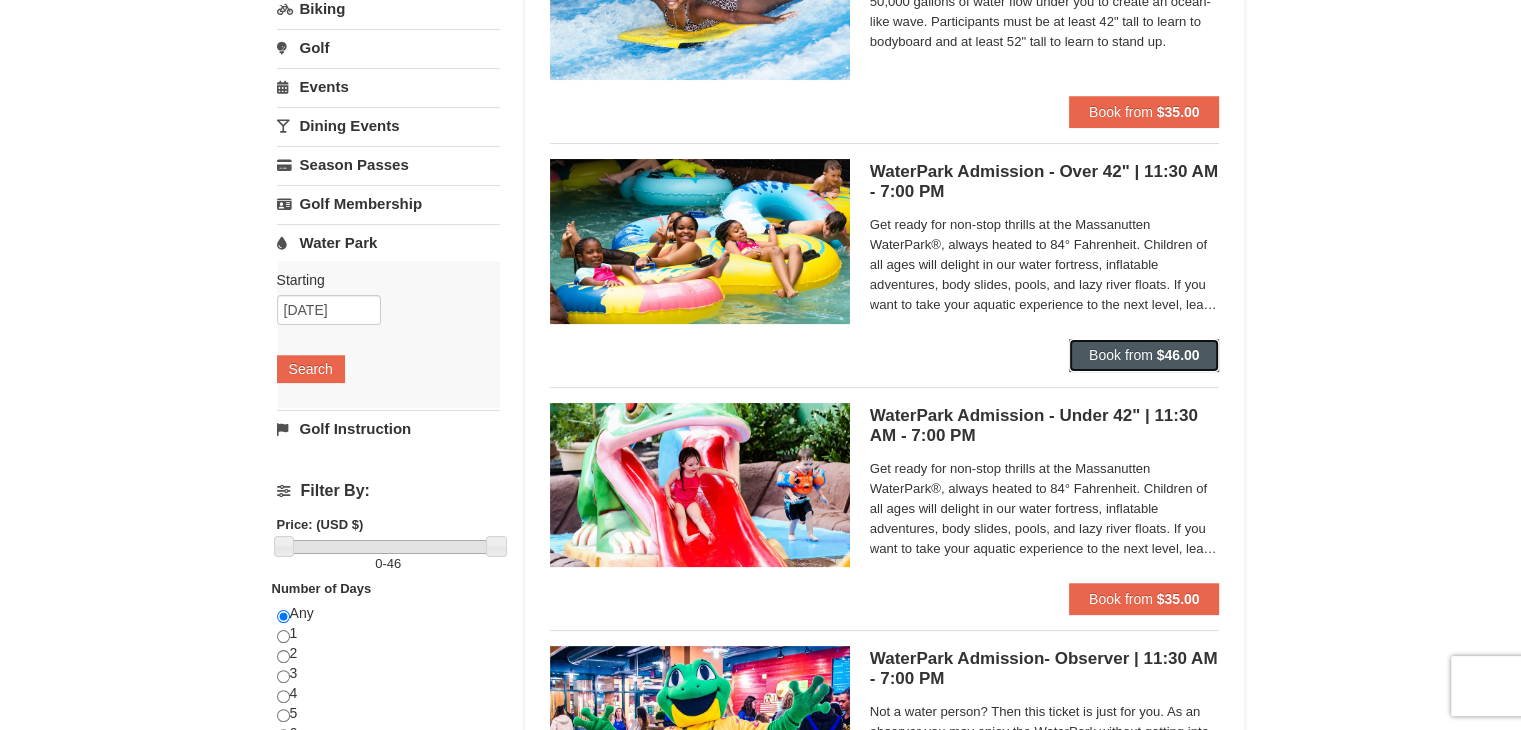 click on "Book from" at bounding box center (1121, 355) 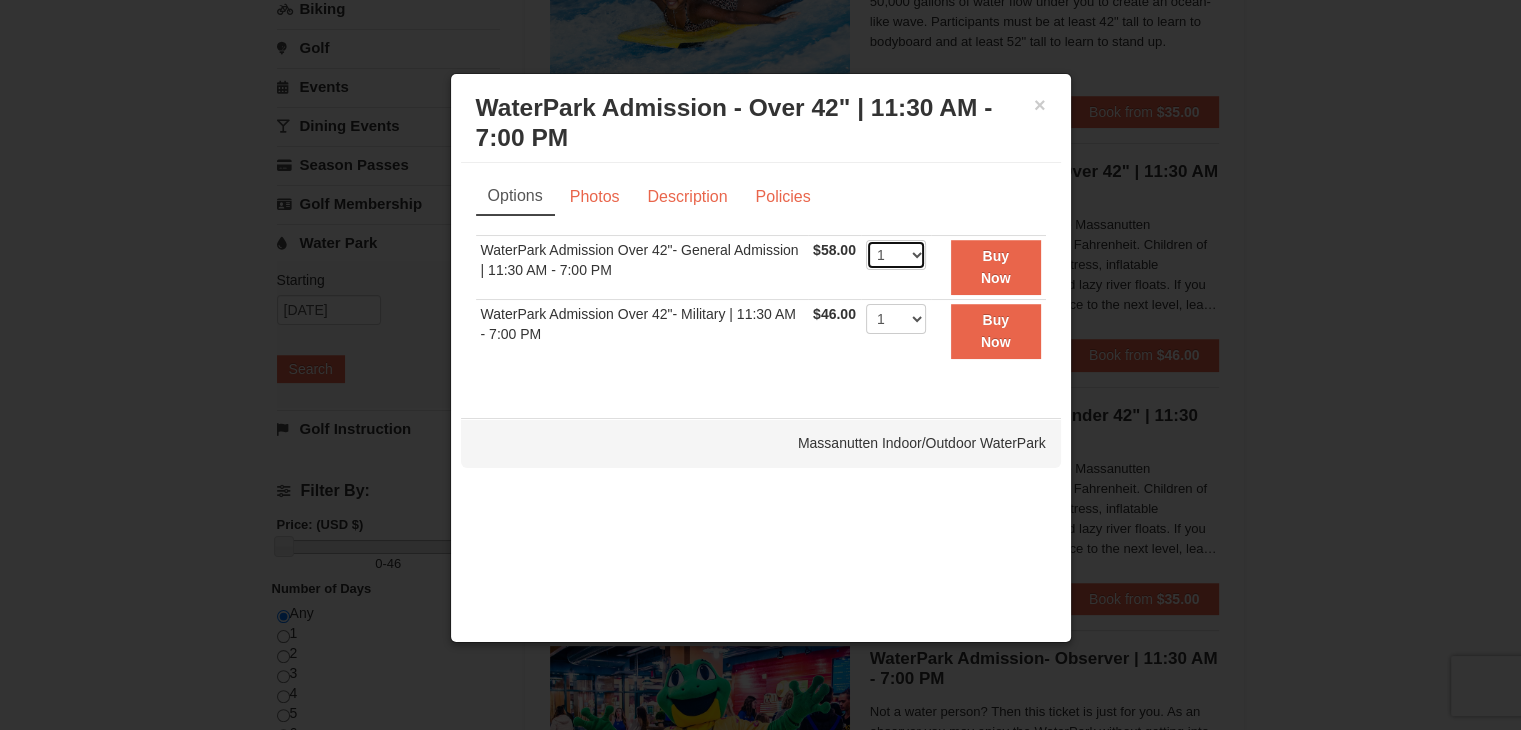 click on "1
2
3
4
5
6
7
8
9
10
11
12
13
14
15
16
17
18
19
20
21 22" at bounding box center (896, 255) 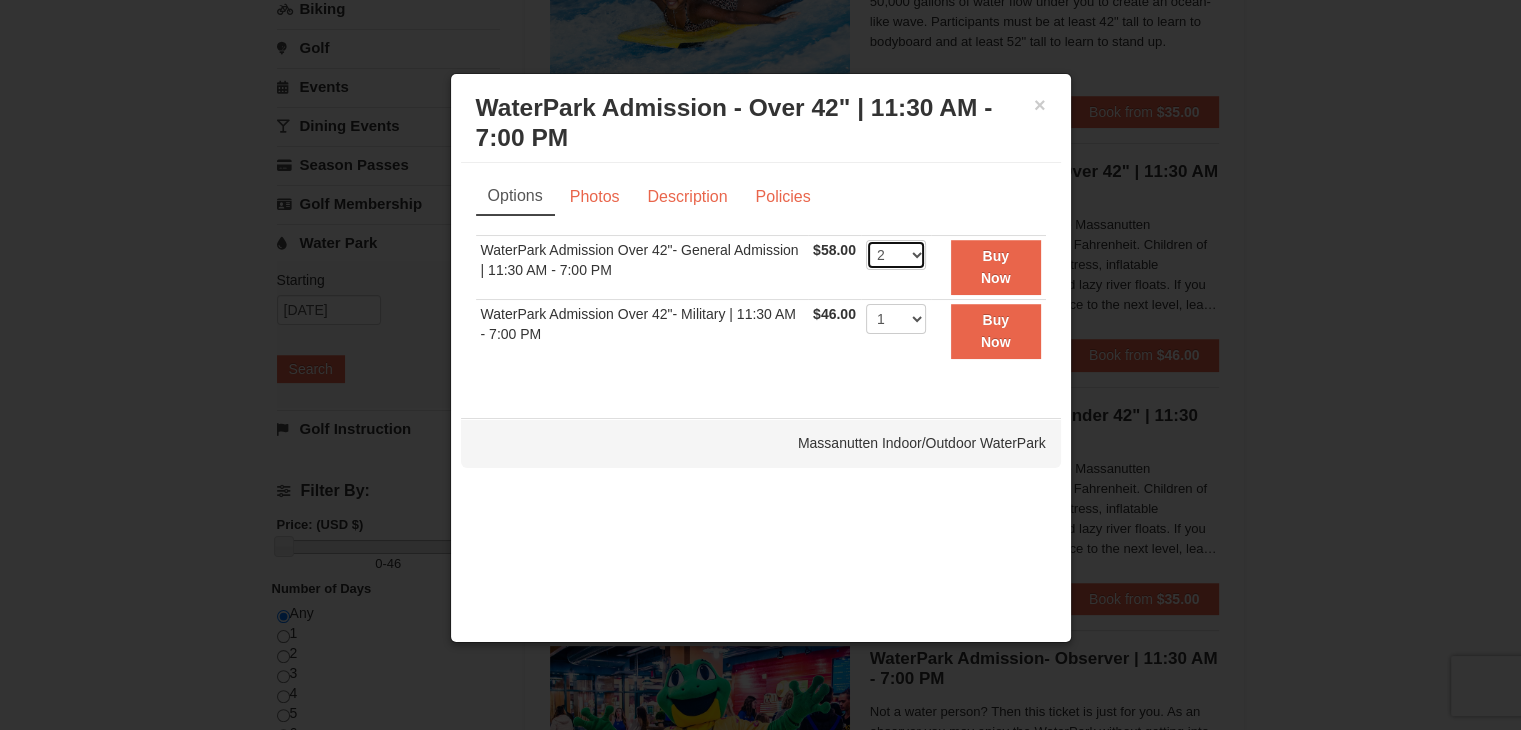 click on "1
2
3
4
5
6
7
8
9
10
11
12
13
14
15
16
17
18
19
20
21 22" at bounding box center [896, 255] 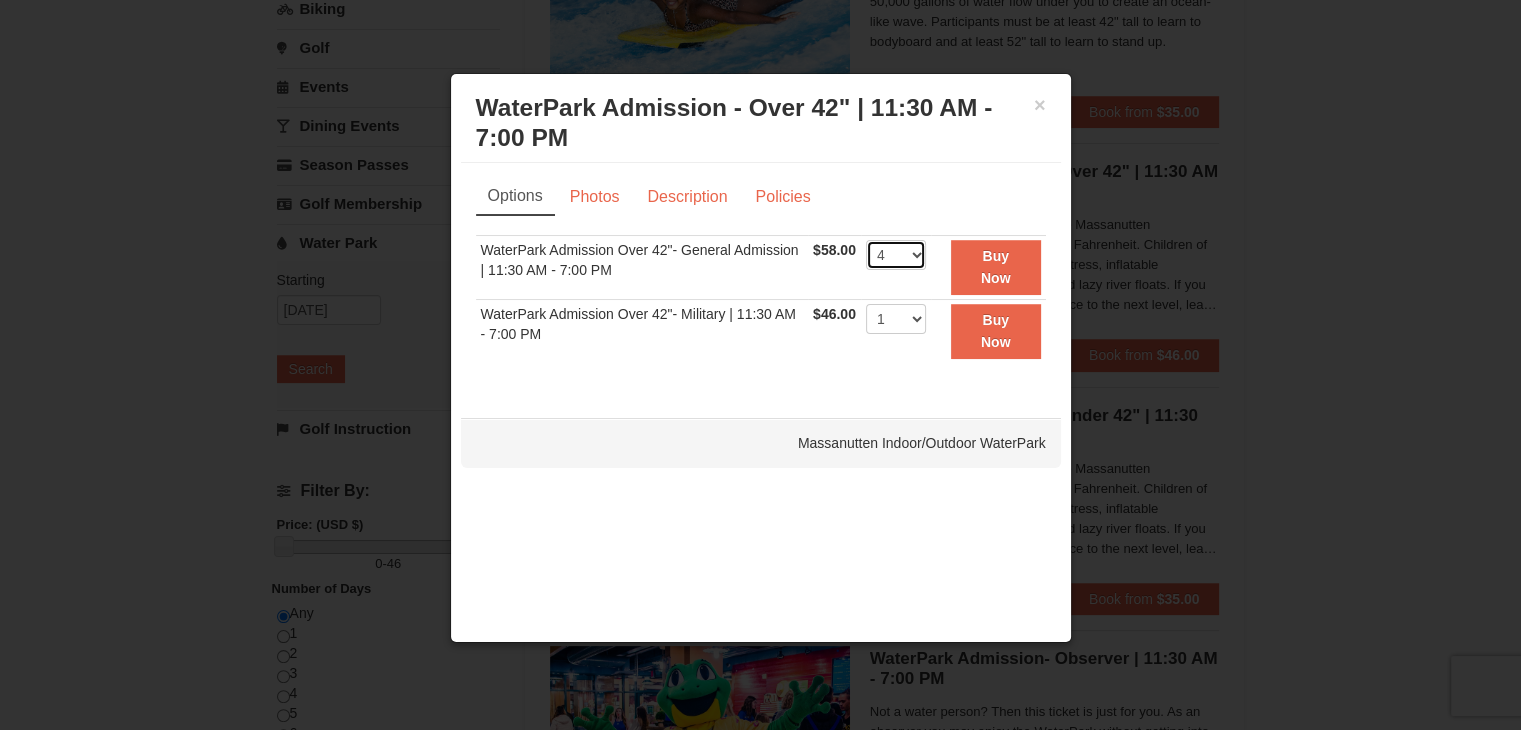 click on "1
2
3
4
5
6
7
8
9
10
11
12
13
14
15
16
17
18
19
20
21 22" at bounding box center [896, 255] 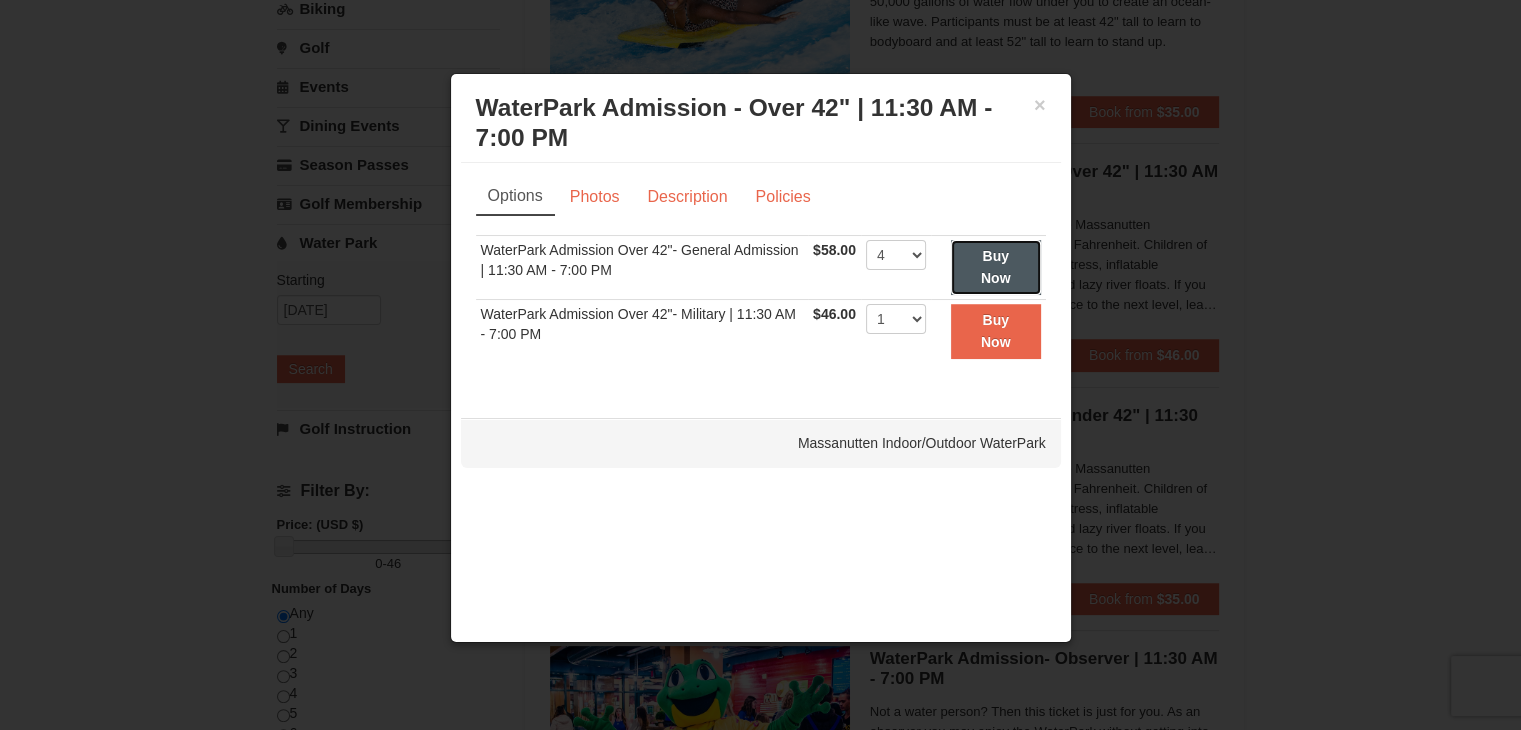 click on "Buy Now" at bounding box center (996, 267) 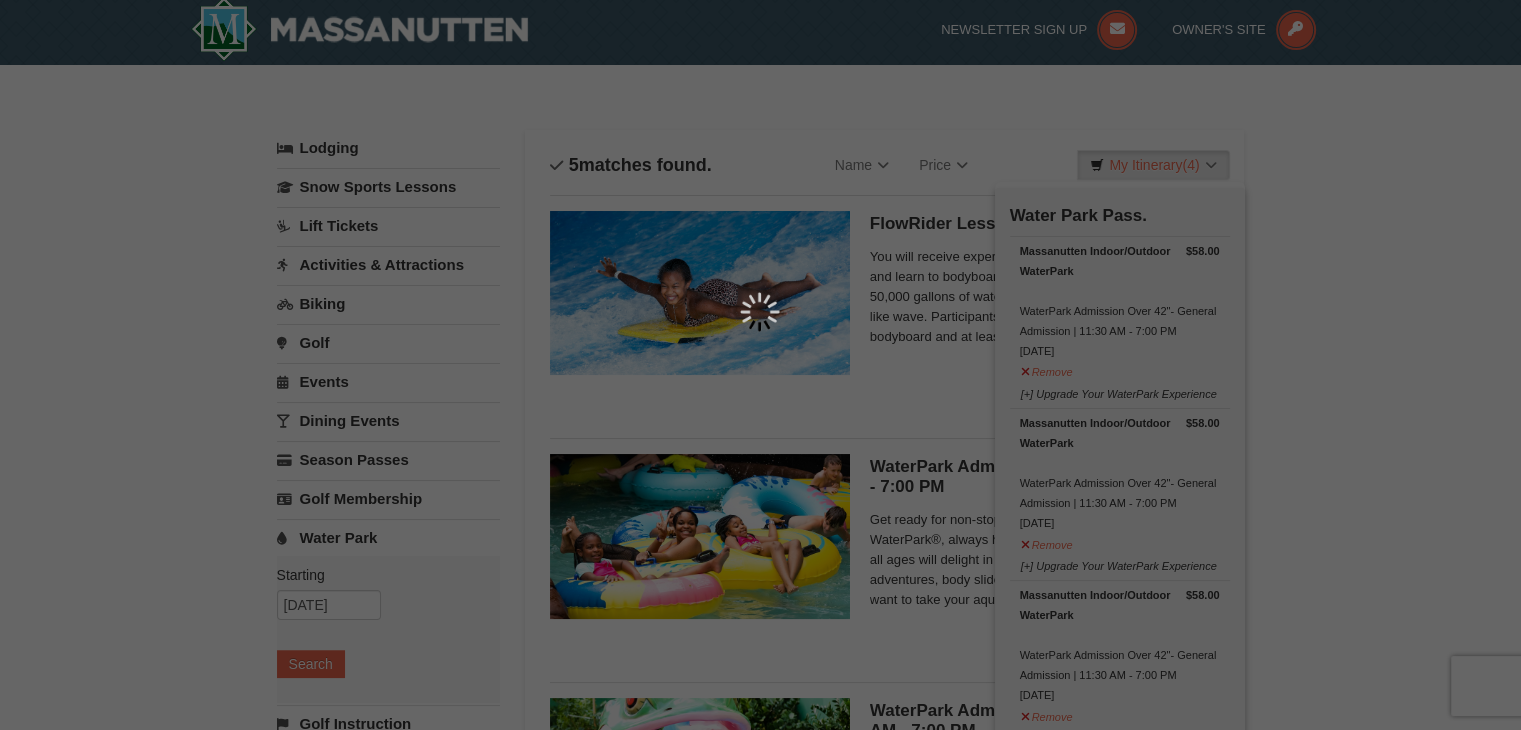 scroll, scrollTop: 6, scrollLeft: 0, axis: vertical 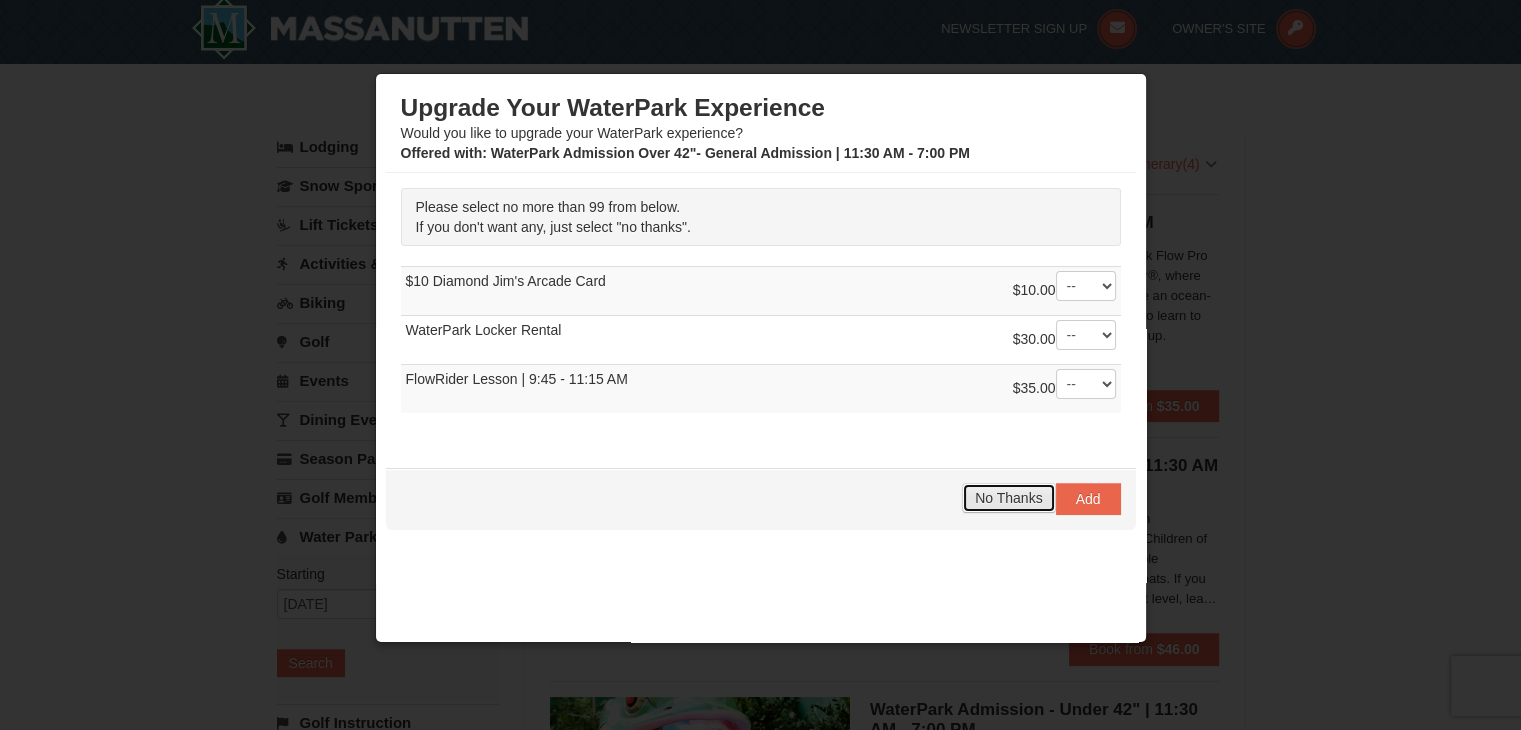 click on "No Thanks" at bounding box center (1008, 498) 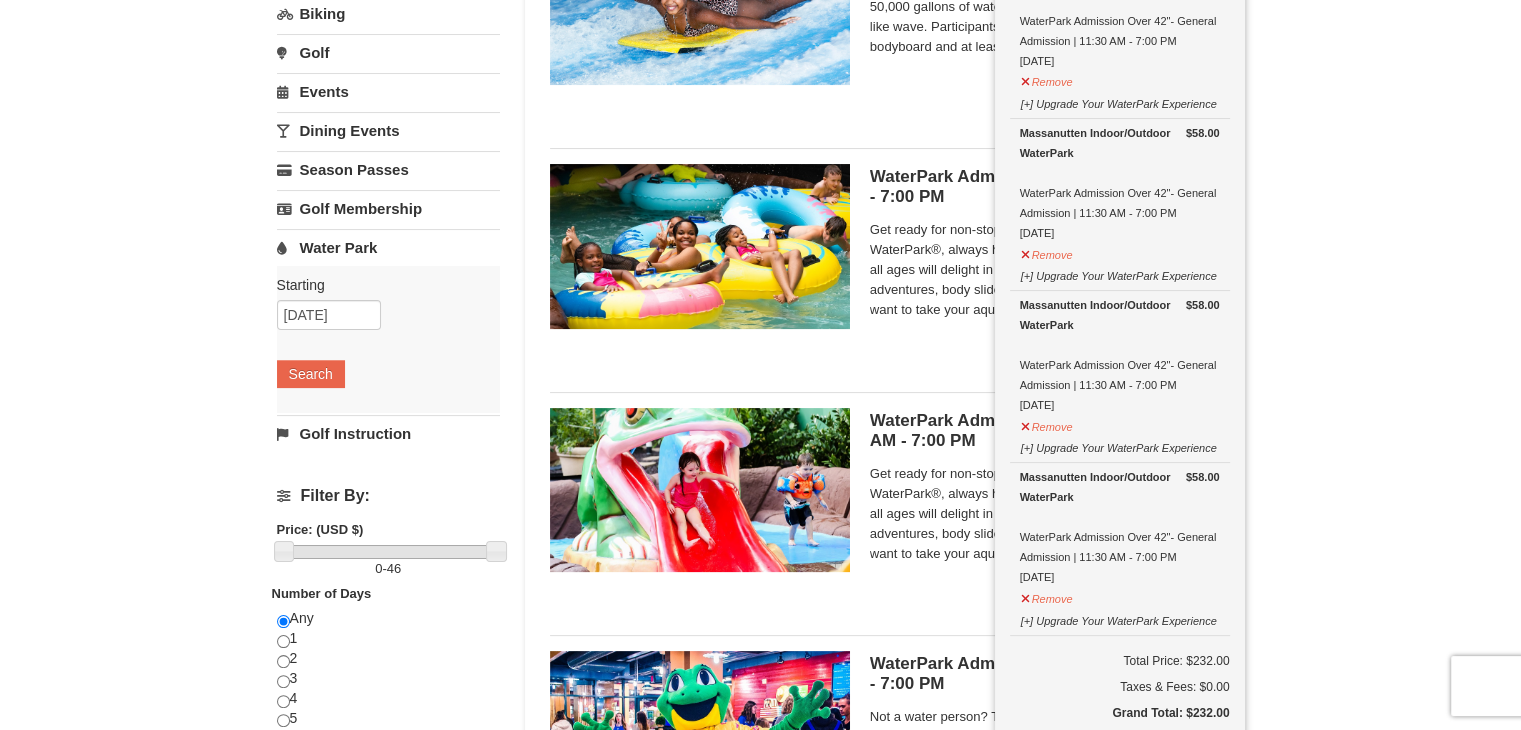 scroll, scrollTop: 6, scrollLeft: 0, axis: vertical 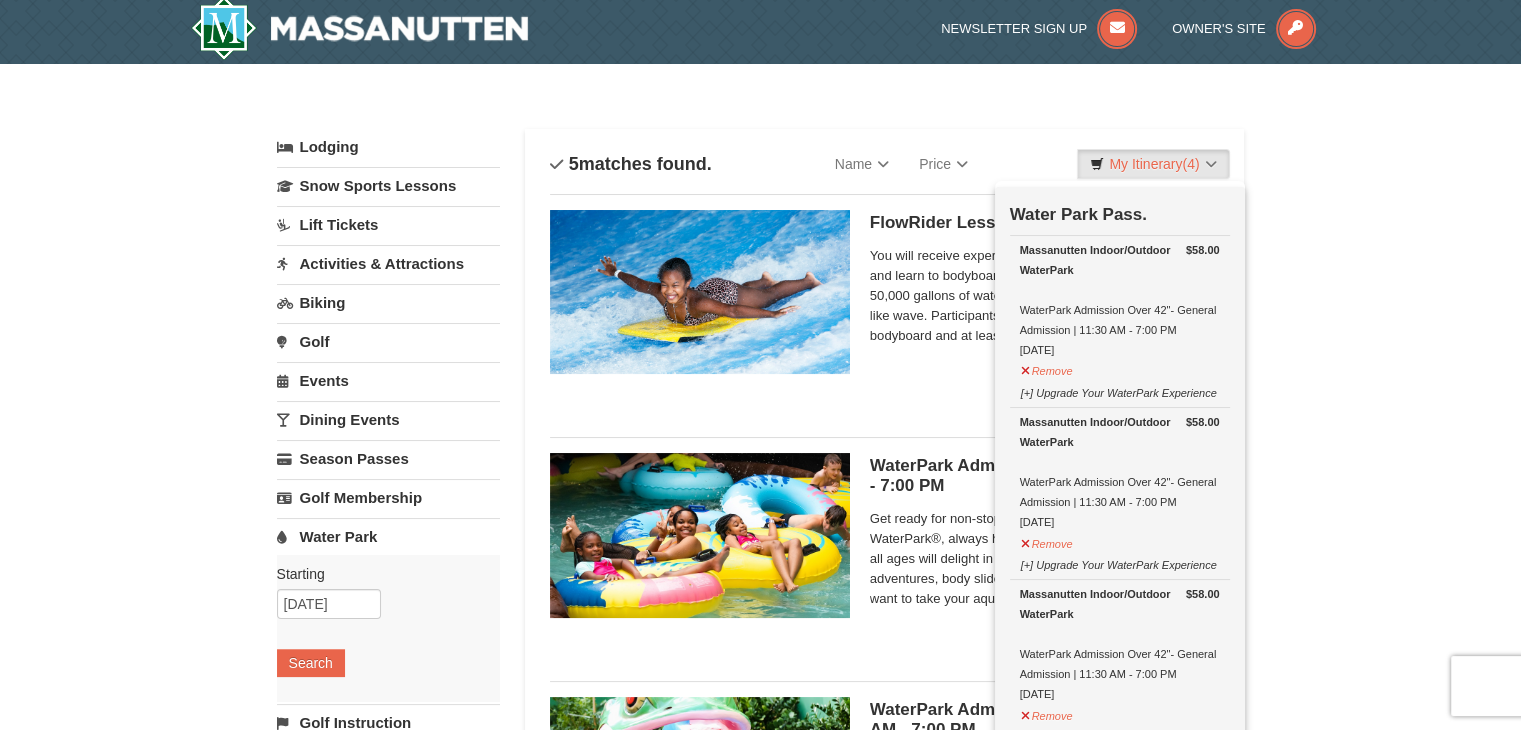 click on "Lodging" at bounding box center (388, 147) 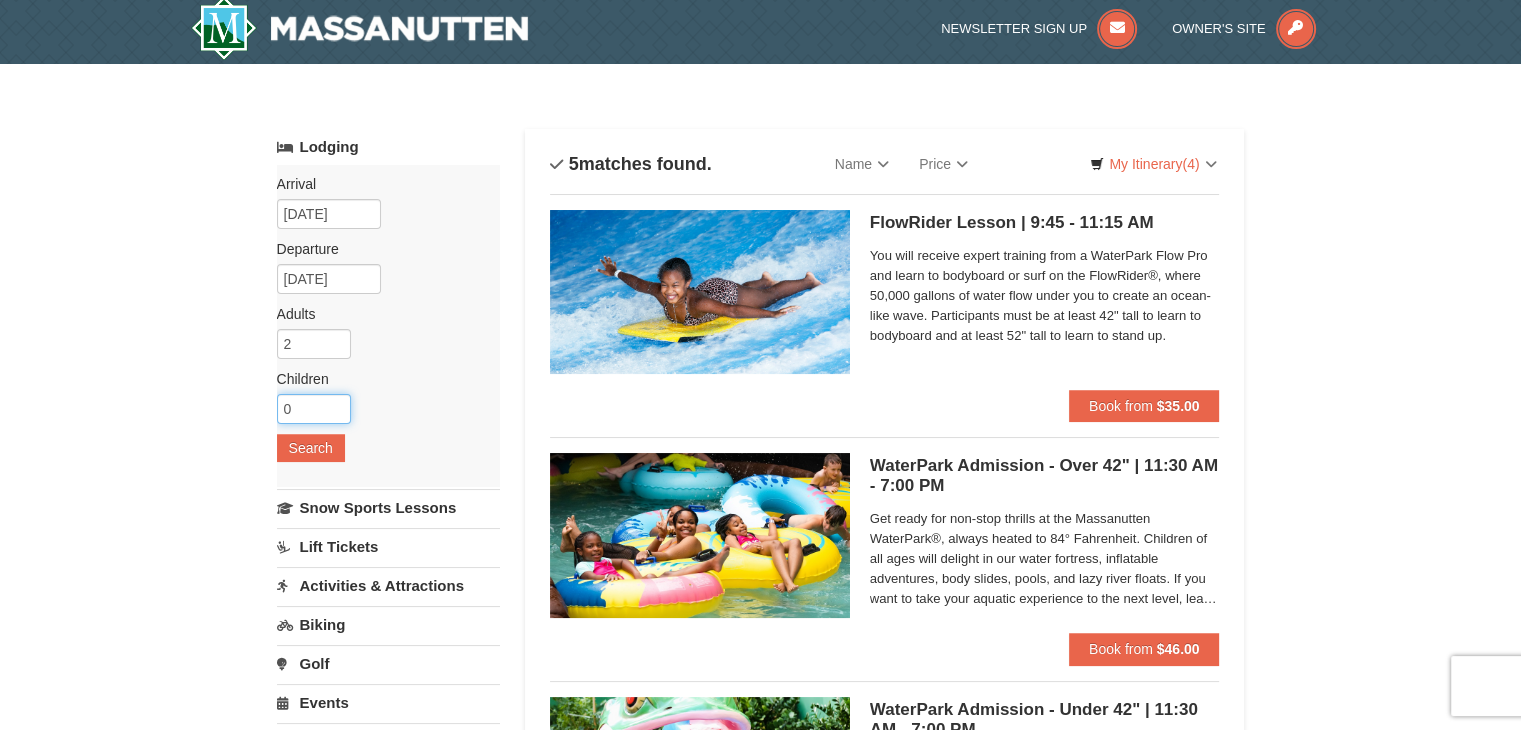 click on "0" at bounding box center (314, 409) 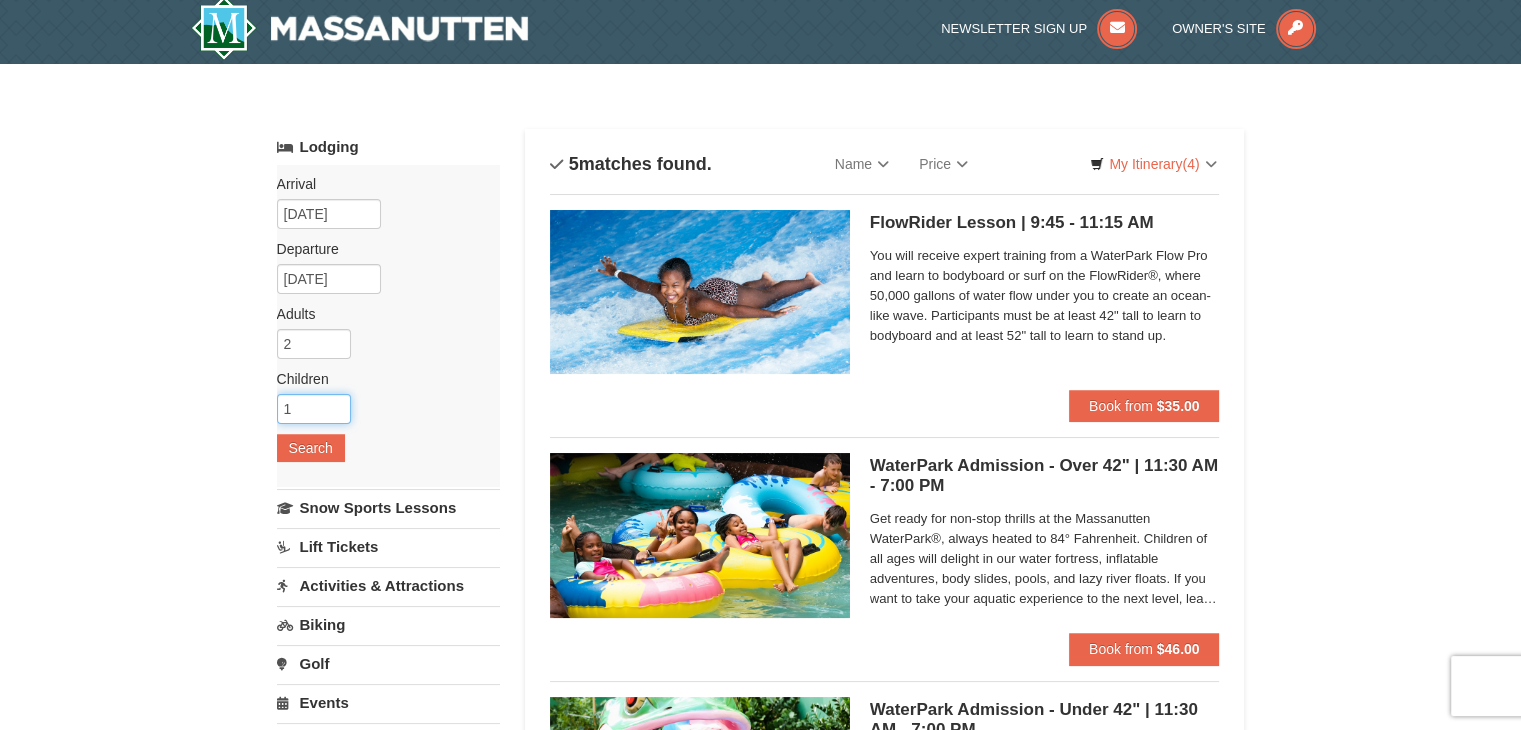 click on "1" at bounding box center [314, 409] 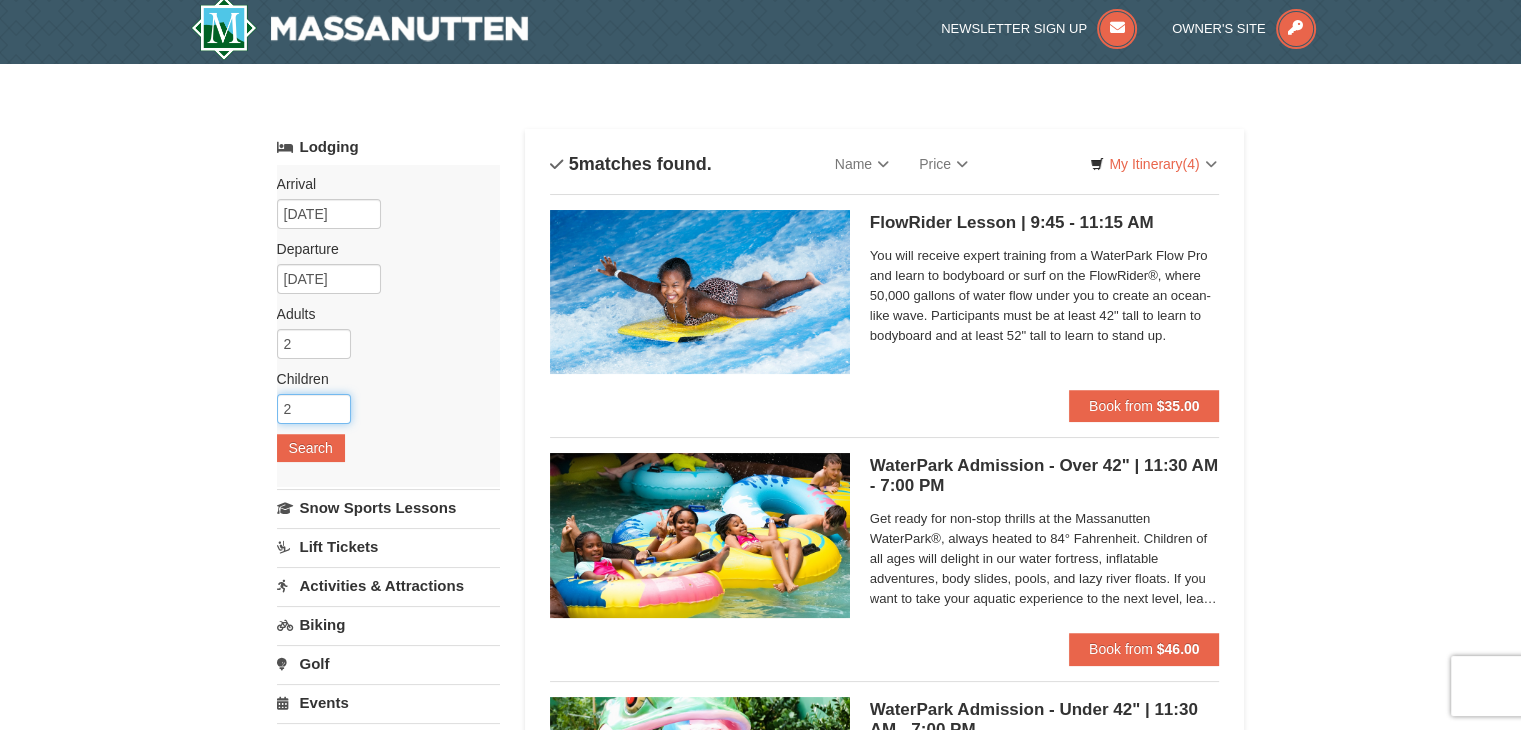 type on "2" 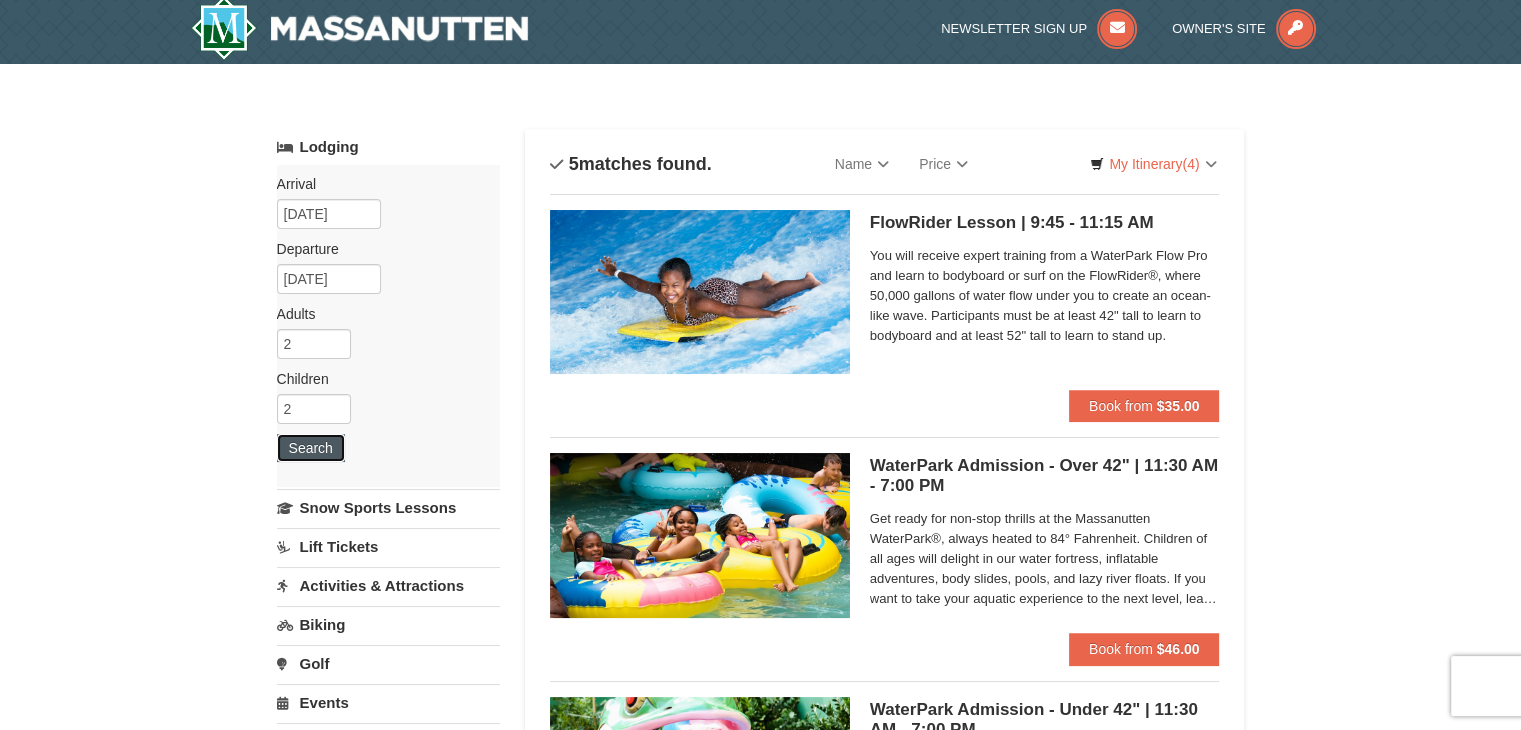 click on "Search" at bounding box center (311, 448) 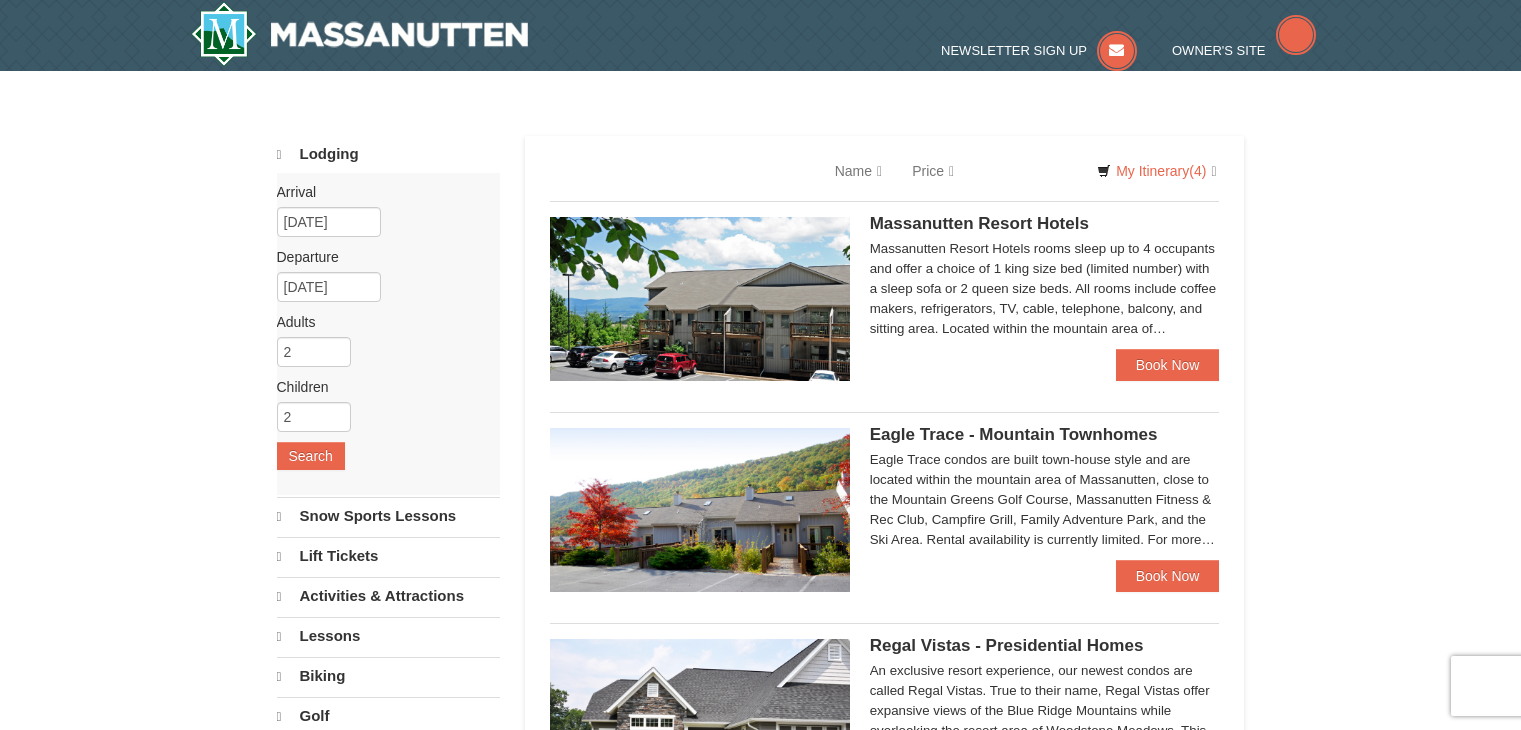 scroll, scrollTop: 0, scrollLeft: 0, axis: both 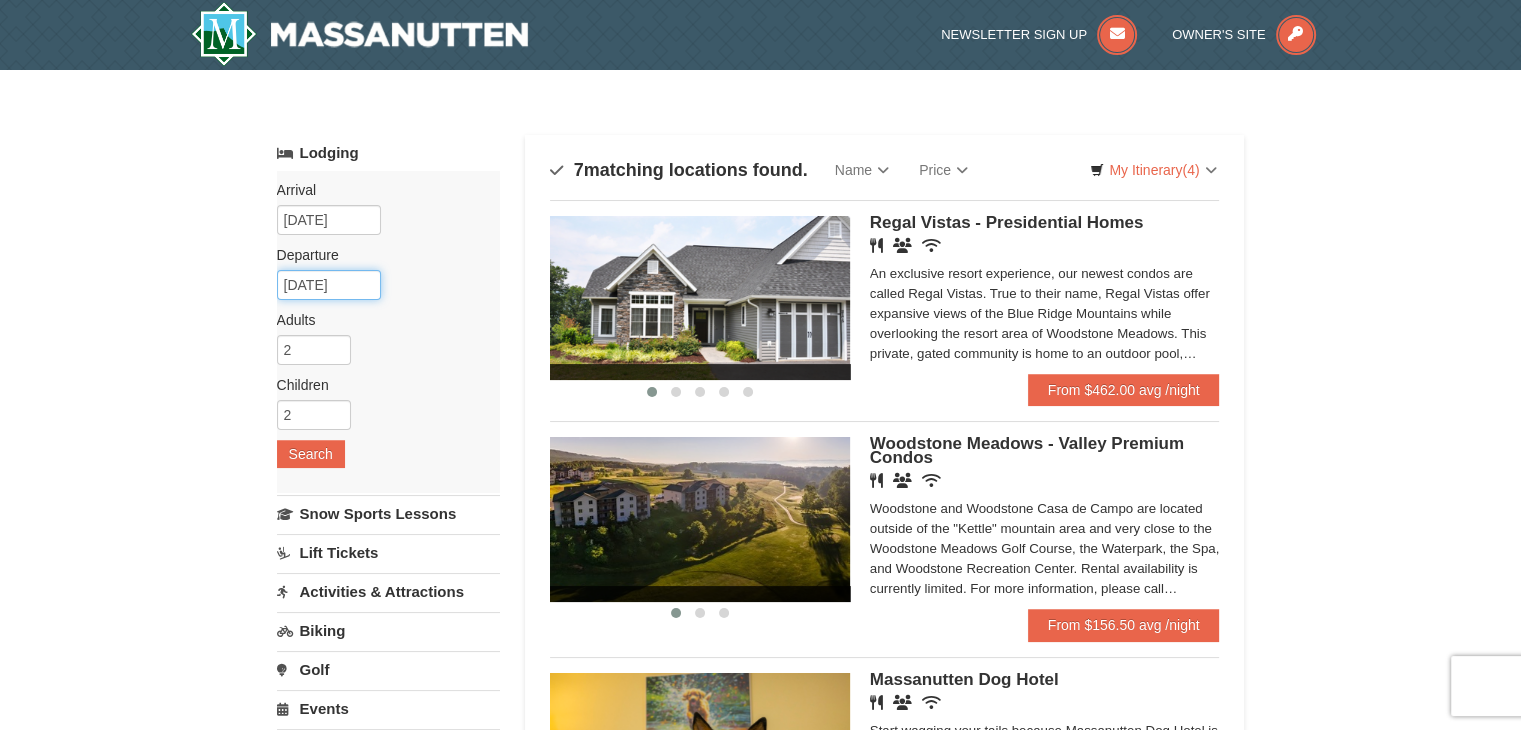 click on "[DATE]" at bounding box center [329, 285] 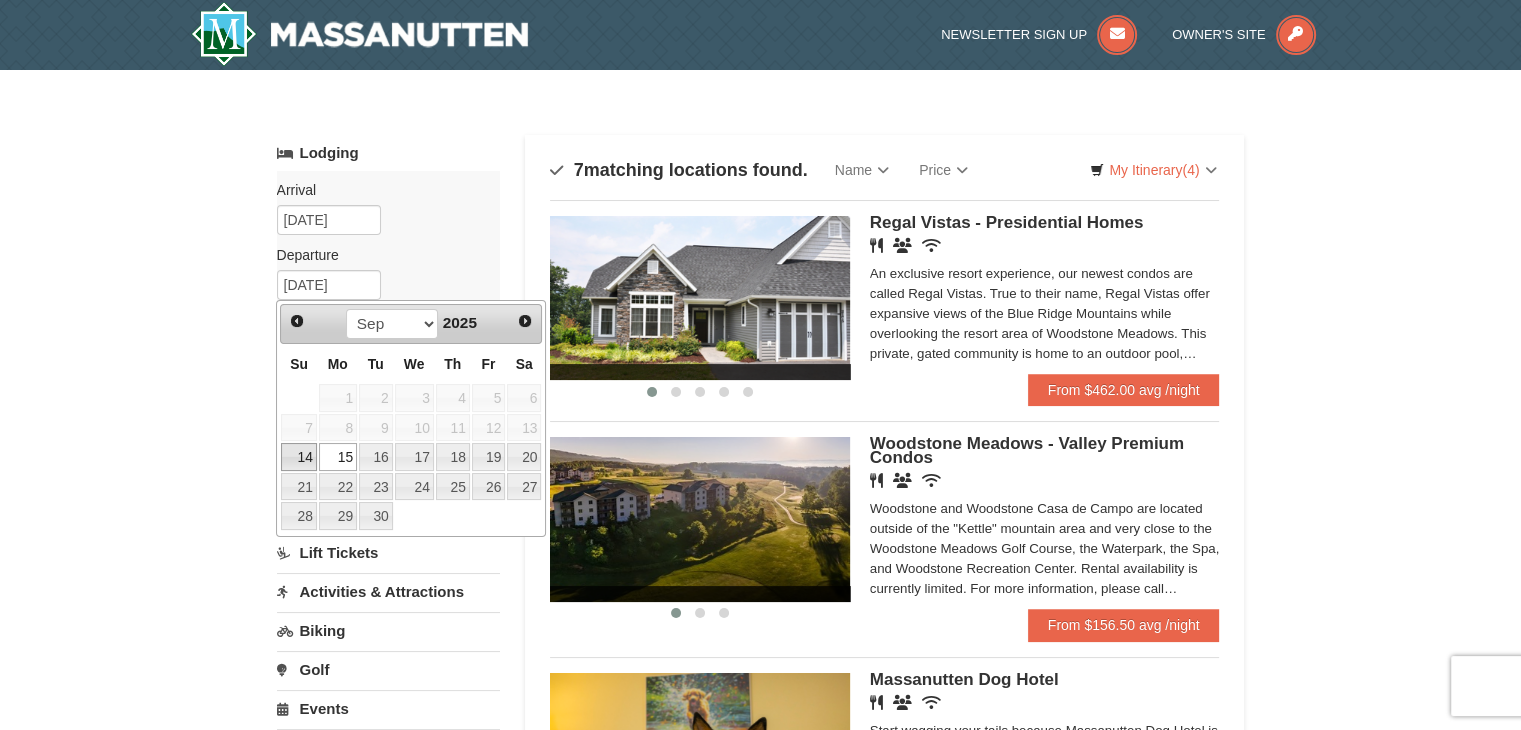 click on "14" at bounding box center [298, 457] 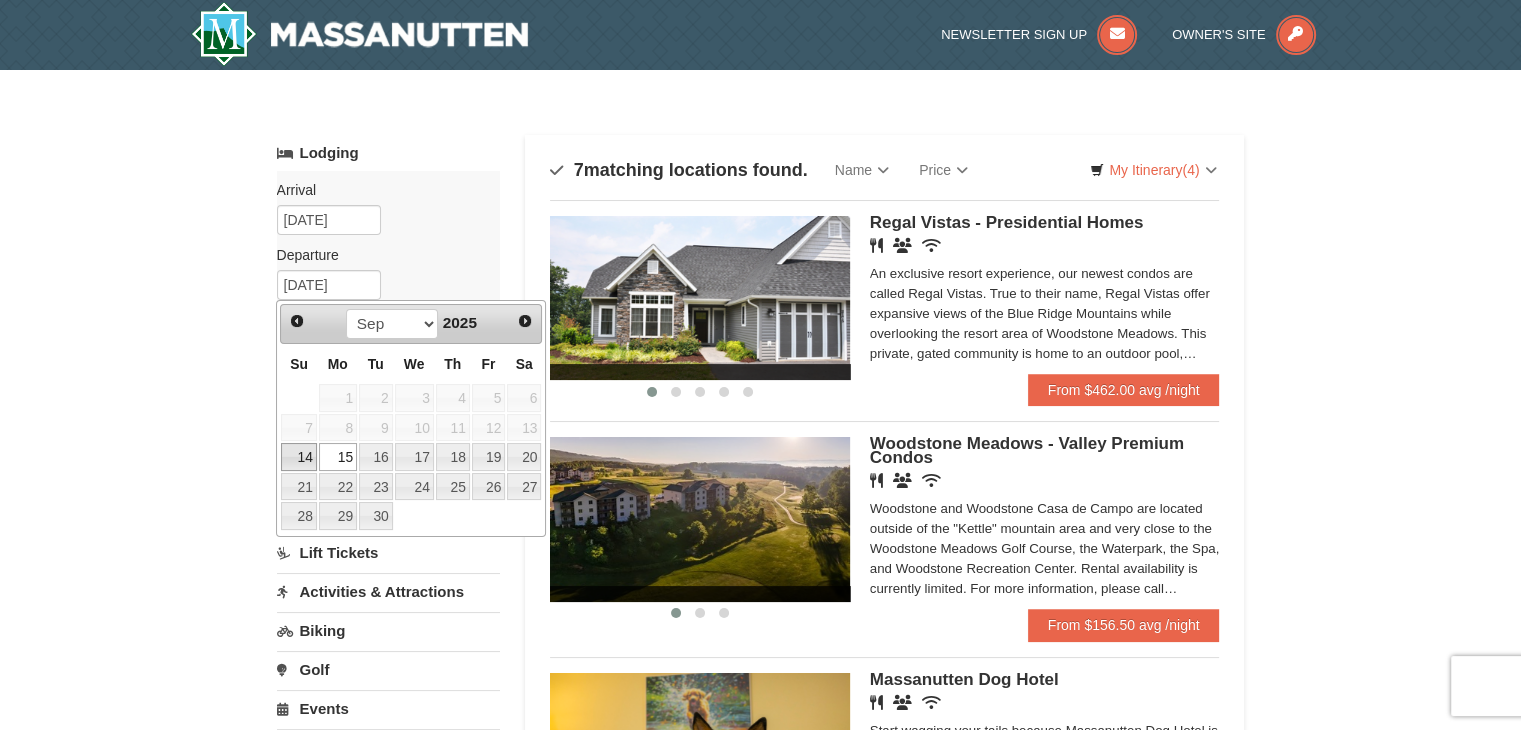 type on "09/14/2025" 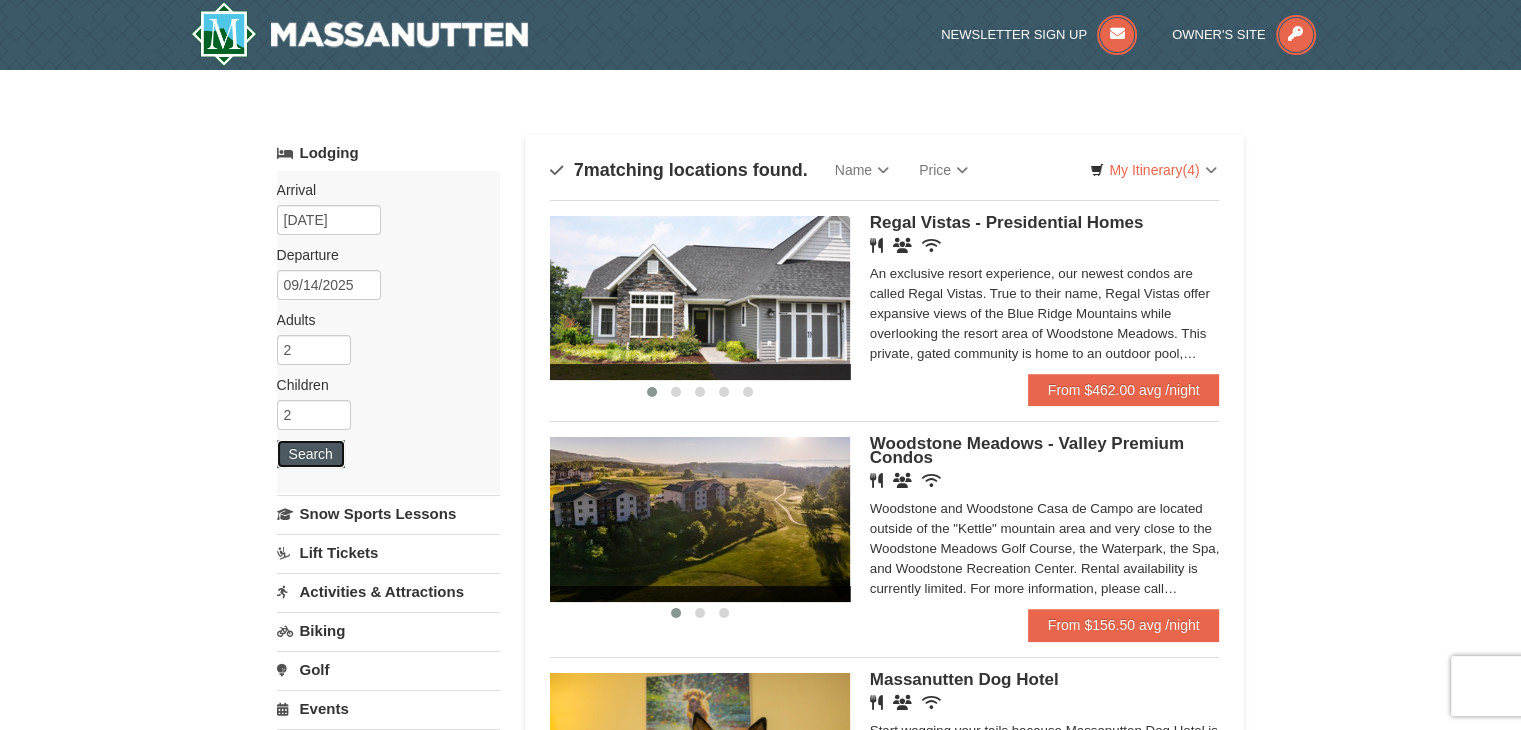 click on "Search" at bounding box center [311, 454] 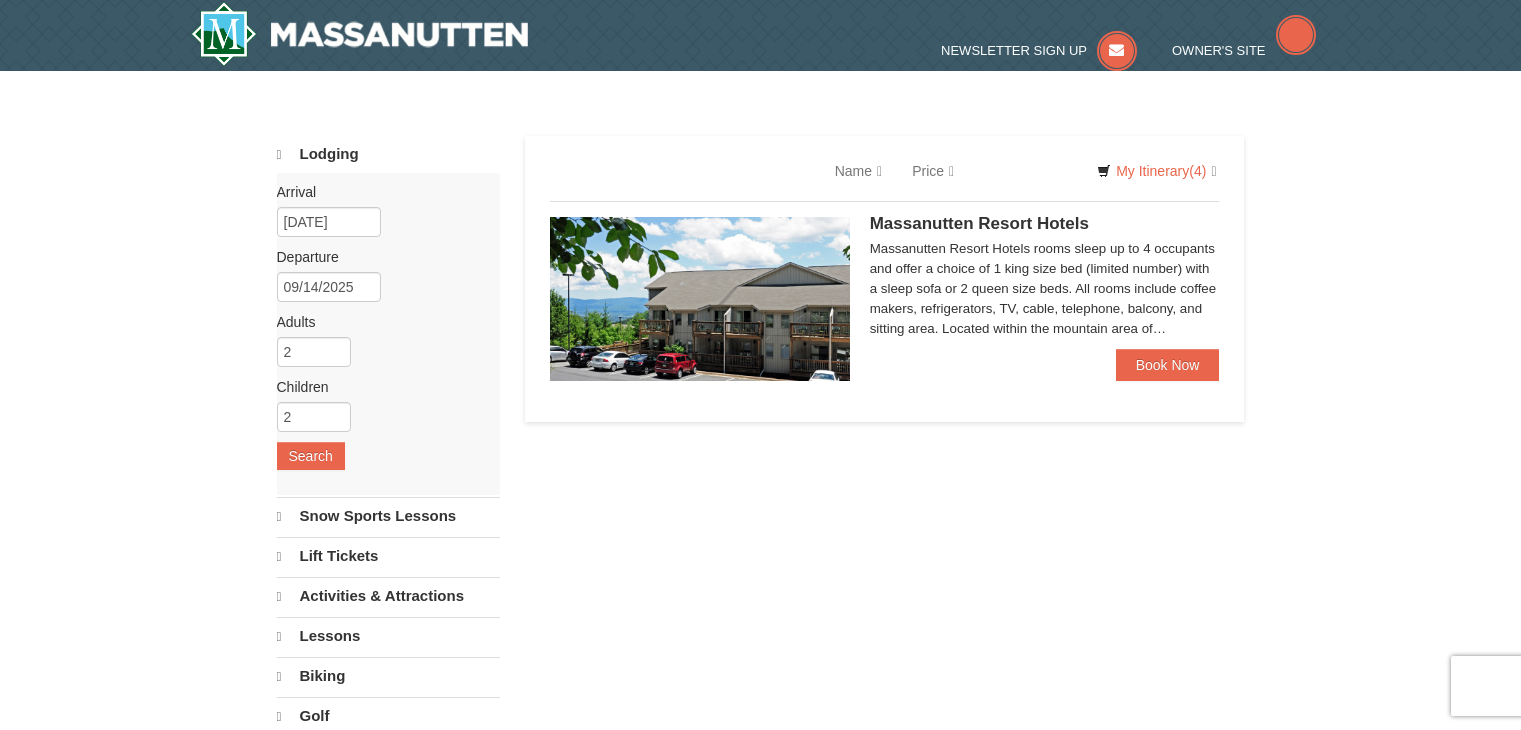 scroll, scrollTop: 0, scrollLeft: 0, axis: both 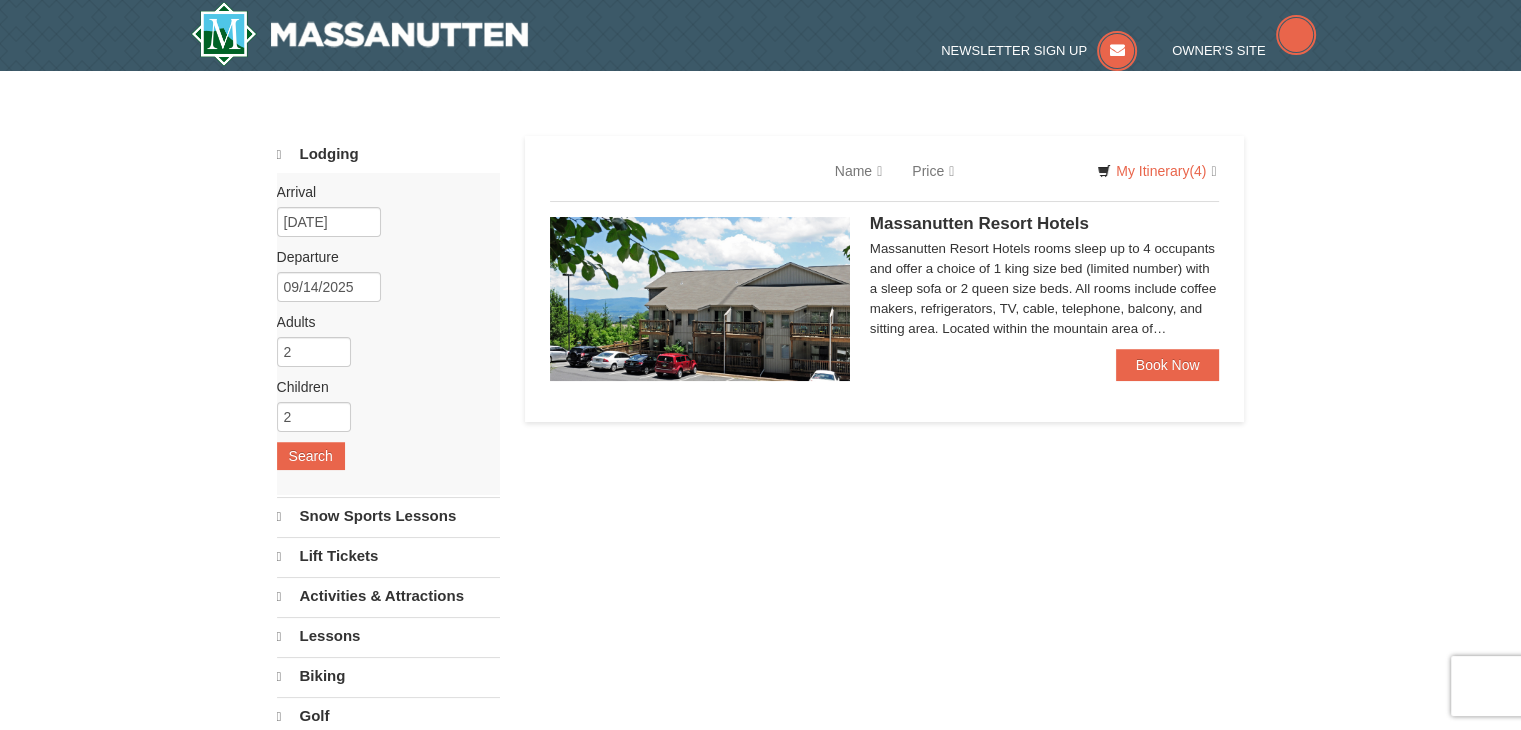 select on "8" 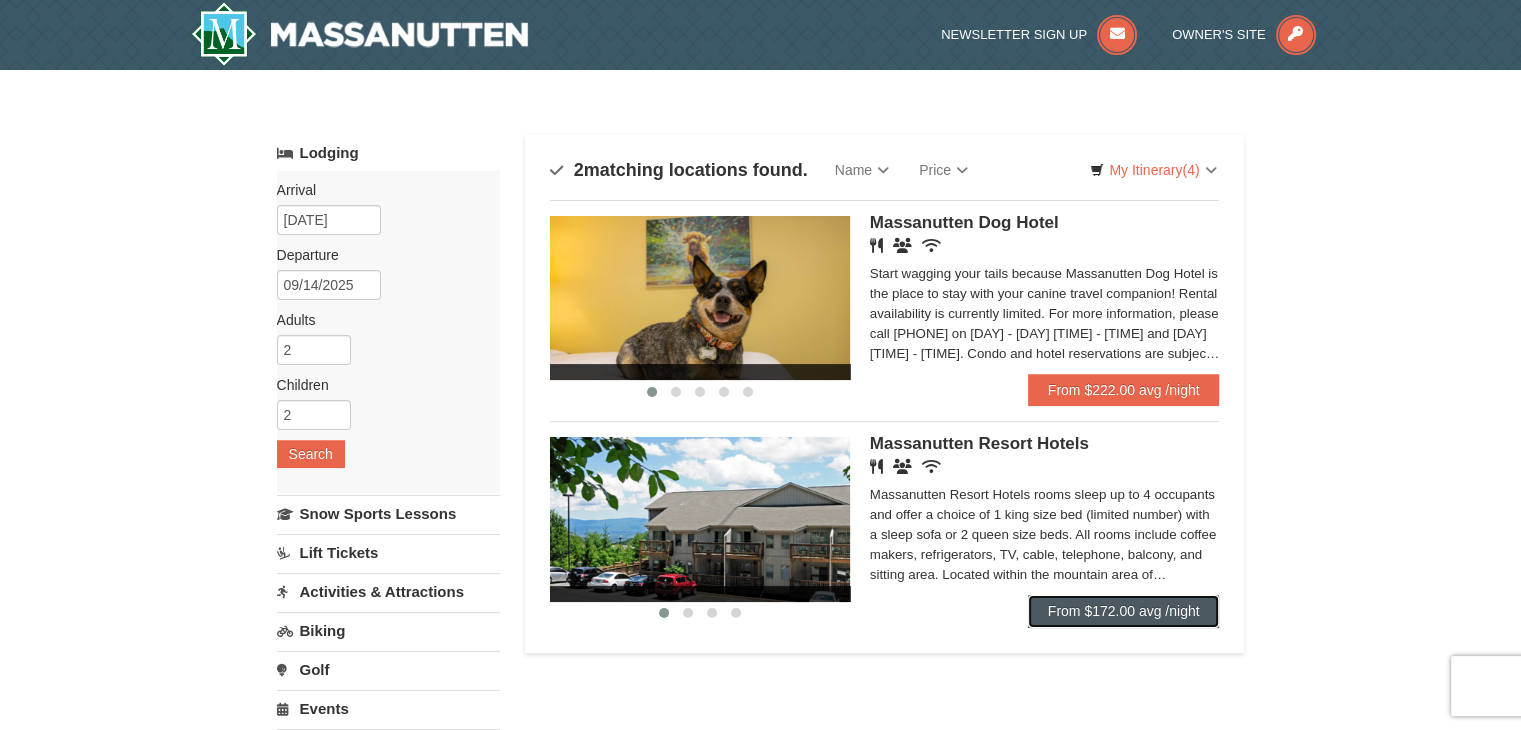 click on "From $172.00 avg /night" at bounding box center [1124, 611] 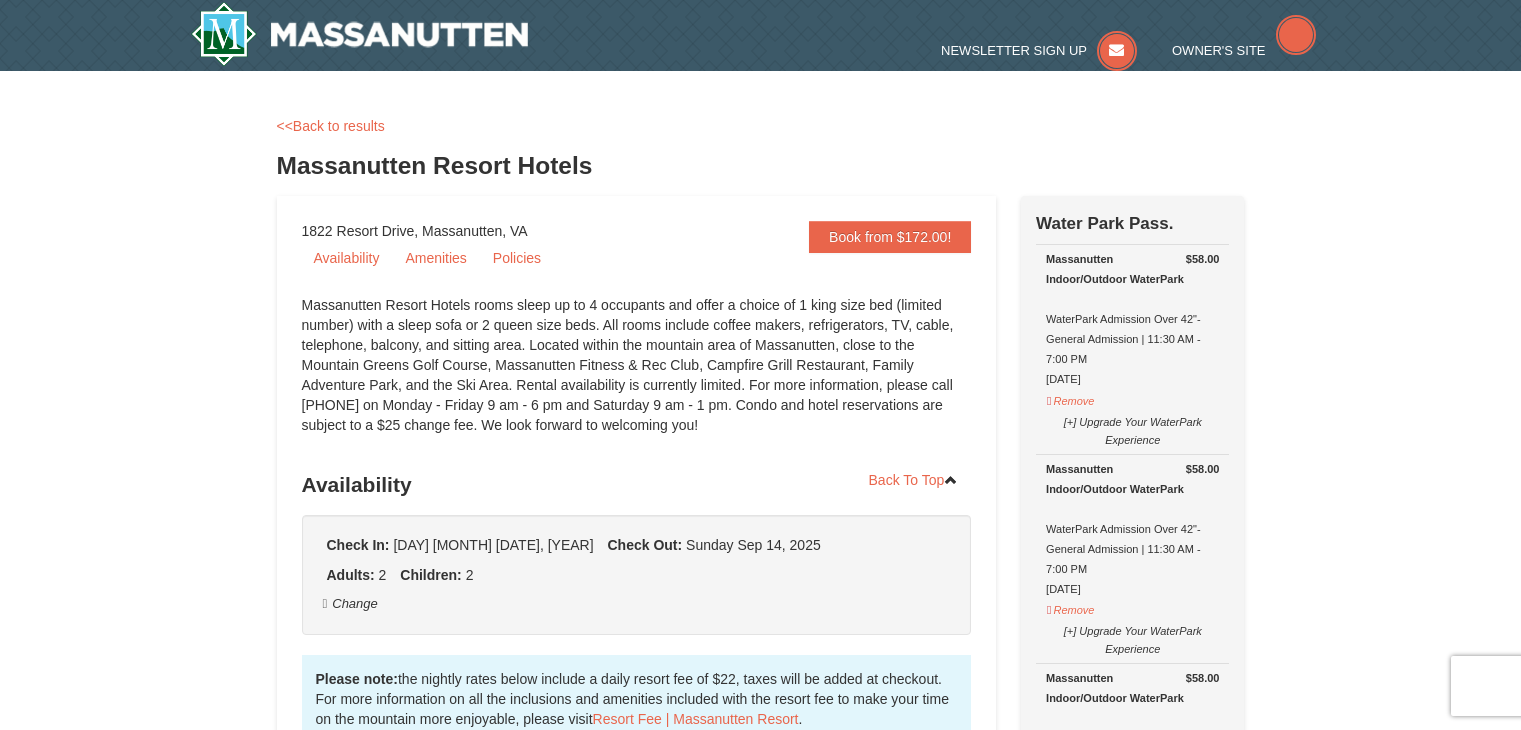 scroll, scrollTop: 0, scrollLeft: 0, axis: both 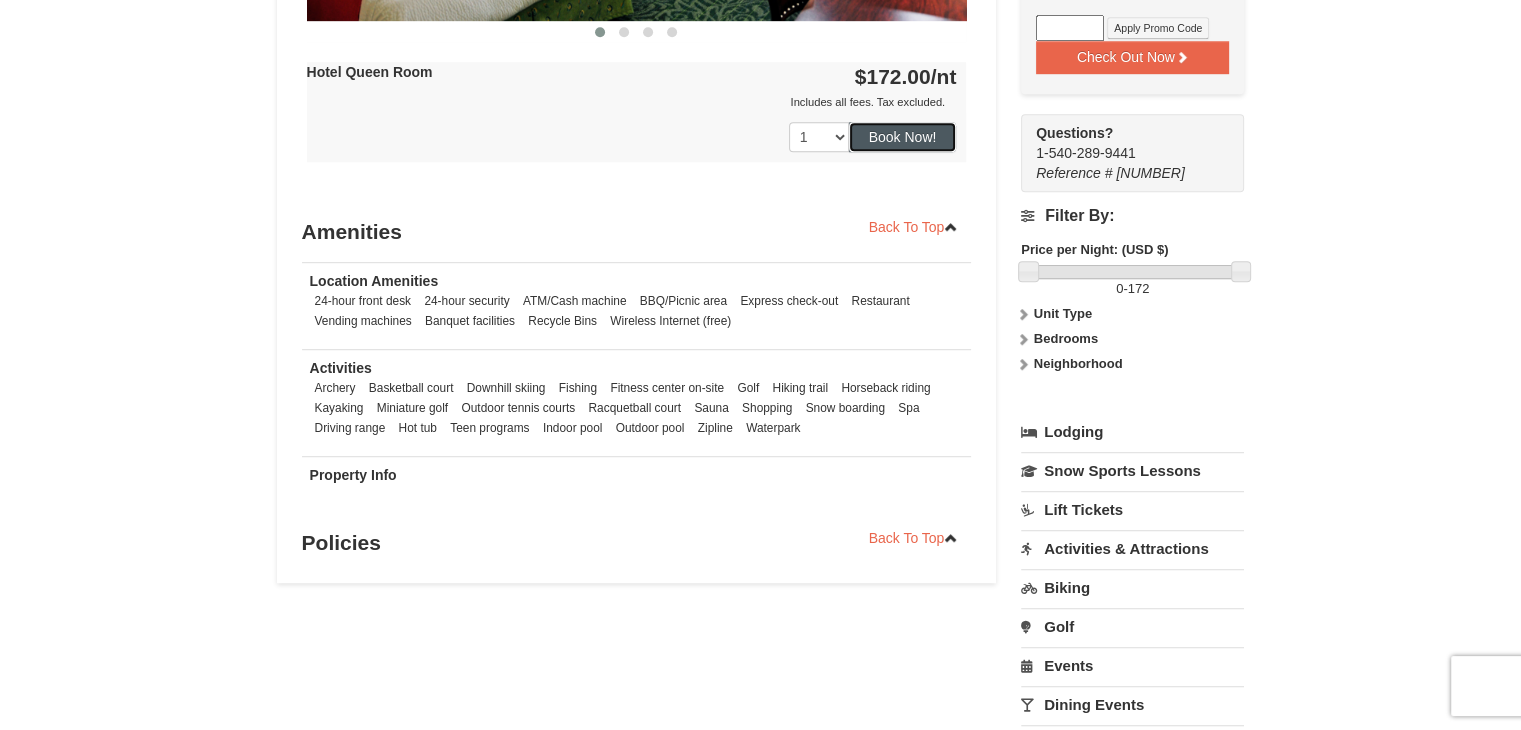 click on "Book Now!" at bounding box center [903, 137] 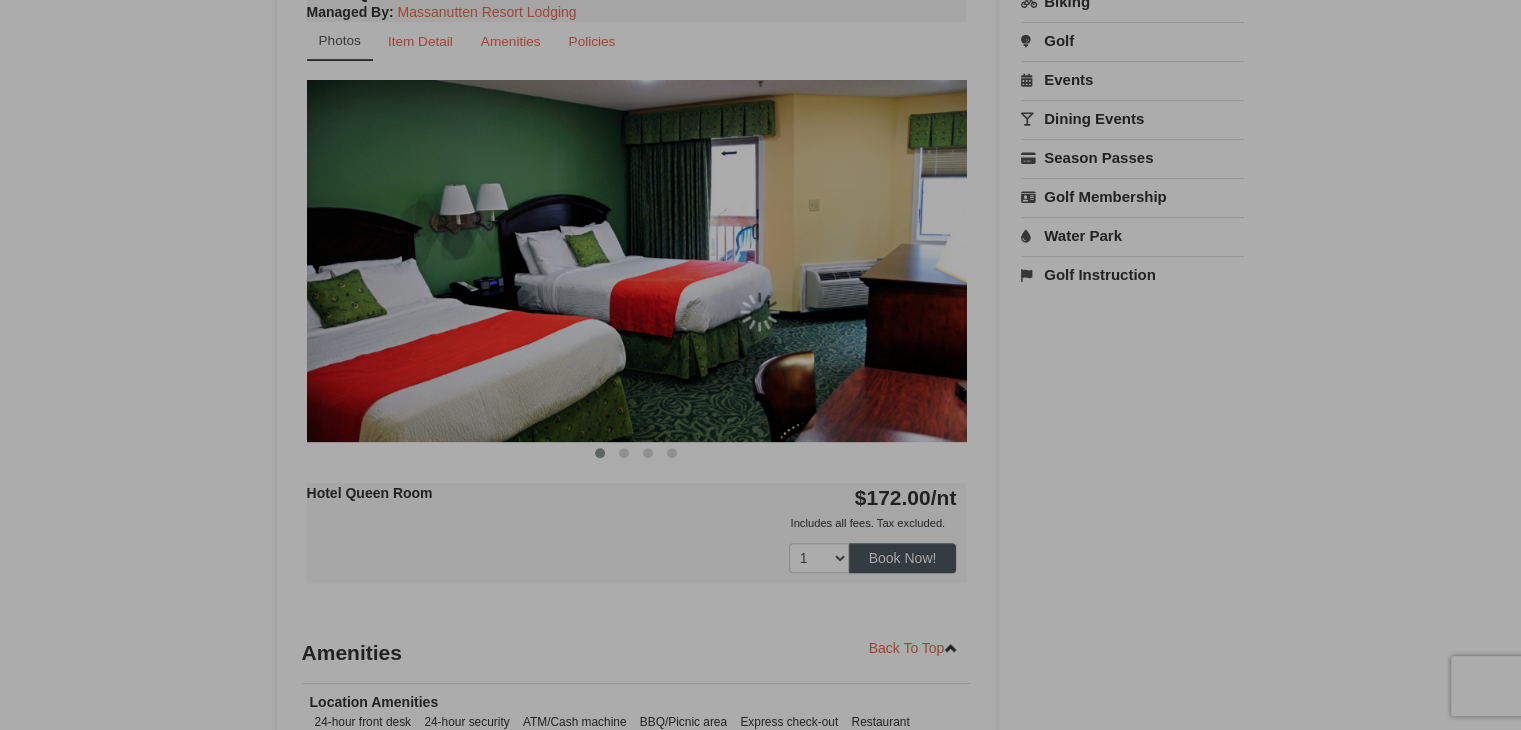 scroll, scrollTop: 195, scrollLeft: 0, axis: vertical 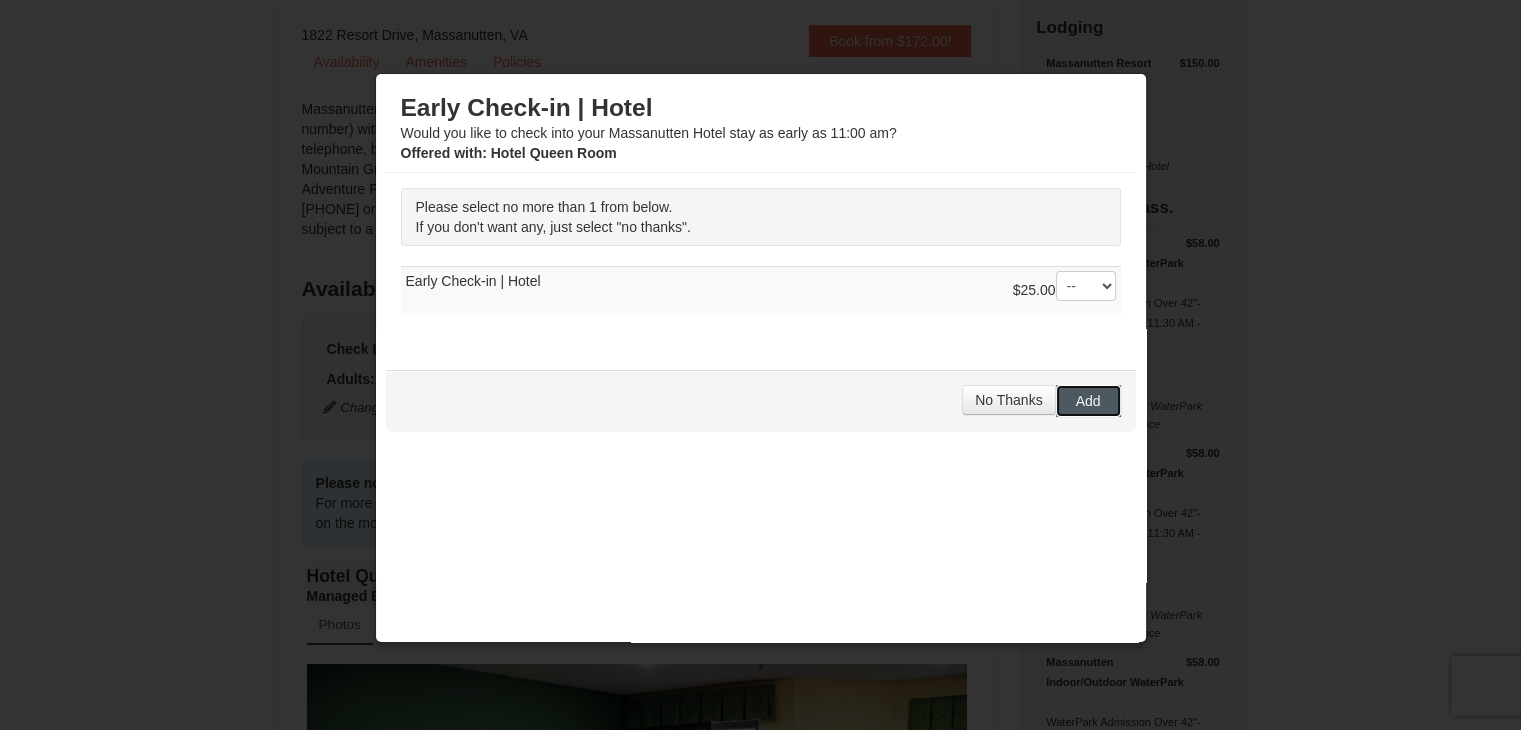 click on "Add" at bounding box center [1088, 401] 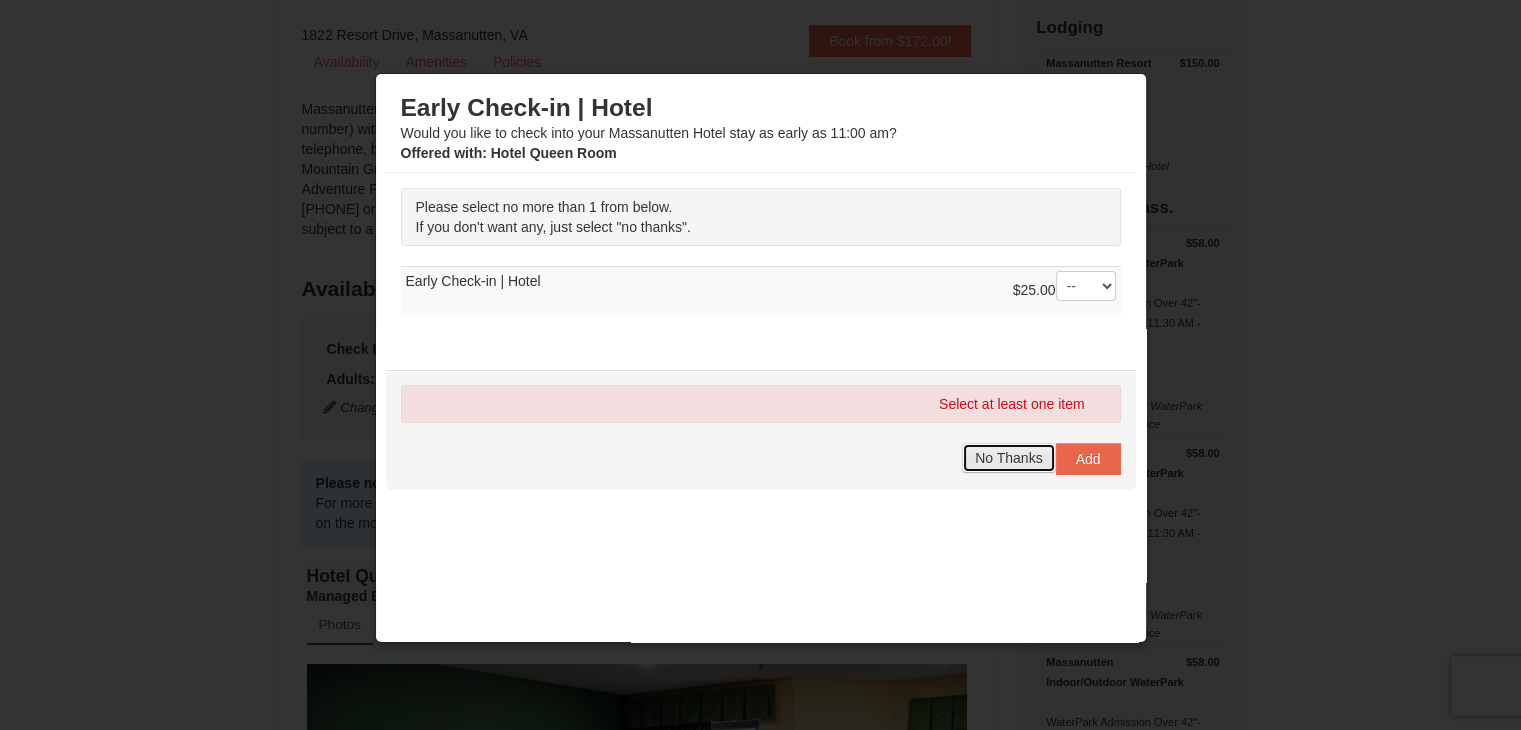 click on "No Thanks" at bounding box center [1008, 458] 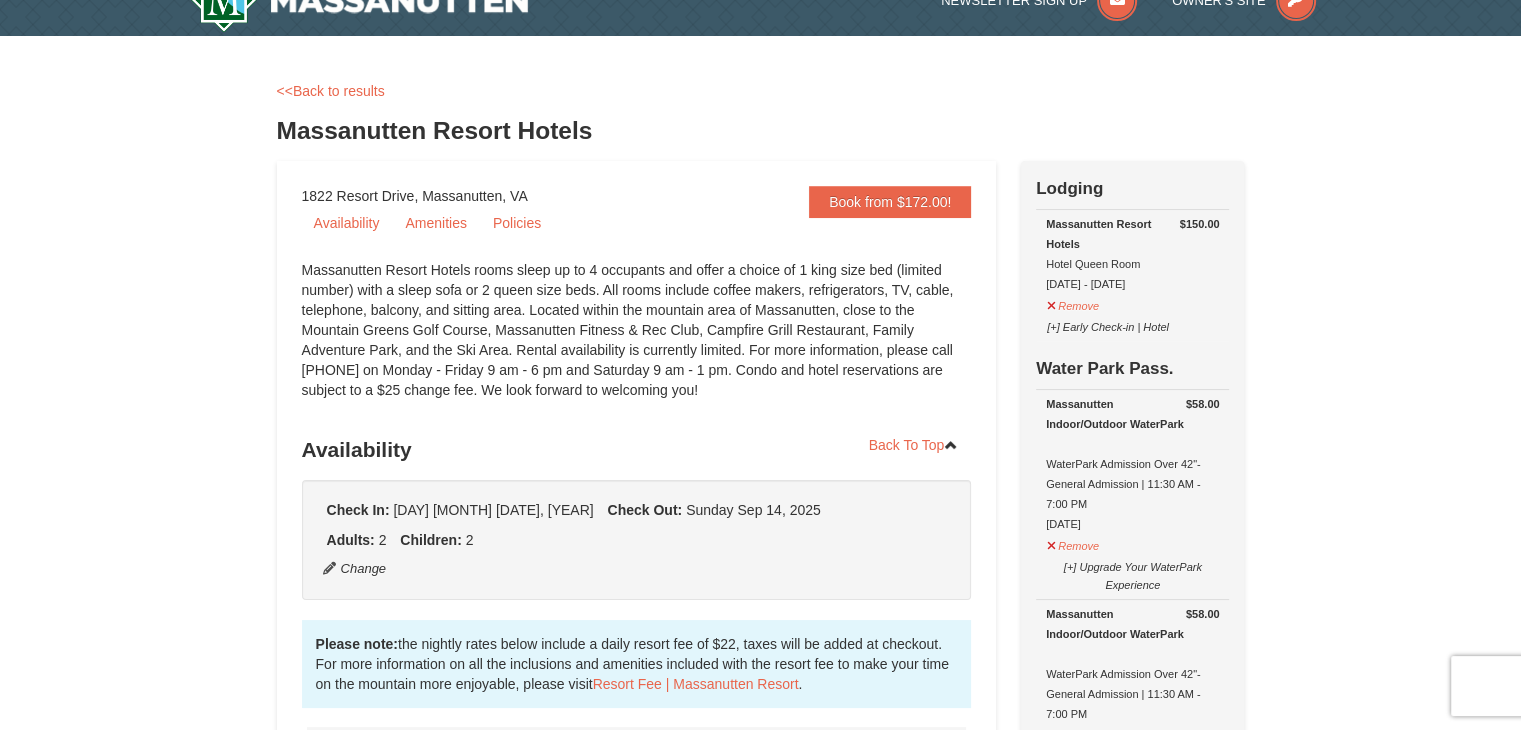 scroll, scrollTop: 0, scrollLeft: 0, axis: both 